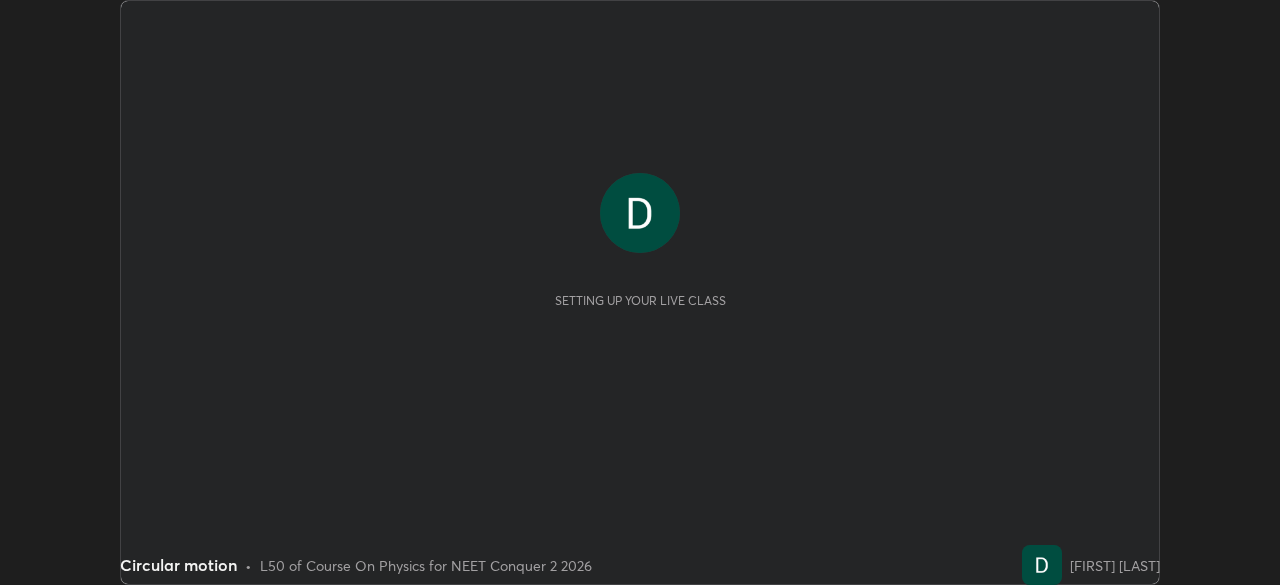 scroll, scrollTop: 0, scrollLeft: 0, axis: both 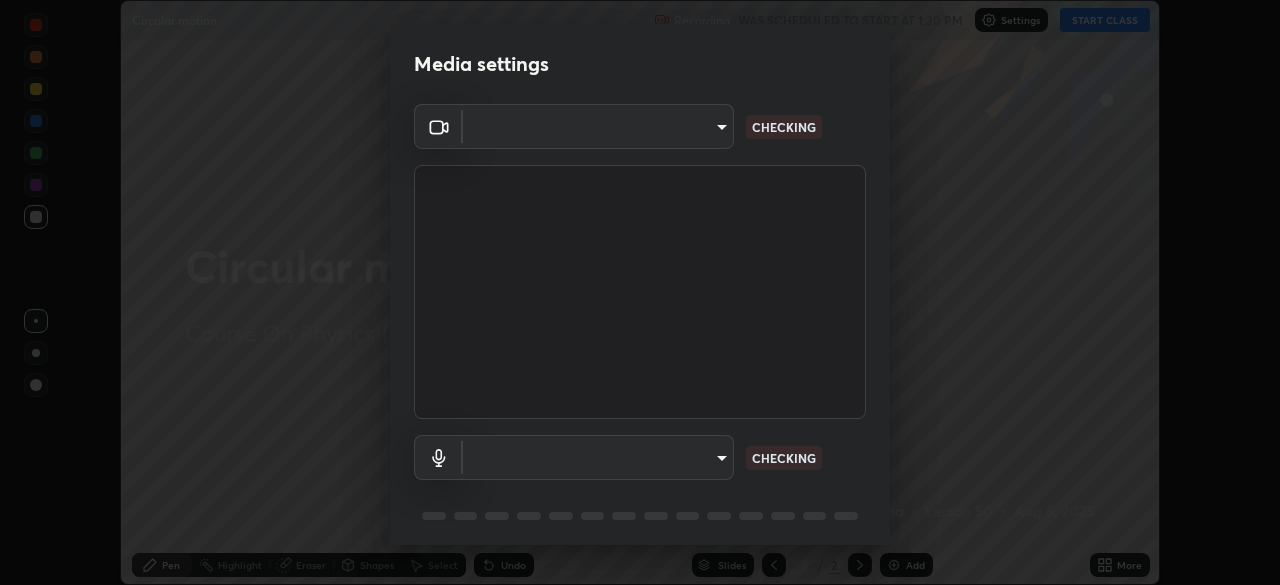 type on "5607bcfbd967db3bf5f76de58c8b00fc12754f2471884d1aaf72f2f6a5703857" 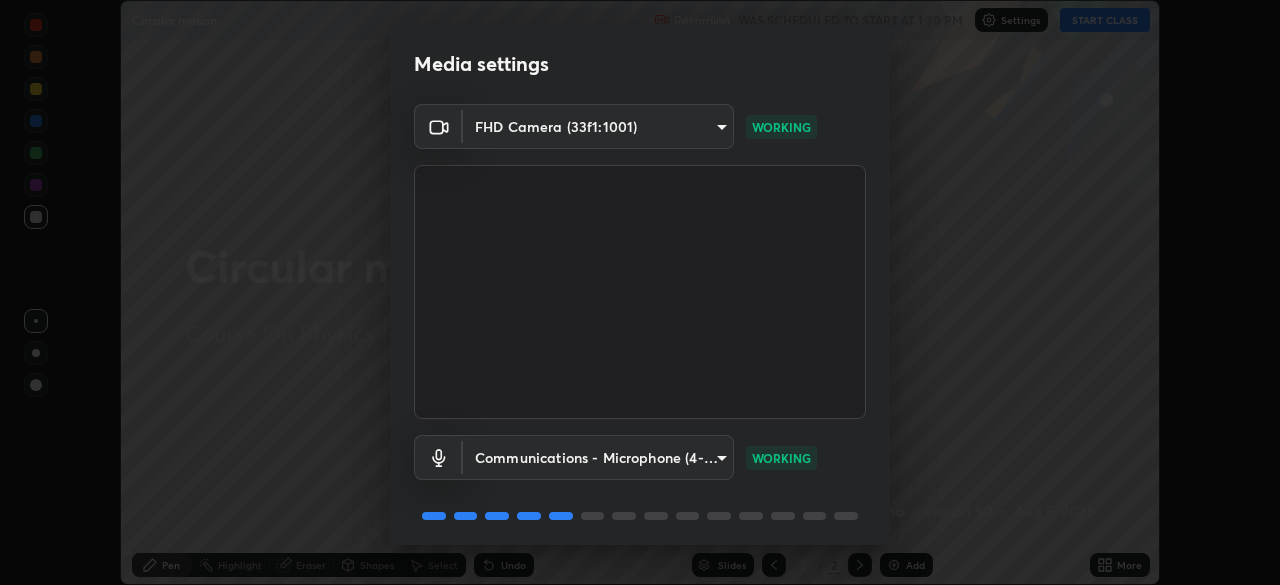 scroll, scrollTop: 71, scrollLeft: 0, axis: vertical 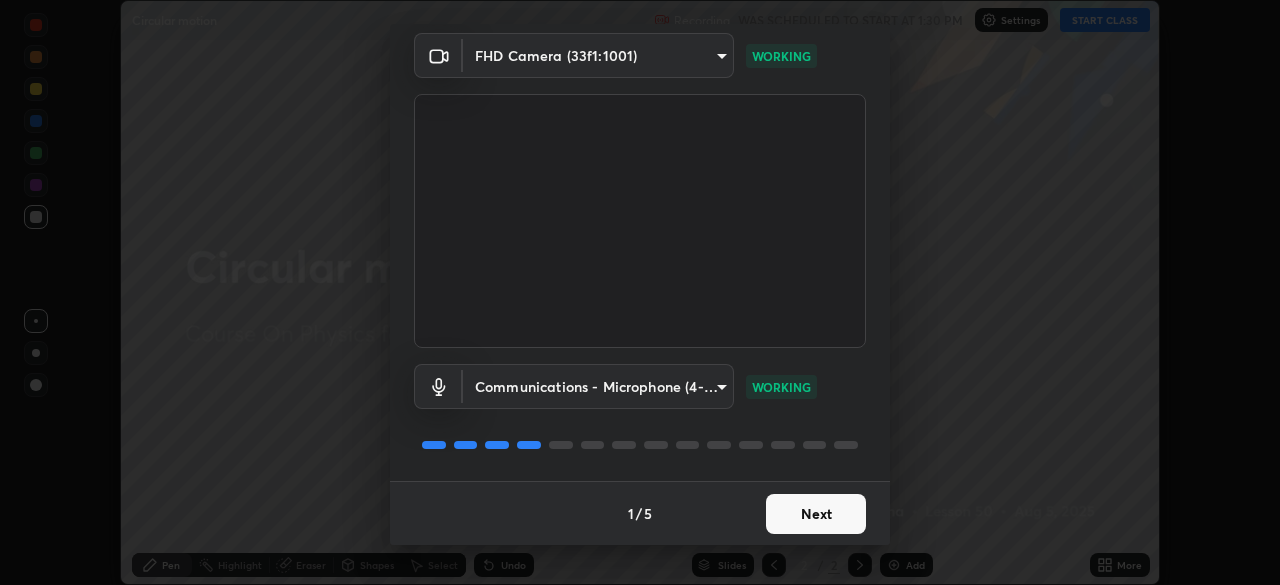 click on "Next" at bounding box center (816, 514) 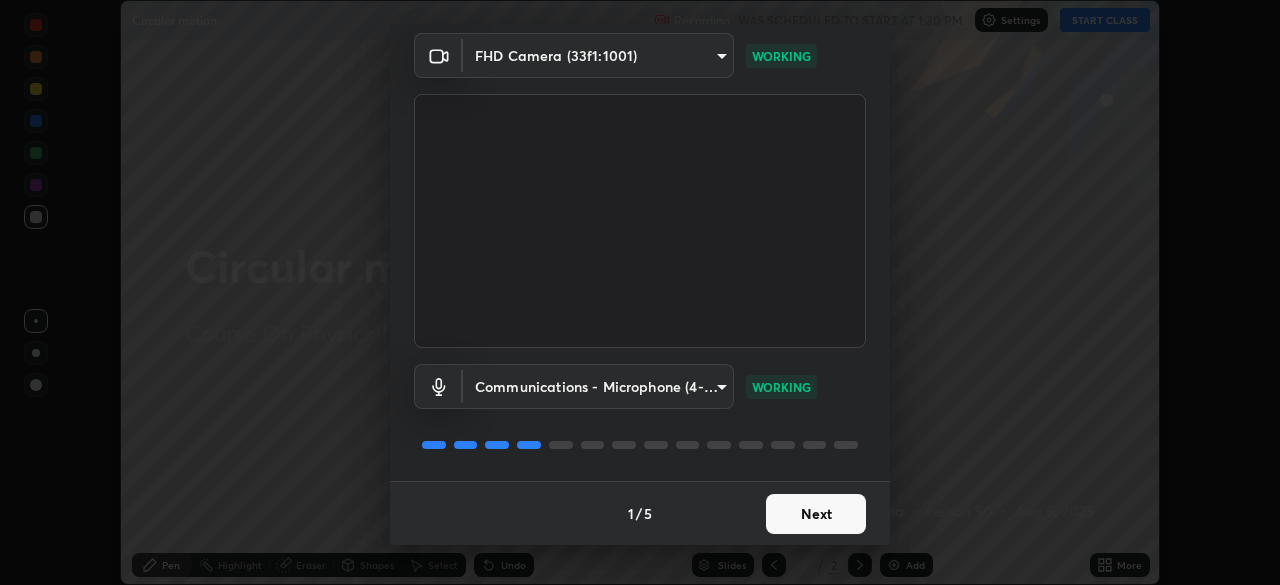 scroll, scrollTop: 0, scrollLeft: 0, axis: both 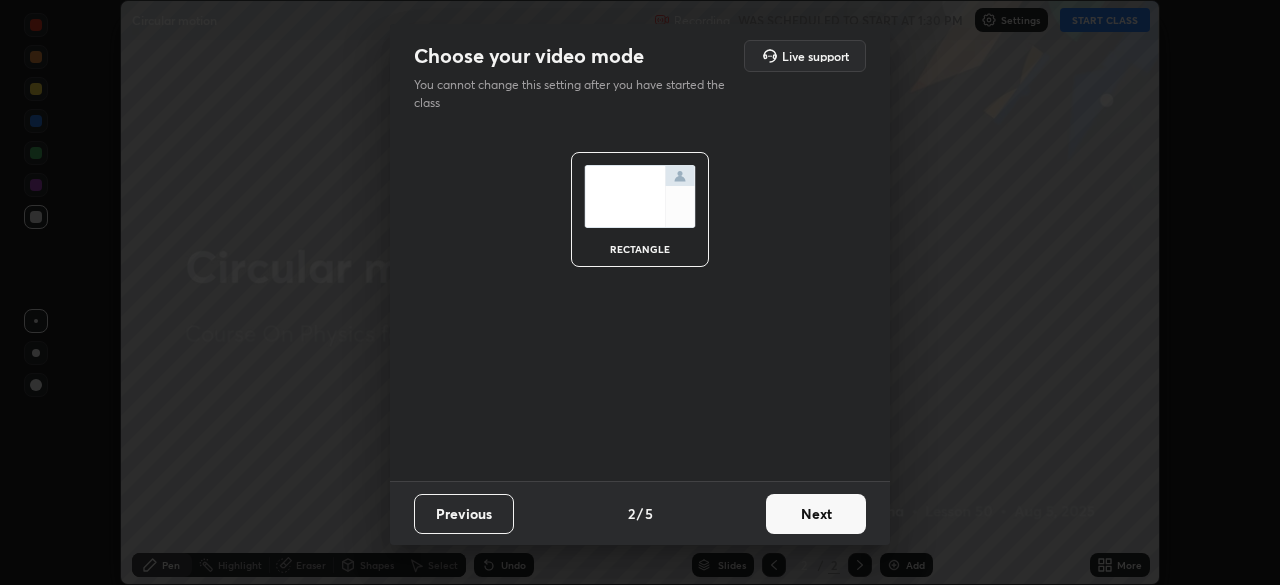 click on "Next" at bounding box center [816, 514] 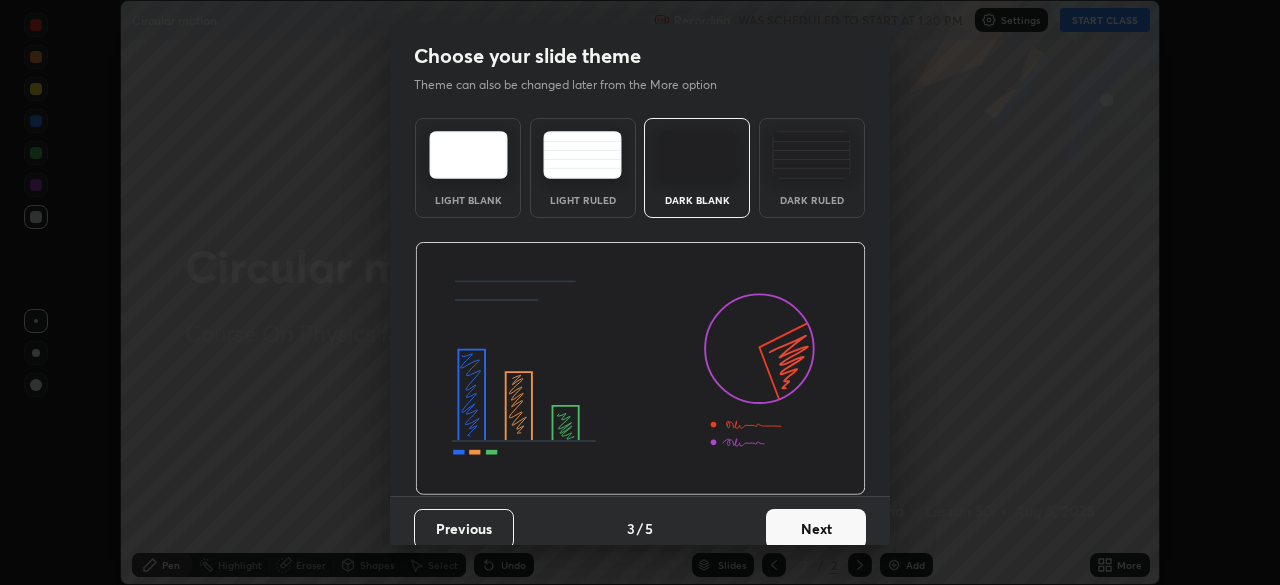 click on "Previous 3 / 5 Next" at bounding box center [640, 528] 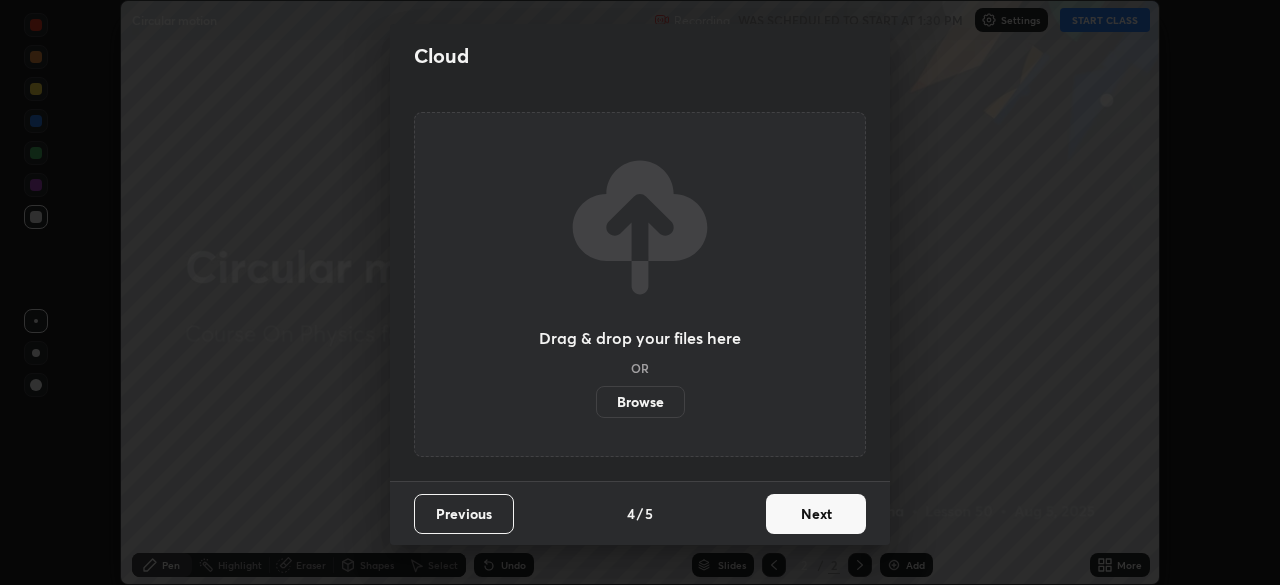 click on "Next" at bounding box center [816, 514] 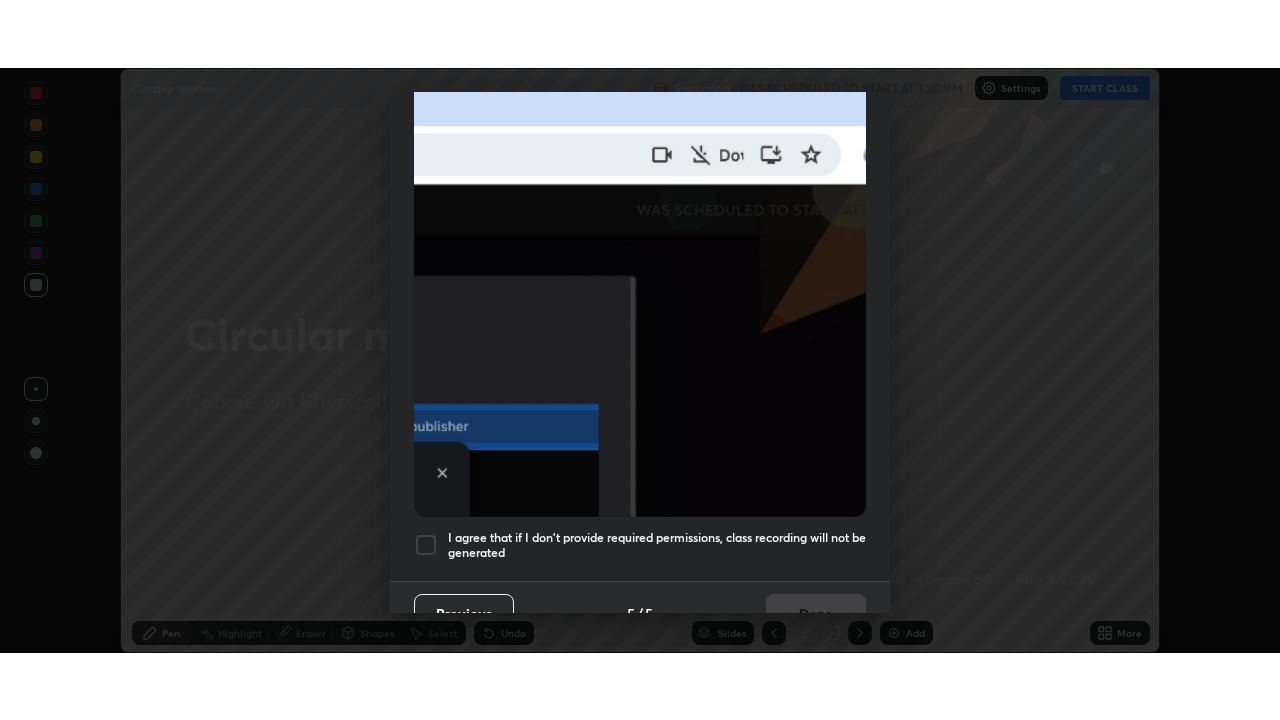 scroll, scrollTop: 479, scrollLeft: 0, axis: vertical 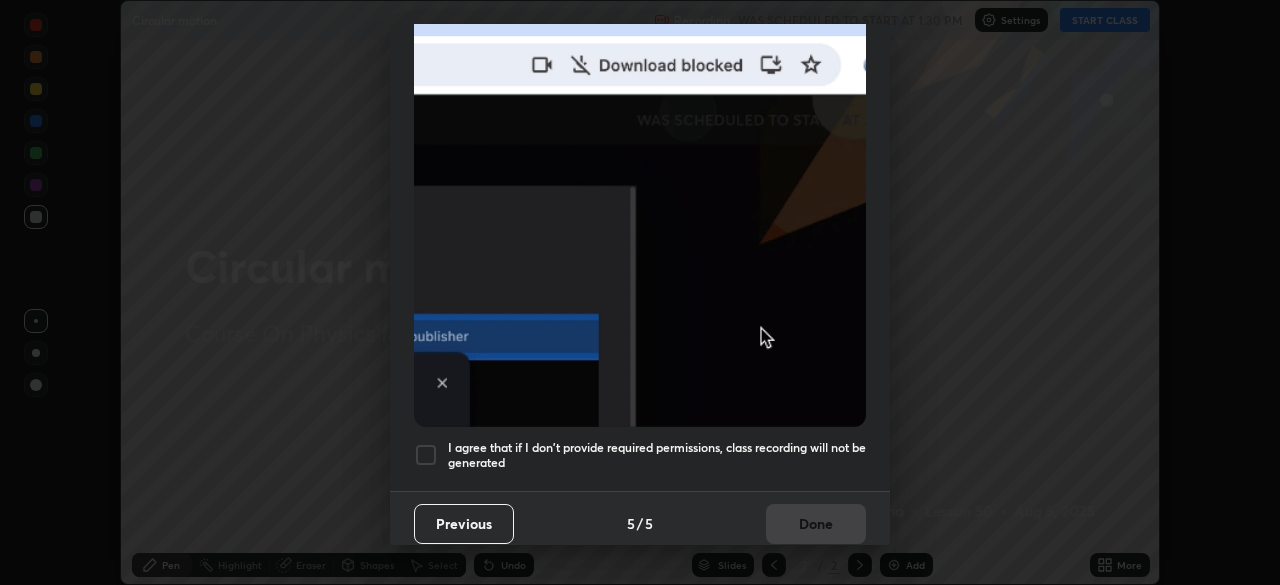 click at bounding box center (426, 455) 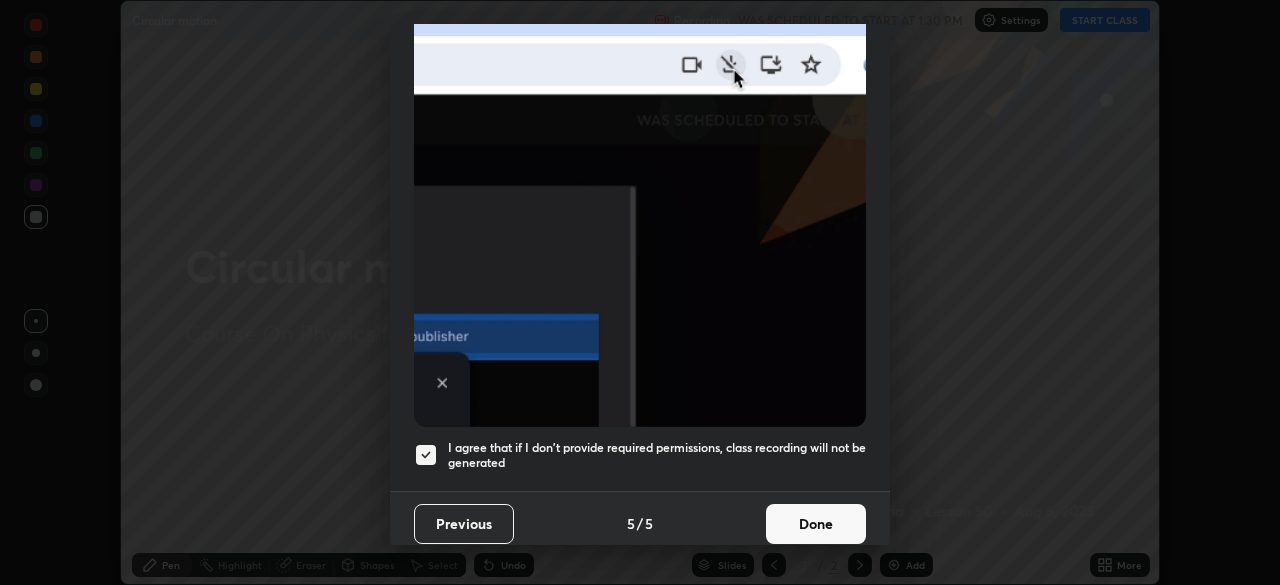 click on "Done" at bounding box center [816, 524] 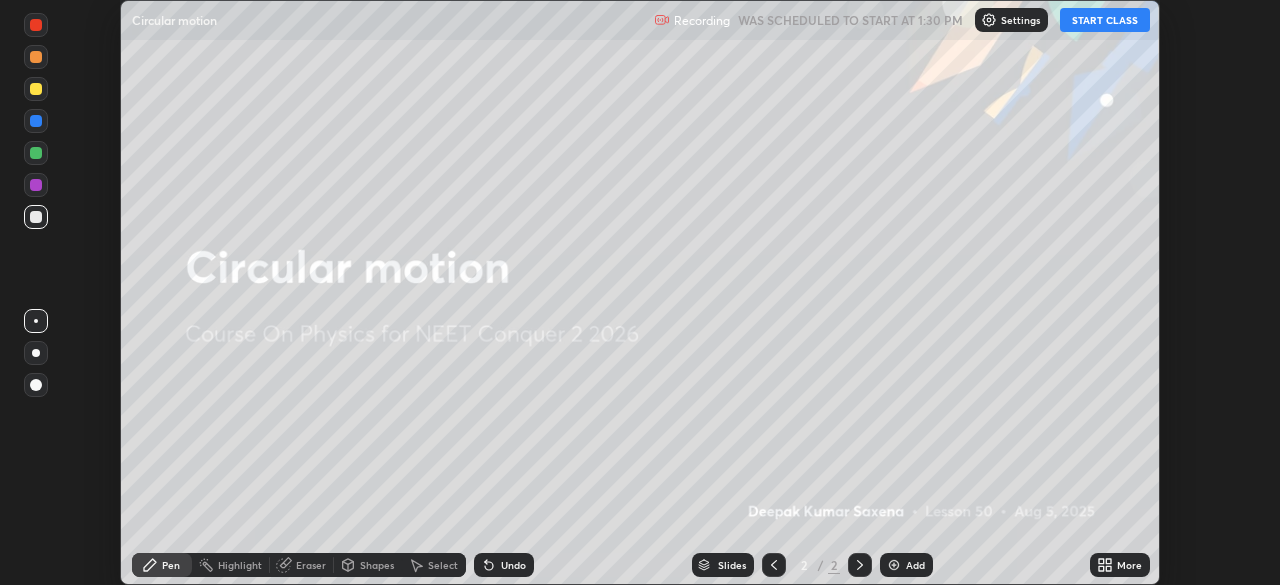 click on "START CLASS" at bounding box center (1105, 20) 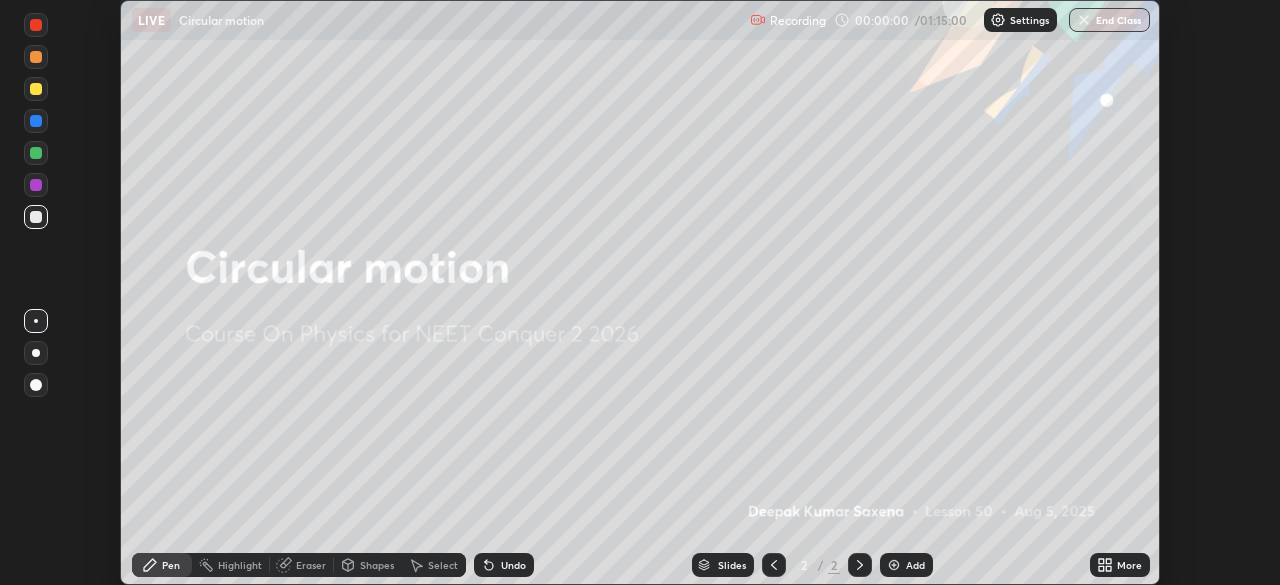 click on "More" at bounding box center [1129, 565] 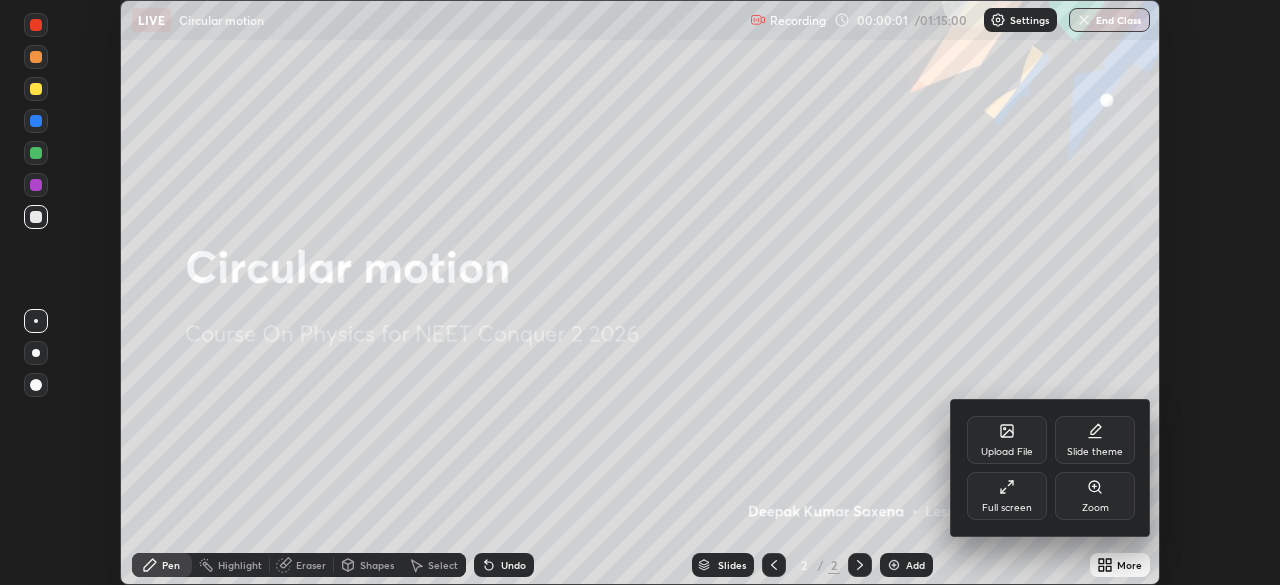 click on "Full screen" at bounding box center (1007, 496) 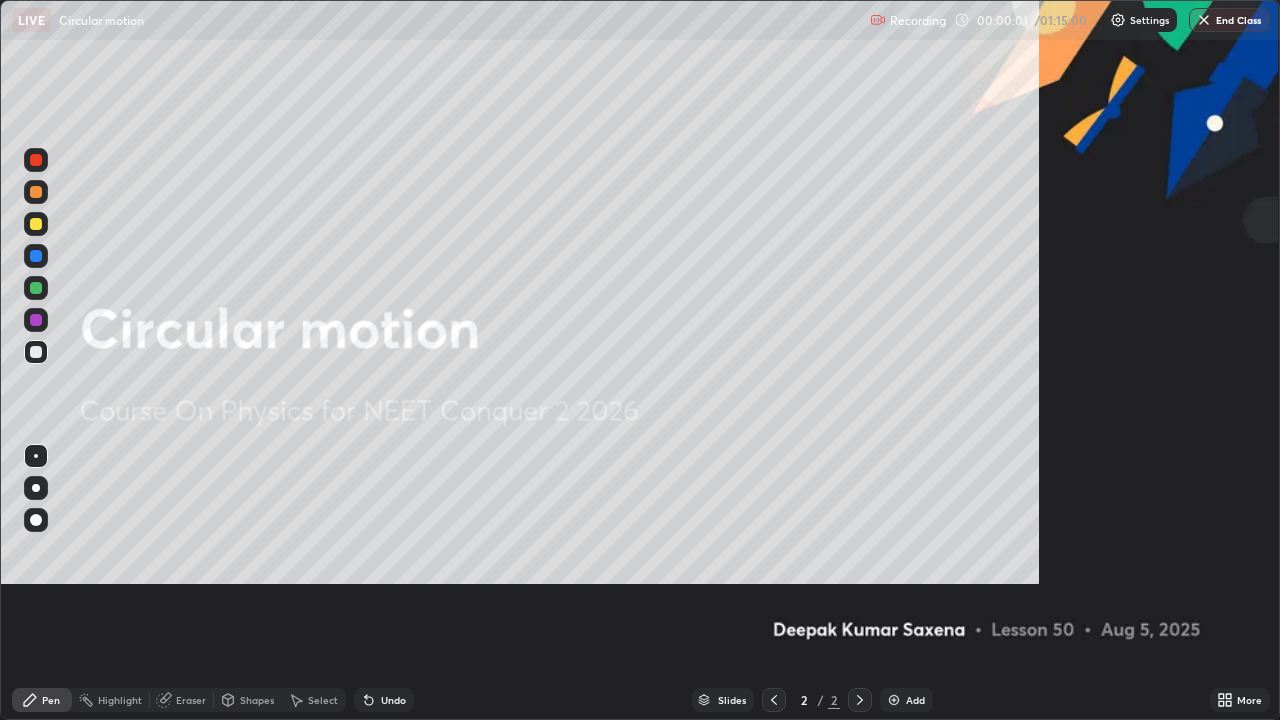 scroll, scrollTop: 99280, scrollLeft: 98720, axis: both 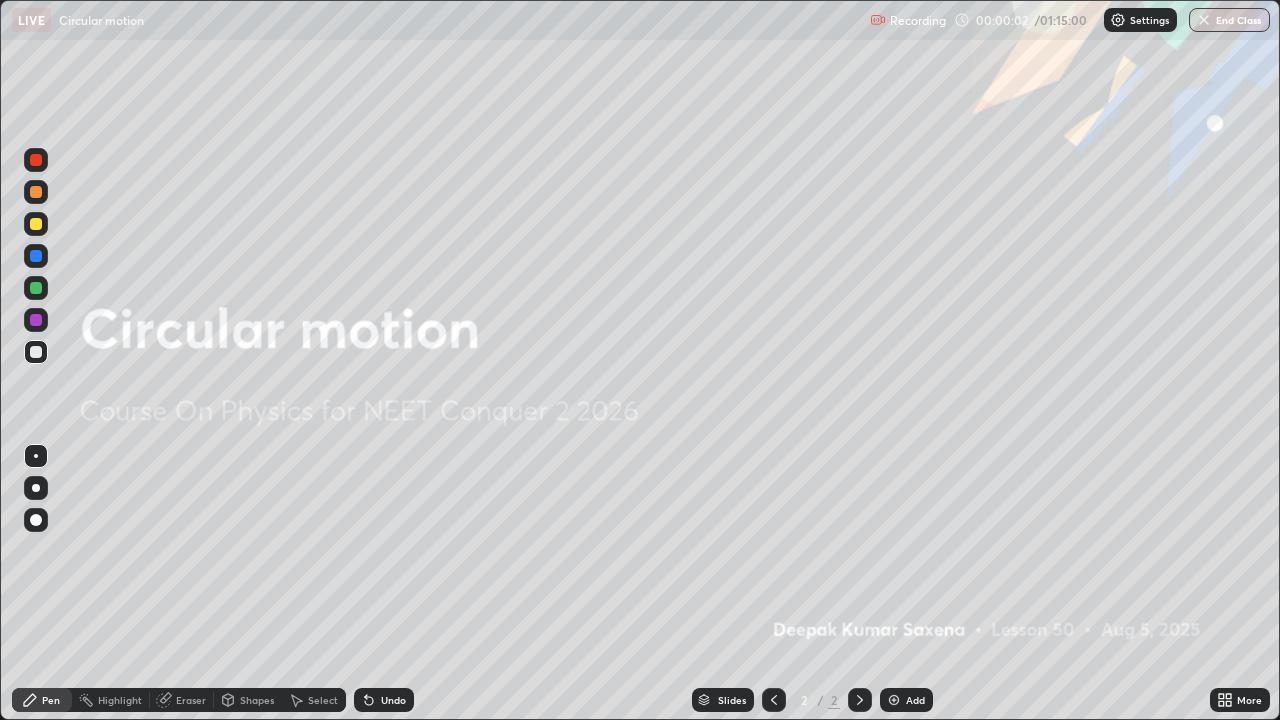 click on "Add" at bounding box center [915, 700] 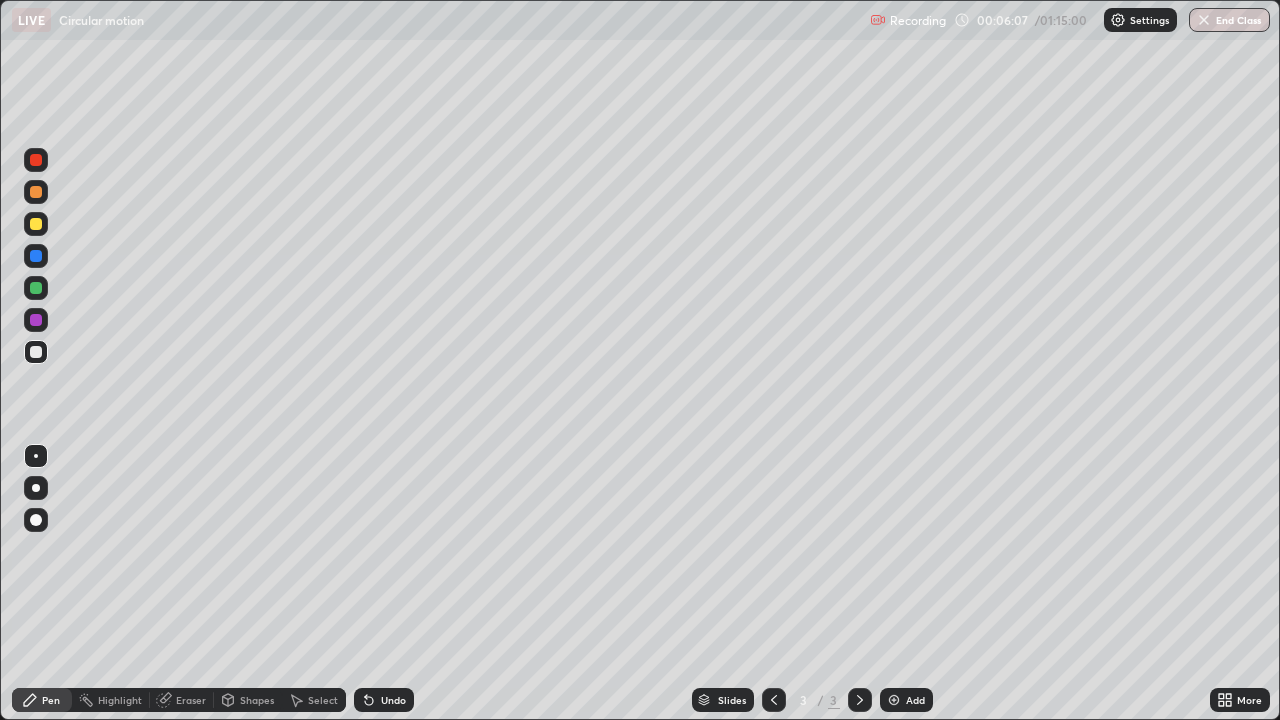 click on "Add" at bounding box center (915, 700) 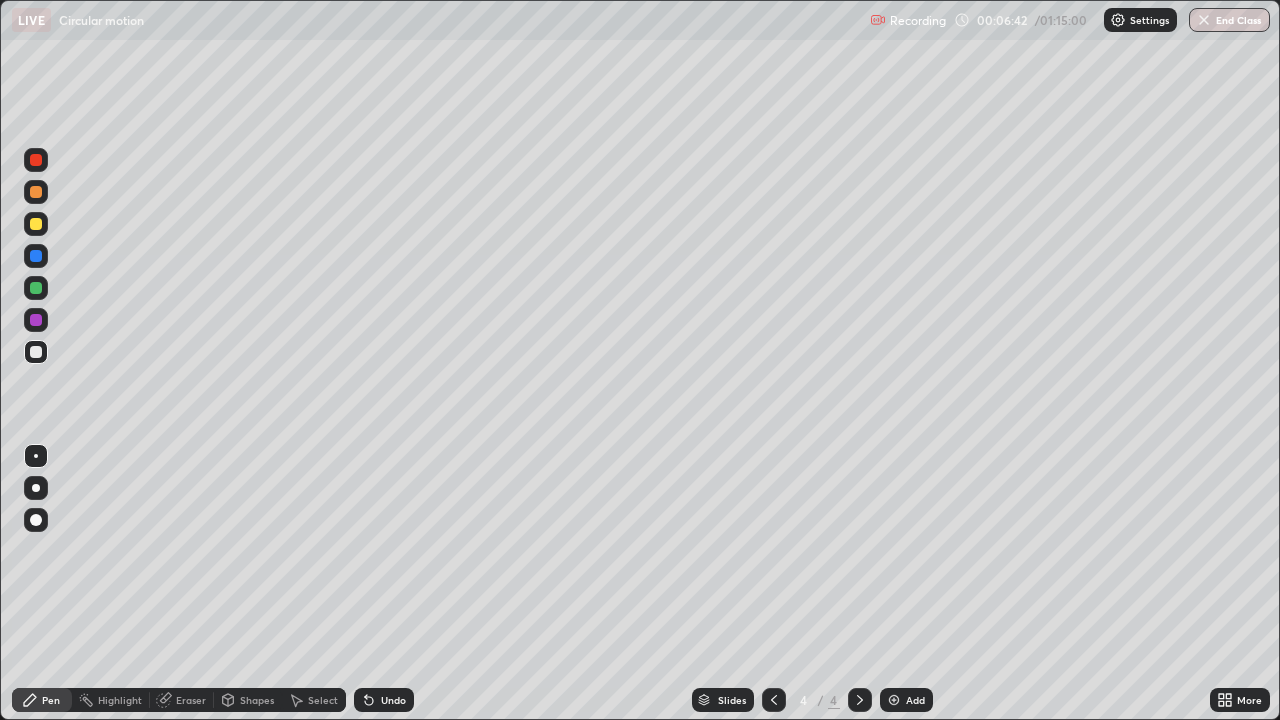 click on "Eraser" at bounding box center (191, 700) 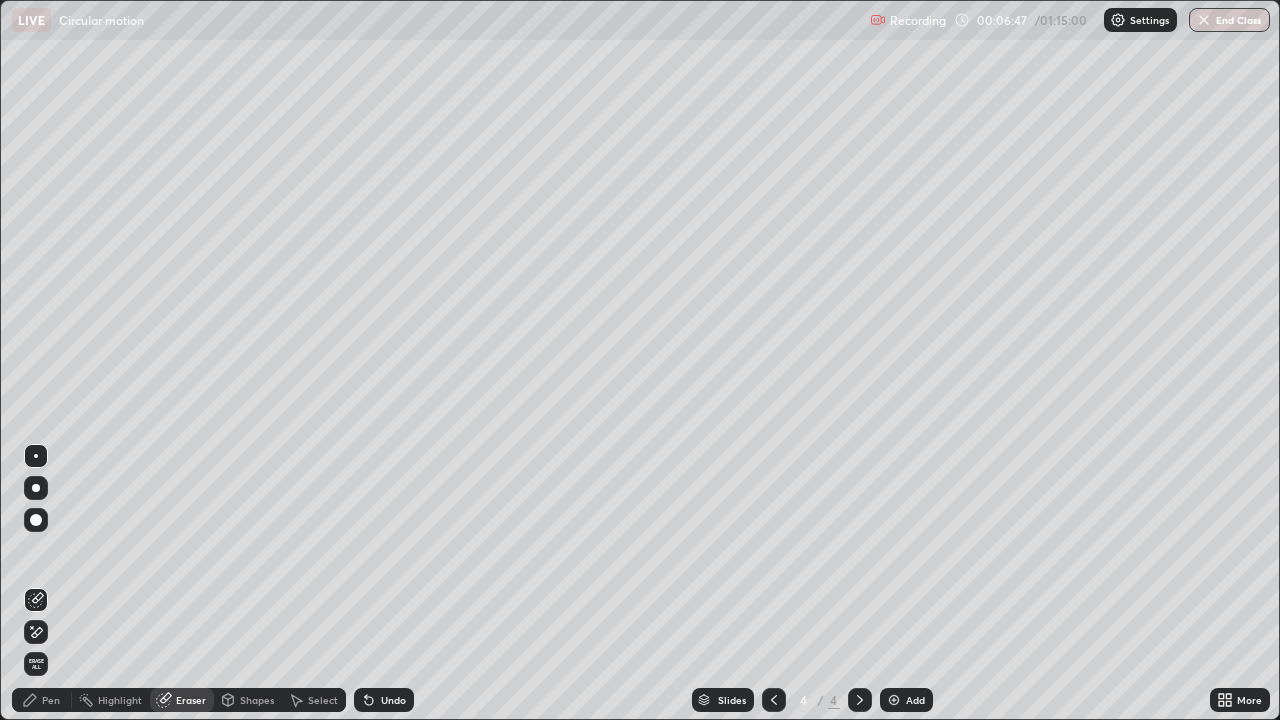 click on "Pen" at bounding box center (42, 700) 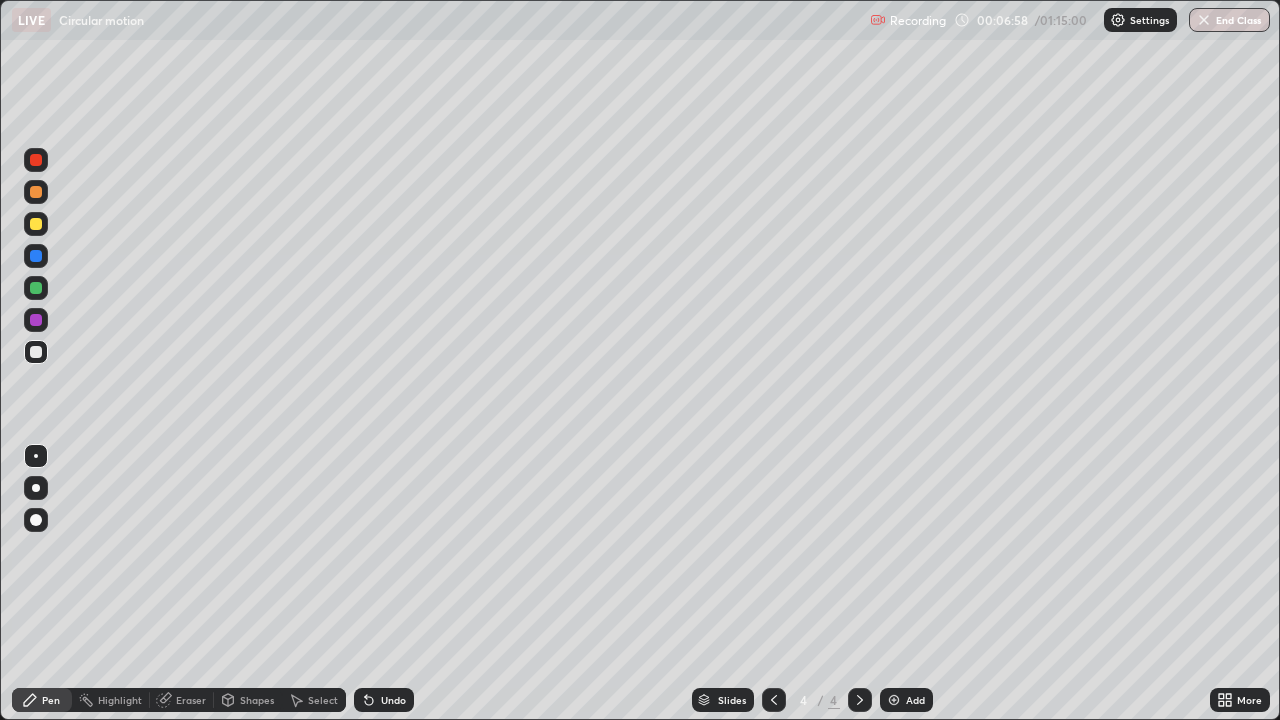 click on "Shapes" at bounding box center (248, 700) 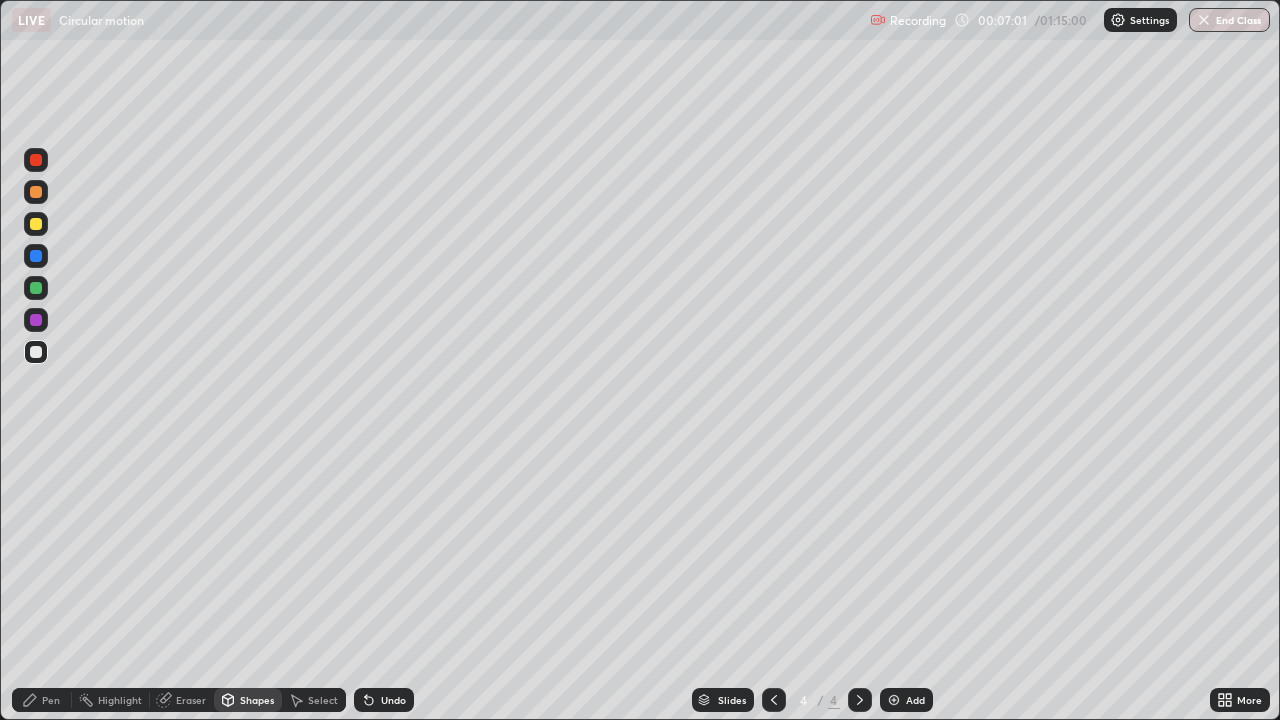 click on "Pen" at bounding box center (51, 700) 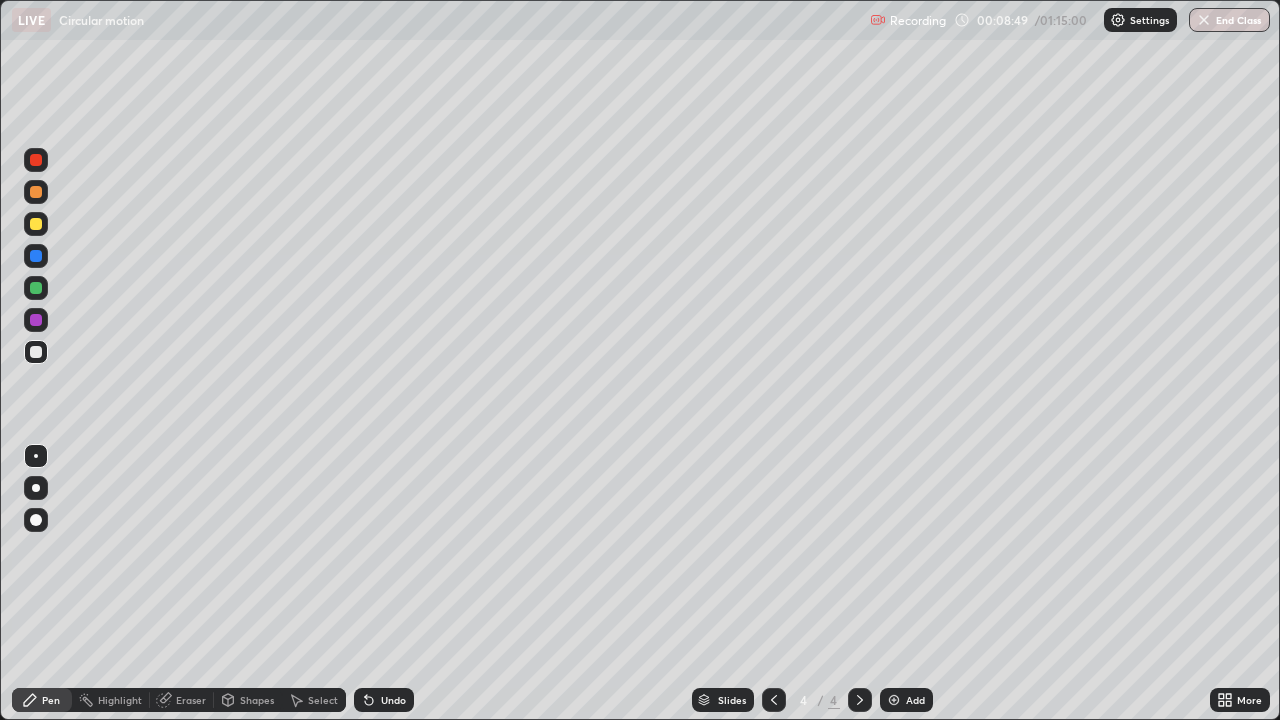 click on "Add" at bounding box center (906, 700) 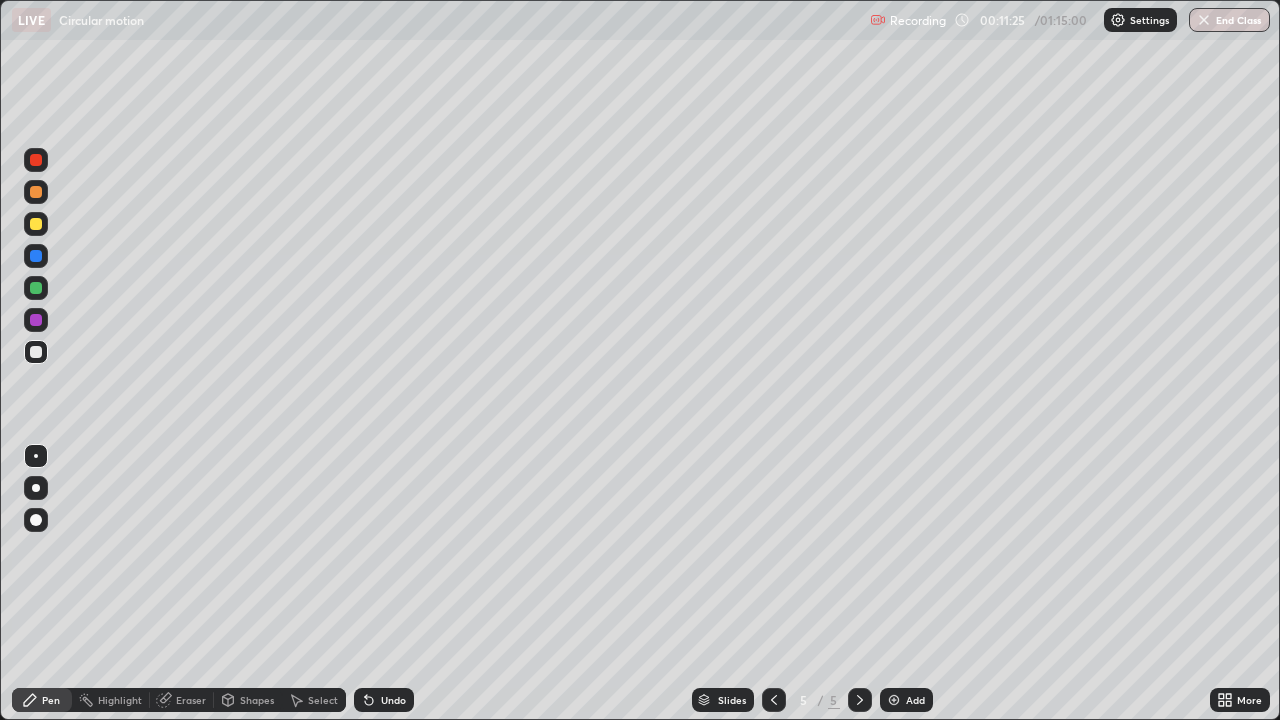 click on "Add" at bounding box center (906, 700) 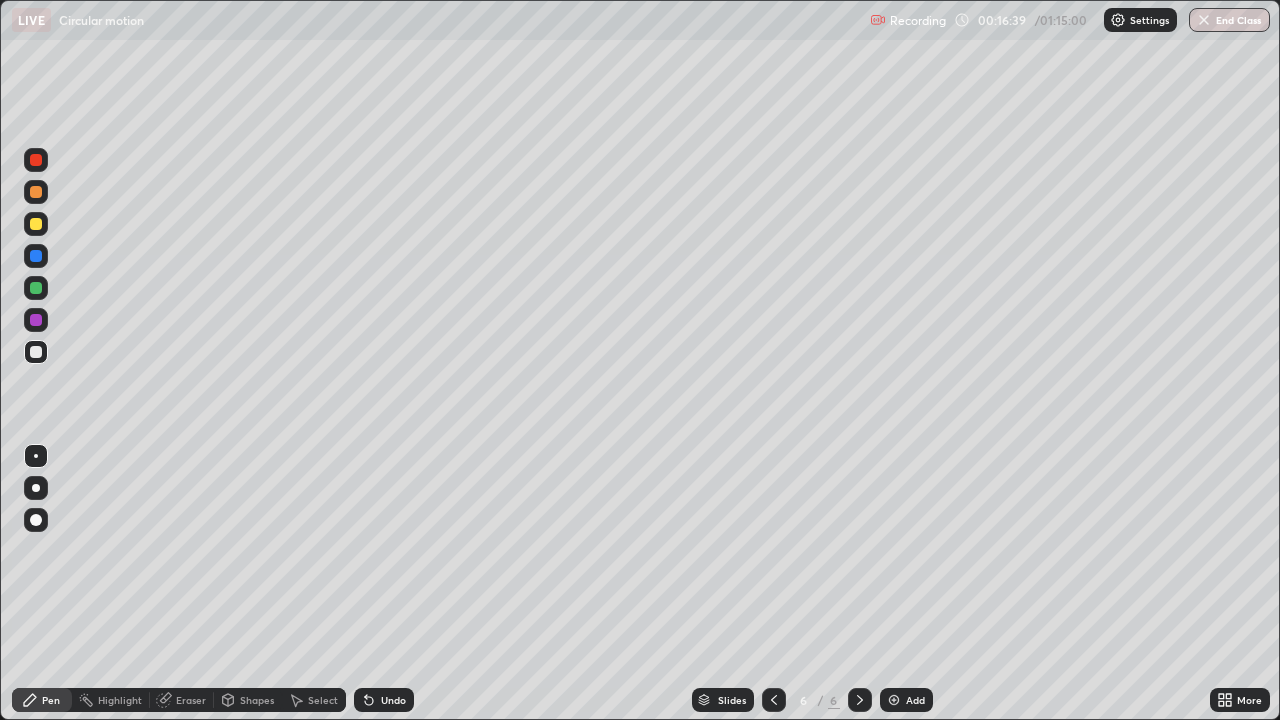 click on "Add" at bounding box center [906, 700] 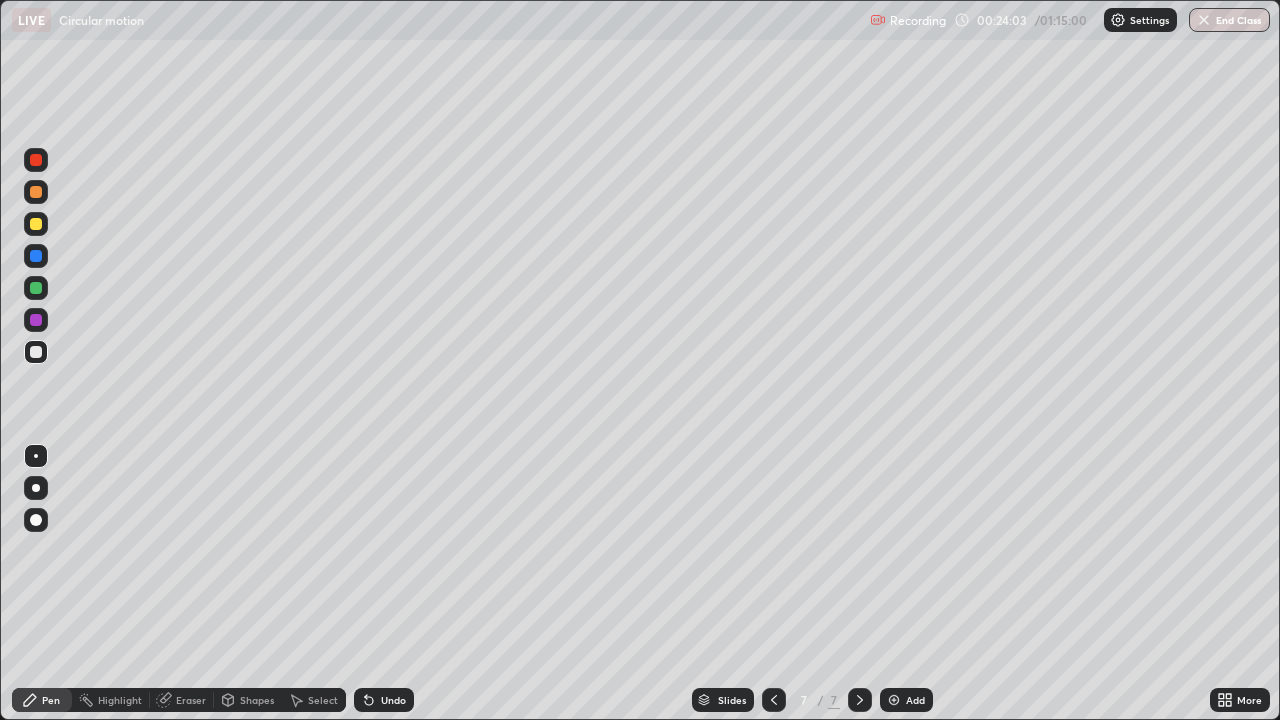click on "Add" at bounding box center (915, 700) 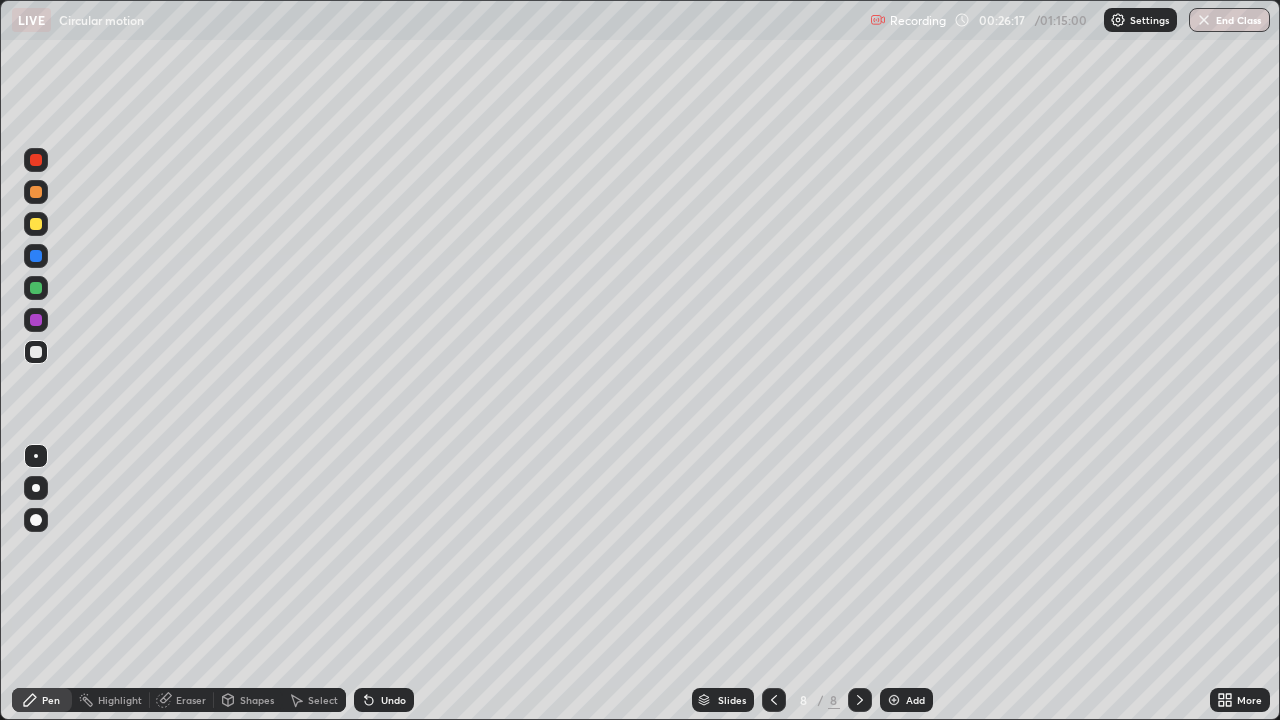 click at bounding box center [894, 700] 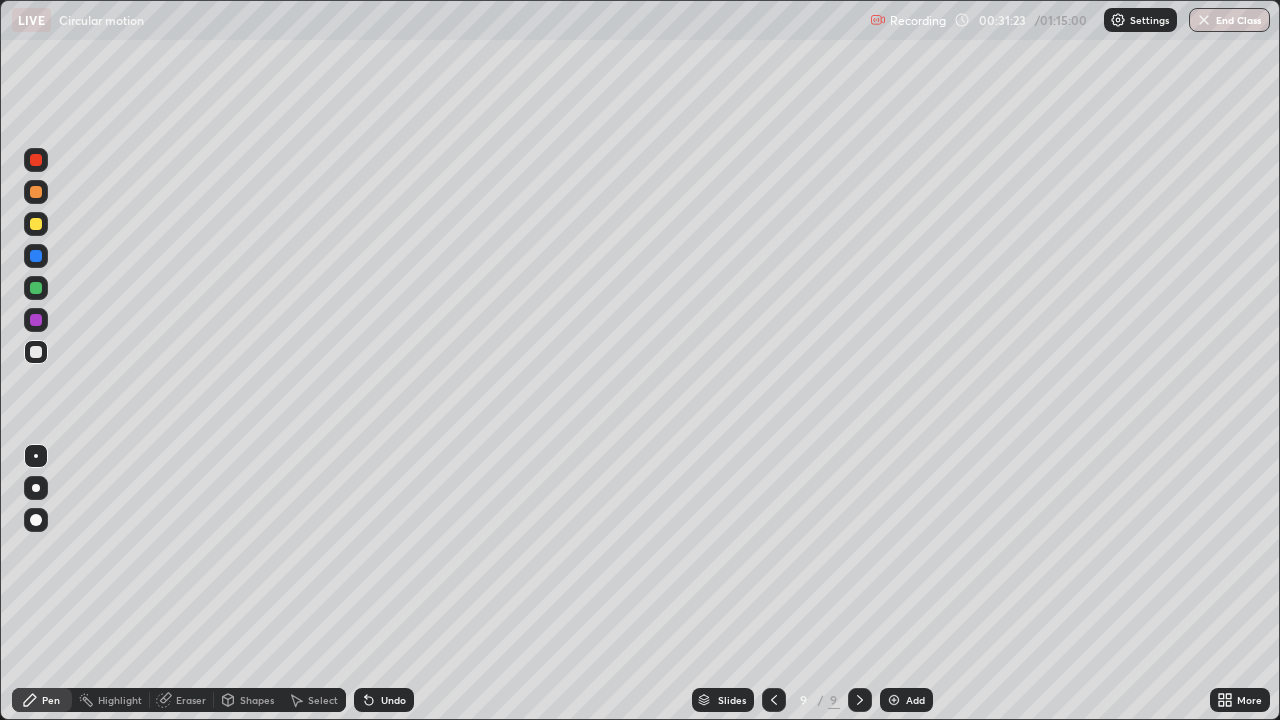 click at bounding box center (894, 700) 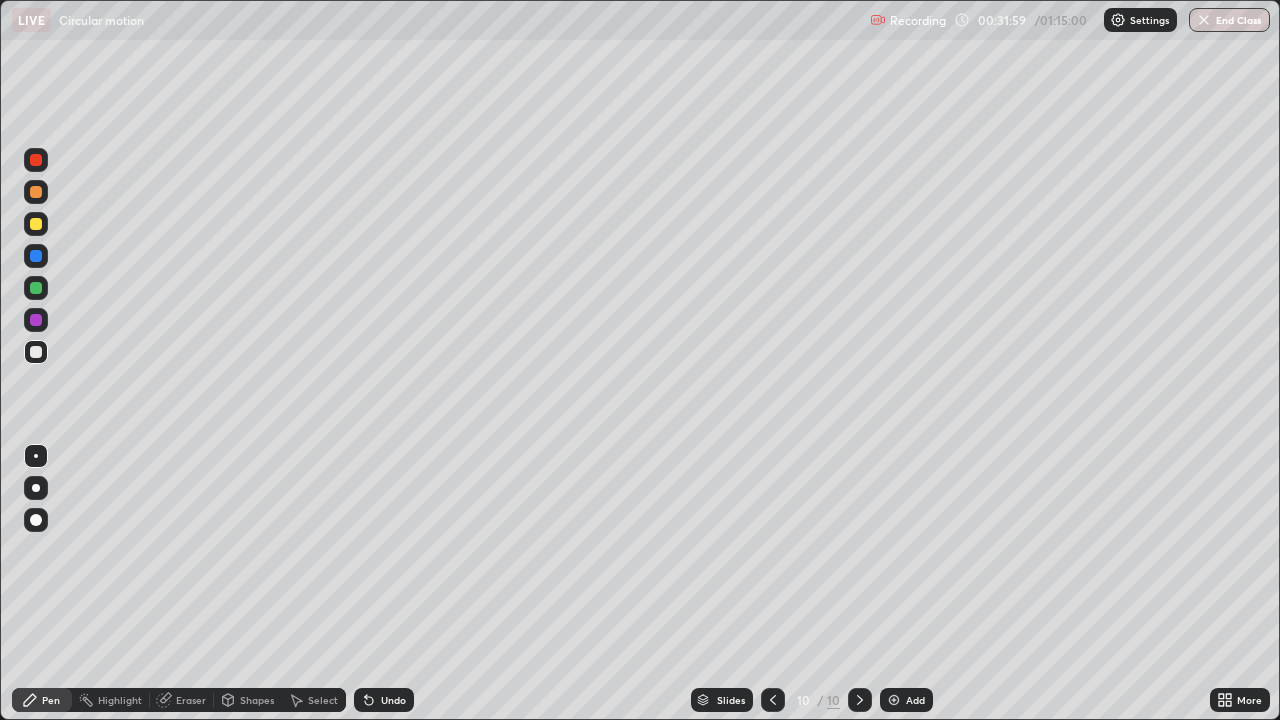 click at bounding box center [36, 224] 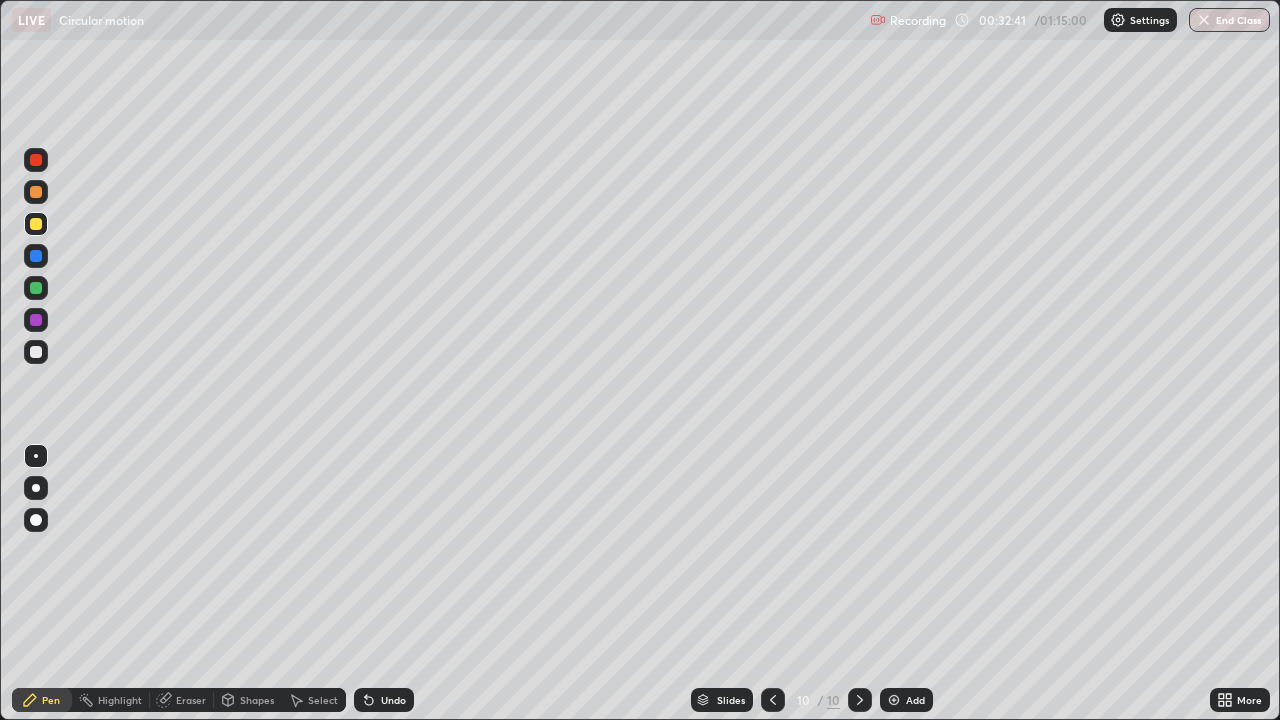 click on "Shapes" at bounding box center (257, 700) 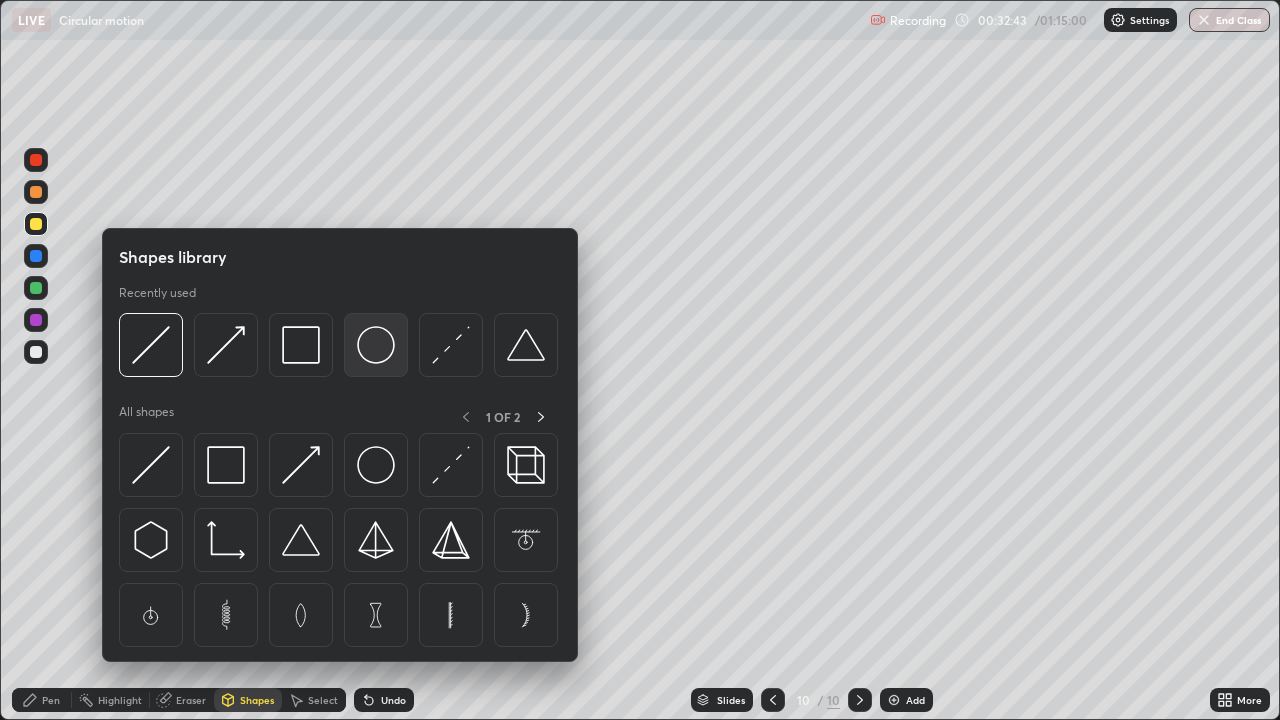 click at bounding box center [376, 345] 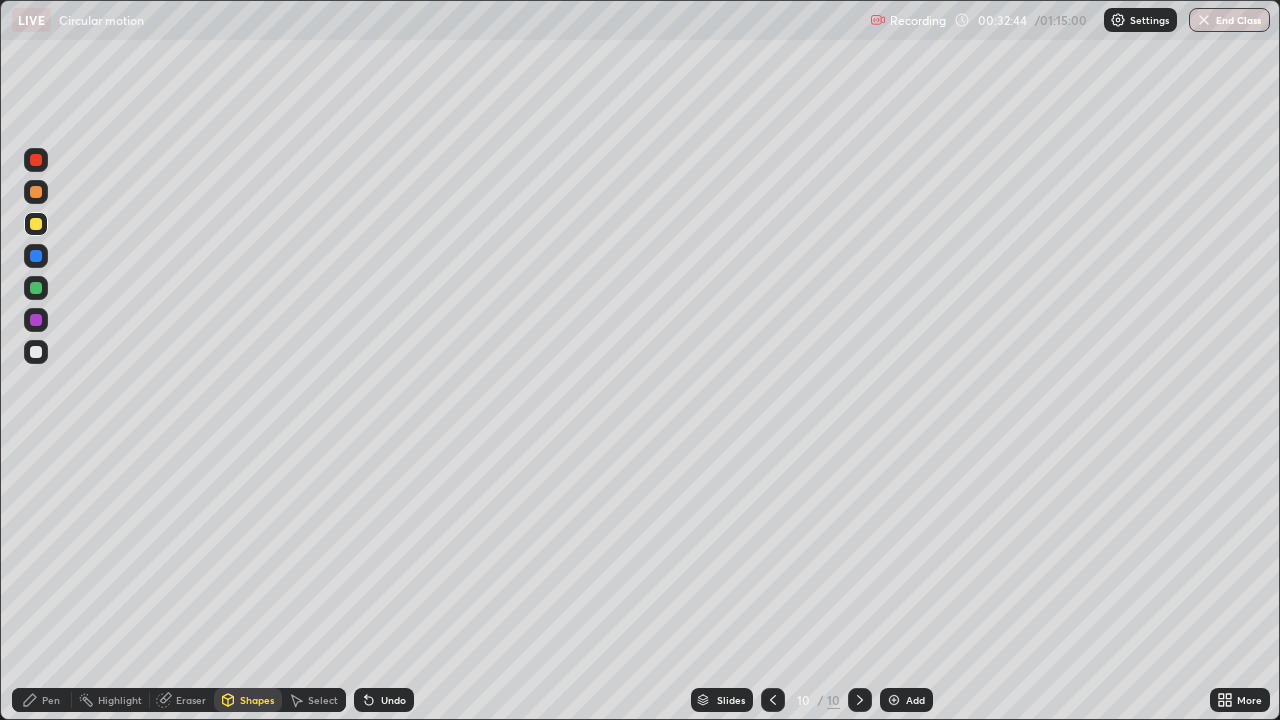 click on "Shapes" at bounding box center (257, 700) 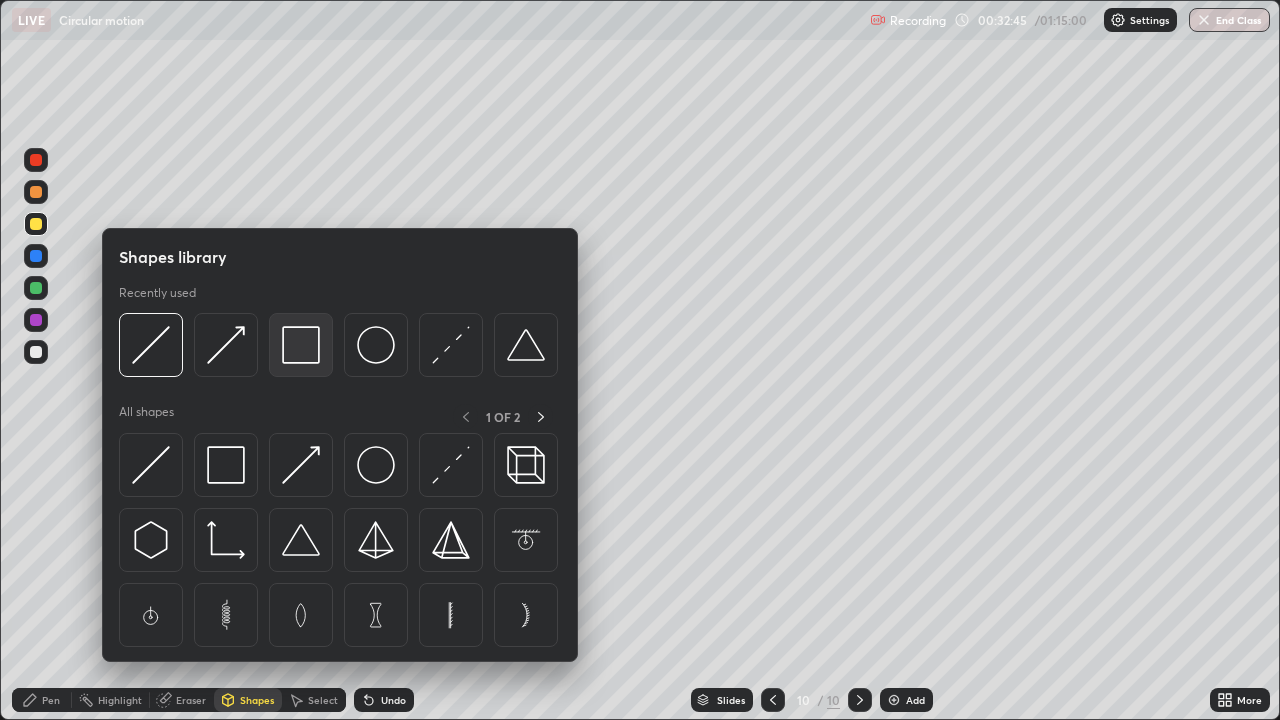 click at bounding box center [301, 345] 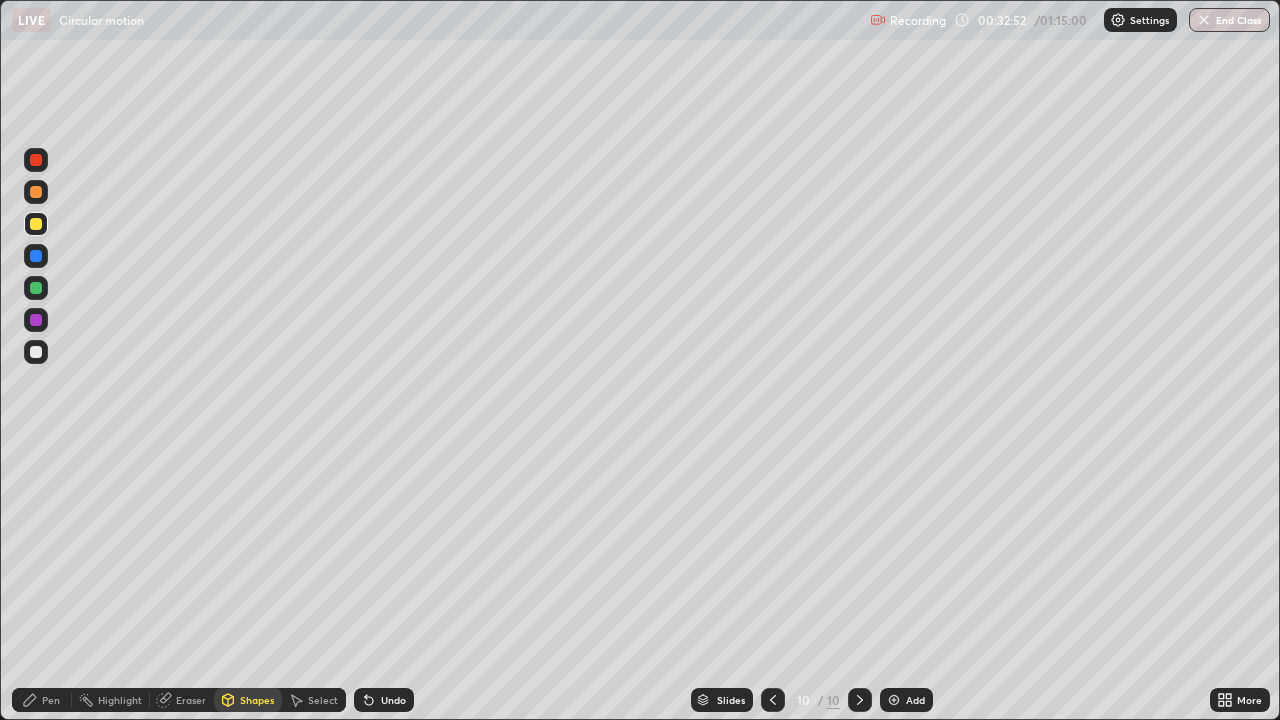 click on "Shapes" at bounding box center [257, 700] 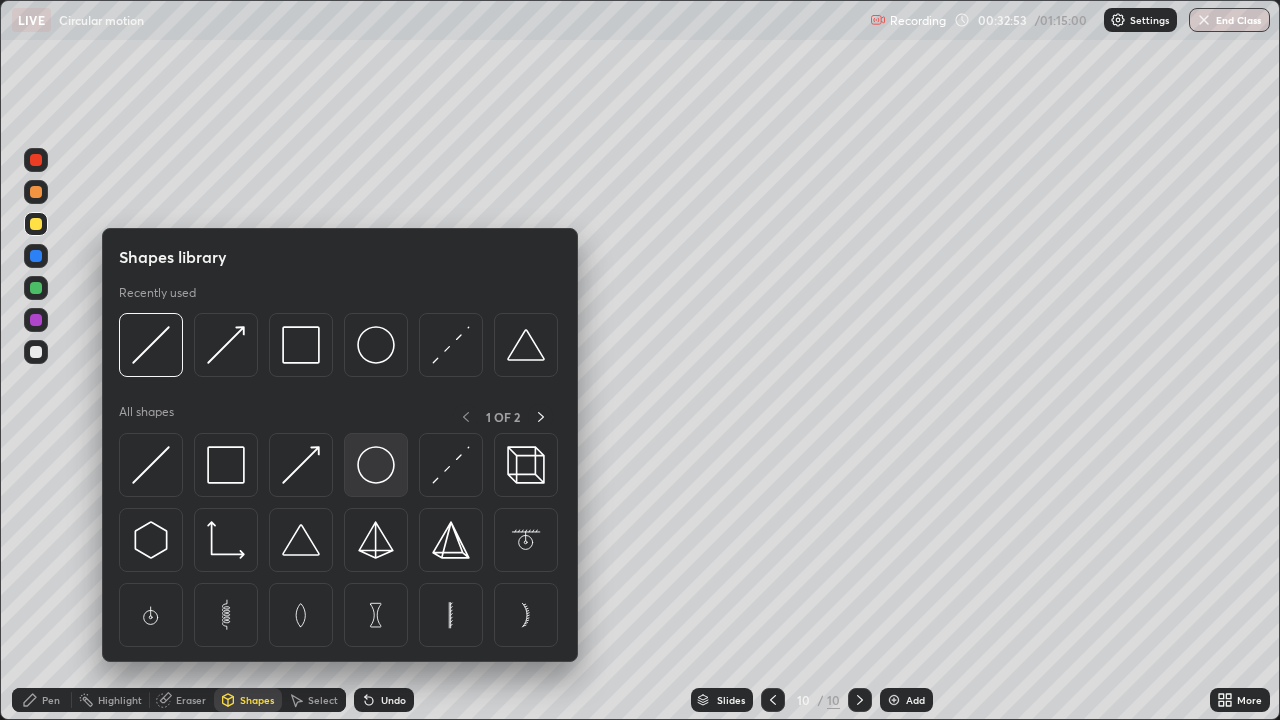 click at bounding box center [376, 465] 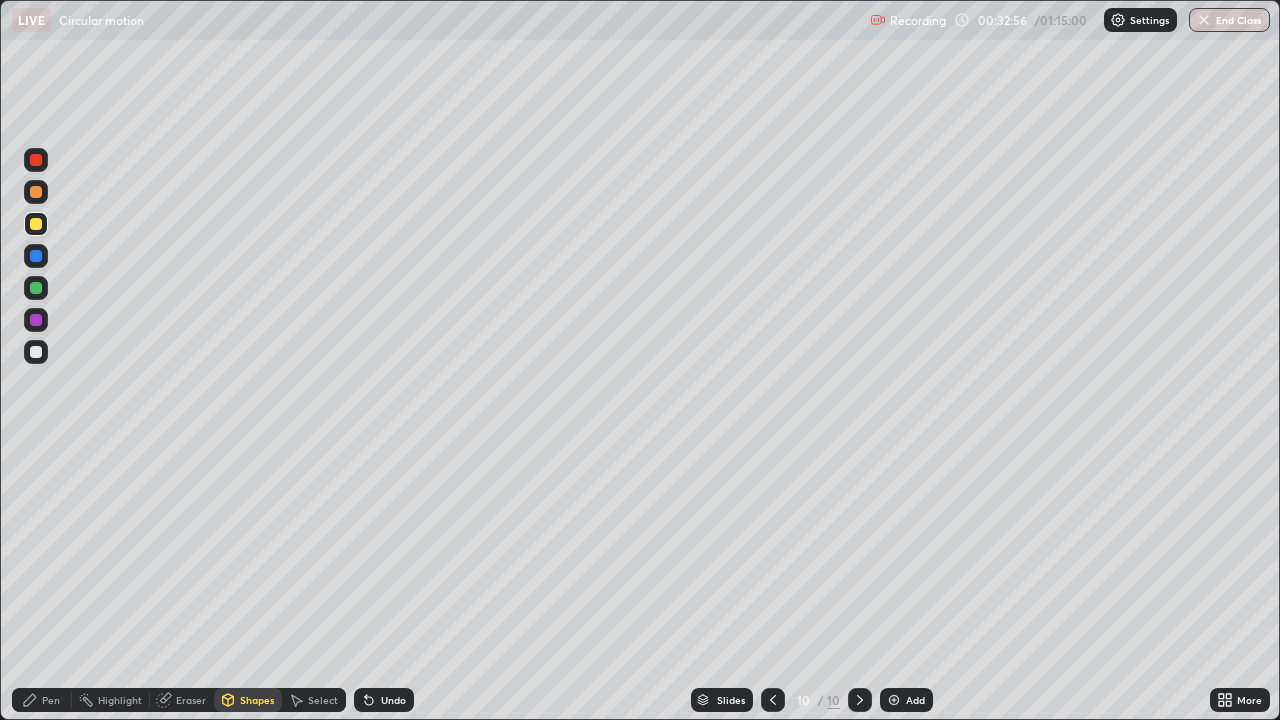 click on "Shapes" at bounding box center (257, 700) 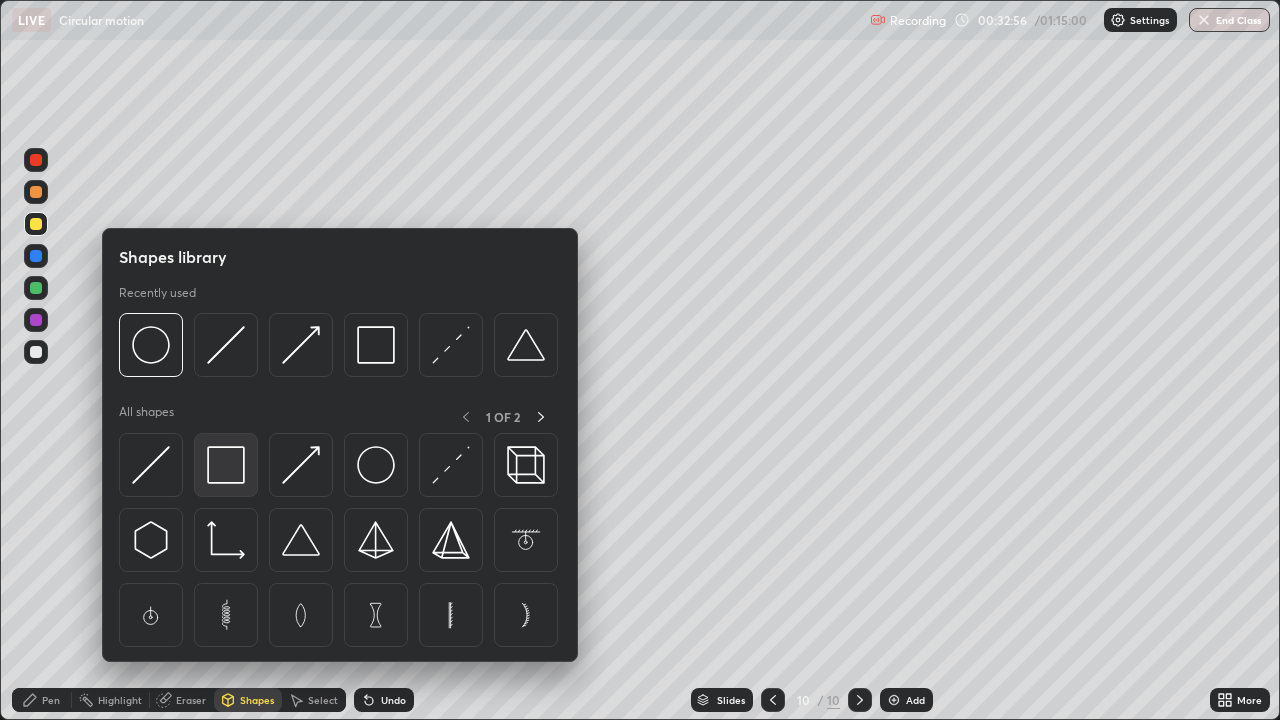 click at bounding box center (226, 465) 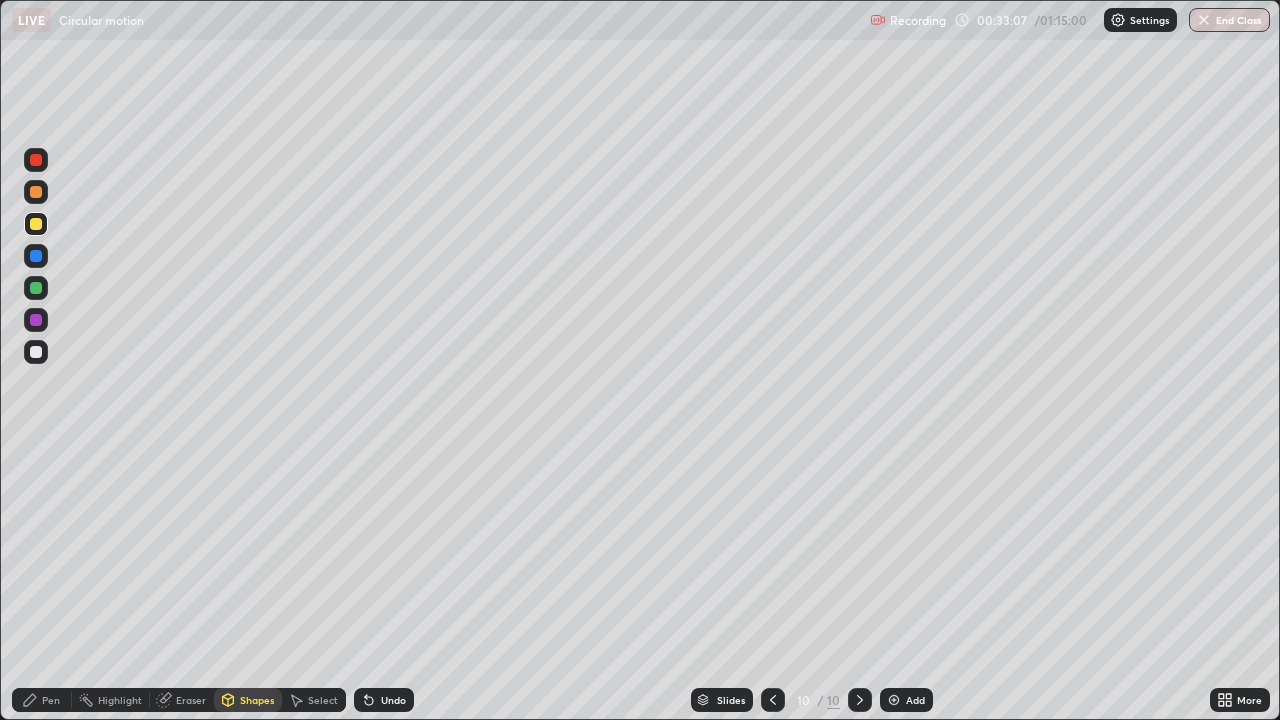 click on "Pen" at bounding box center [51, 700] 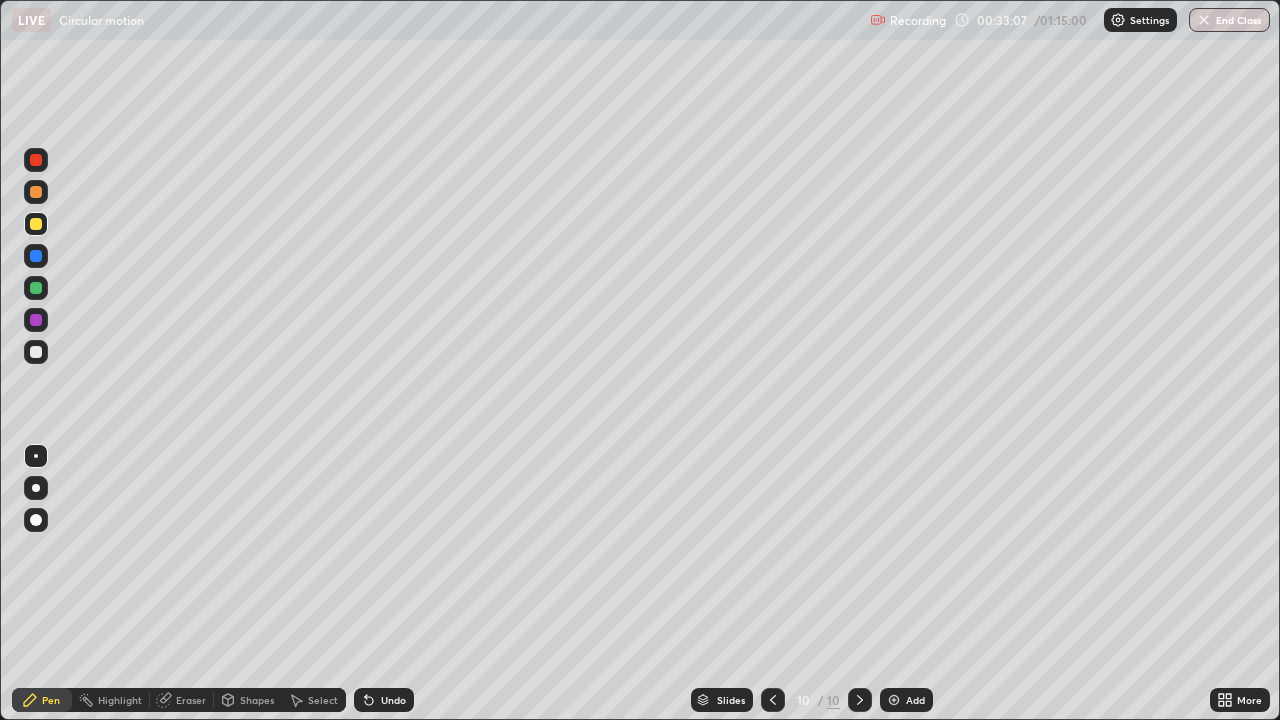 click at bounding box center (36, 352) 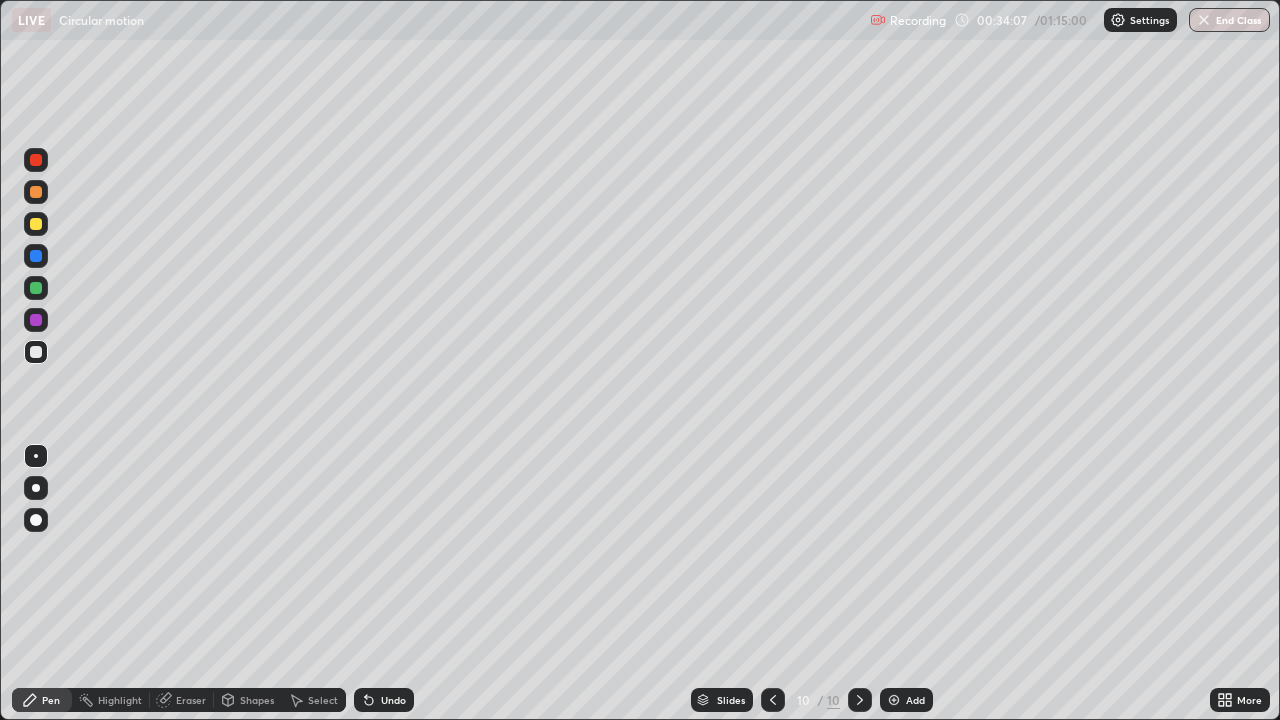 click on "Shapes" at bounding box center [248, 700] 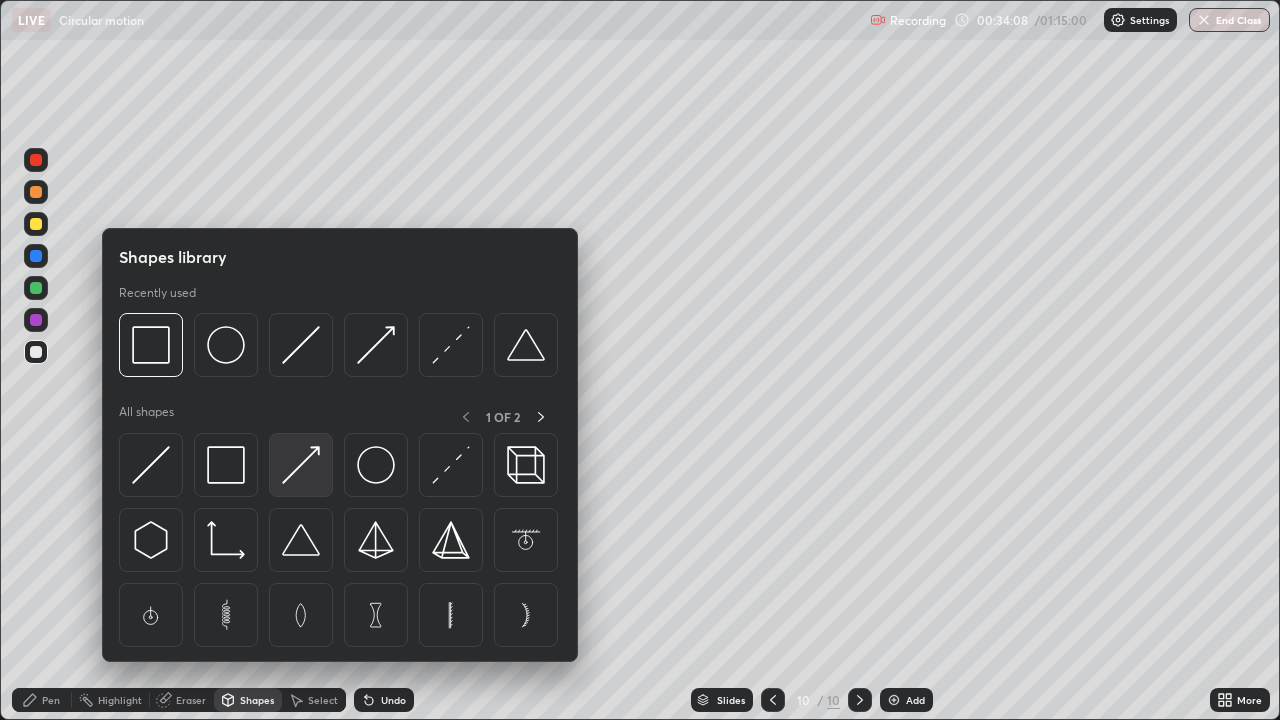 click at bounding box center [301, 465] 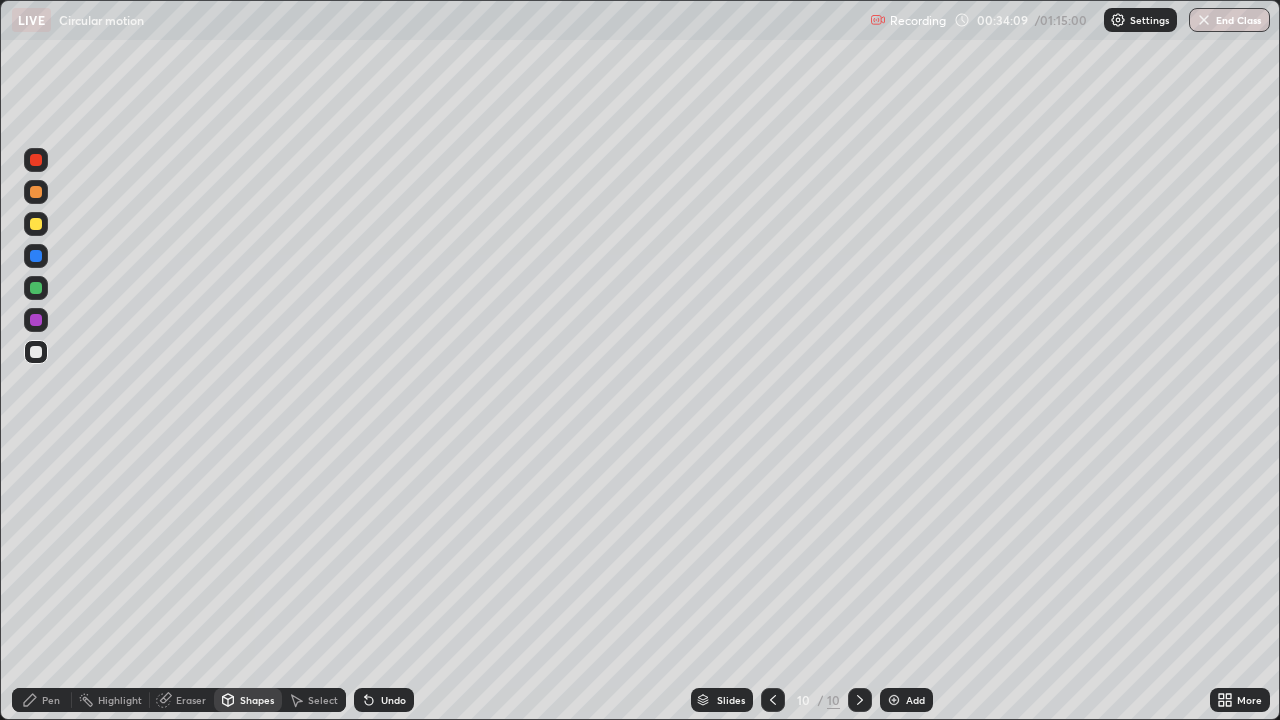click at bounding box center [36, 224] 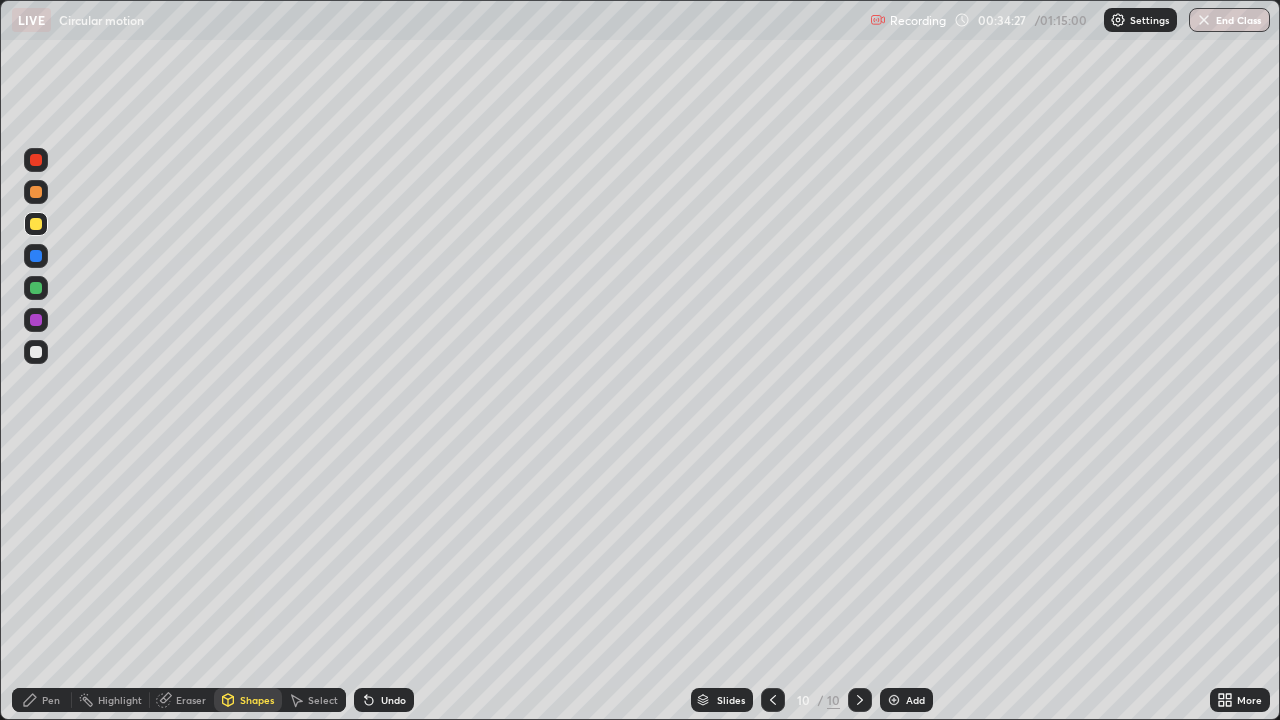 click on "Pen" at bounding box center (51, 700) 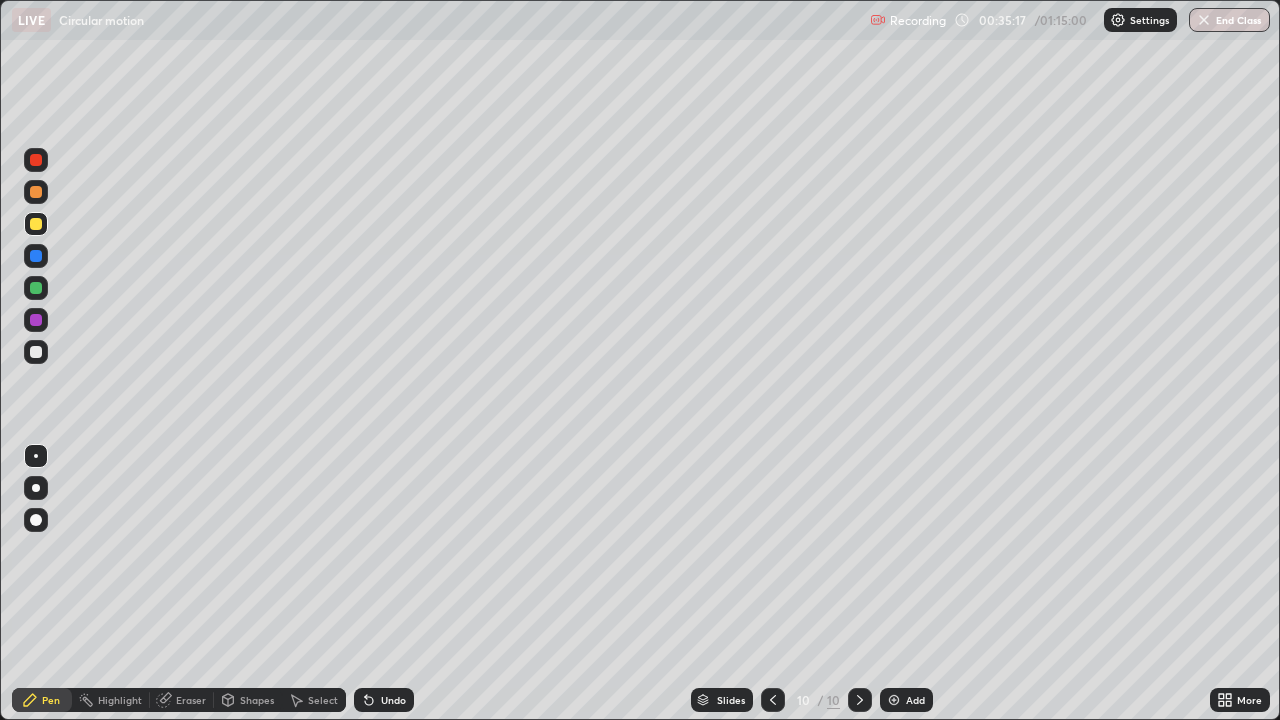 click at bounding box center (36, 352) 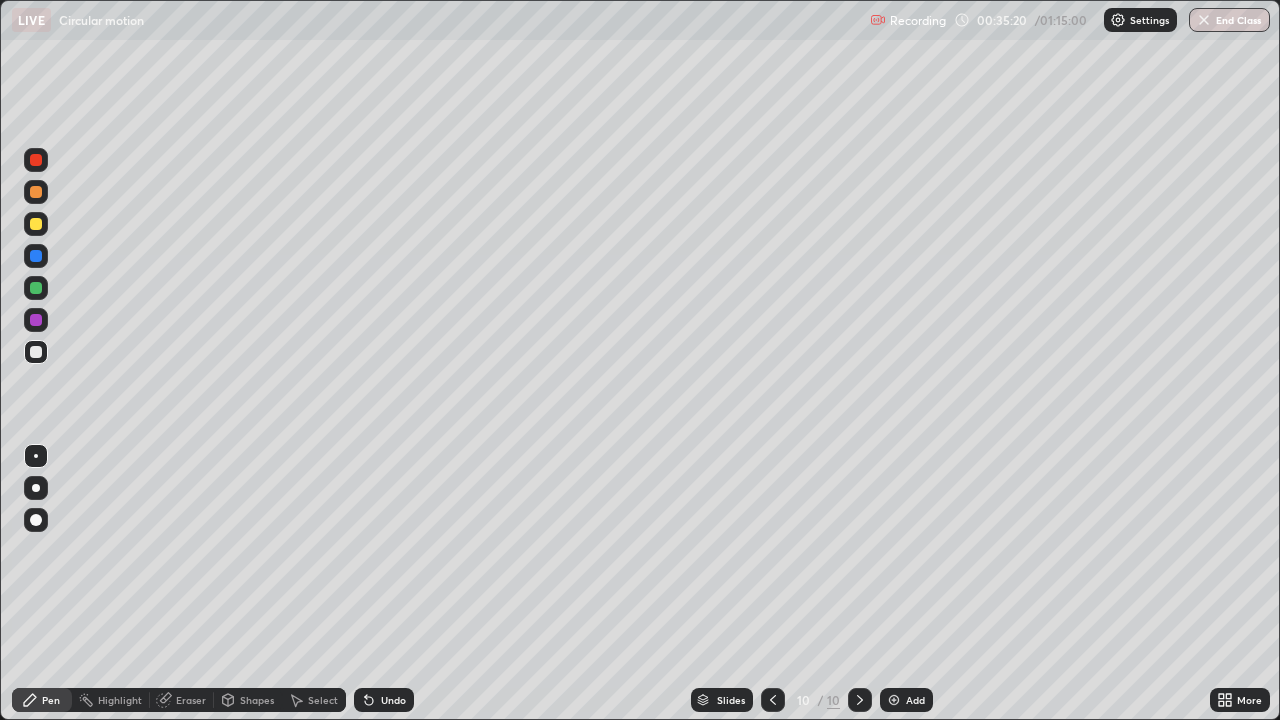 click on "Shapes" at bounding box center (257, 700) 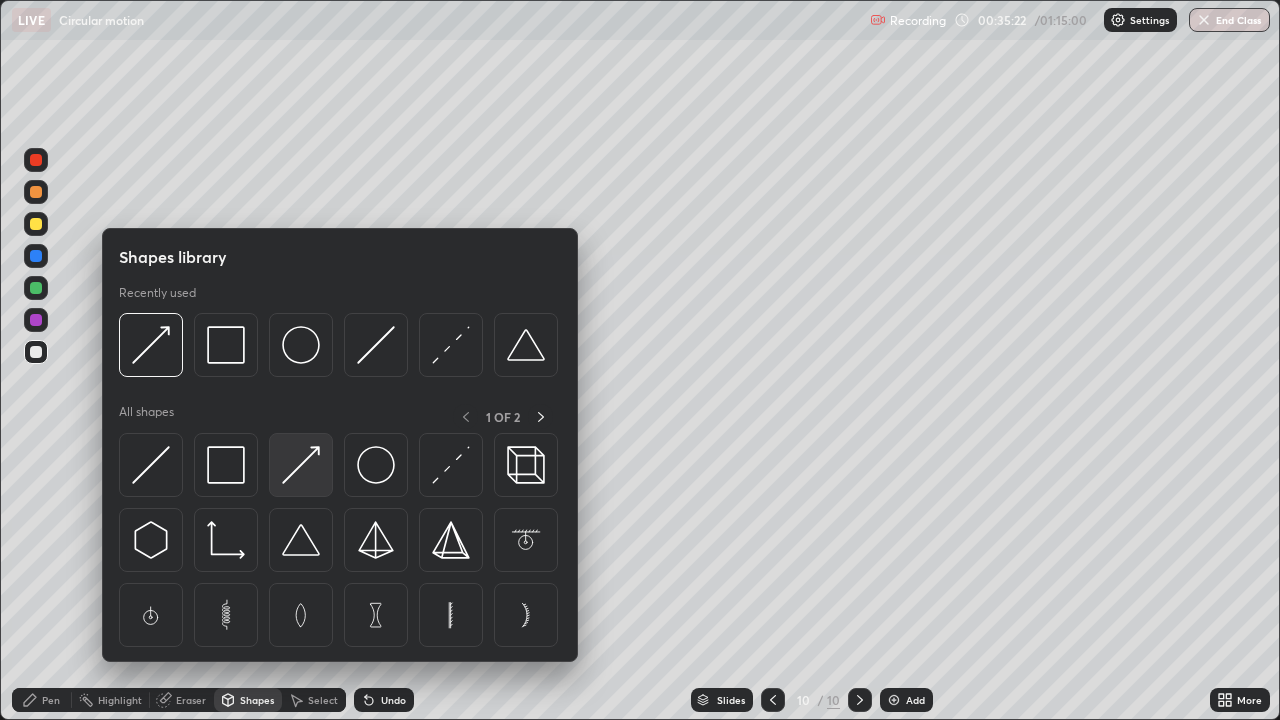 click at bounding box center (301, 465) 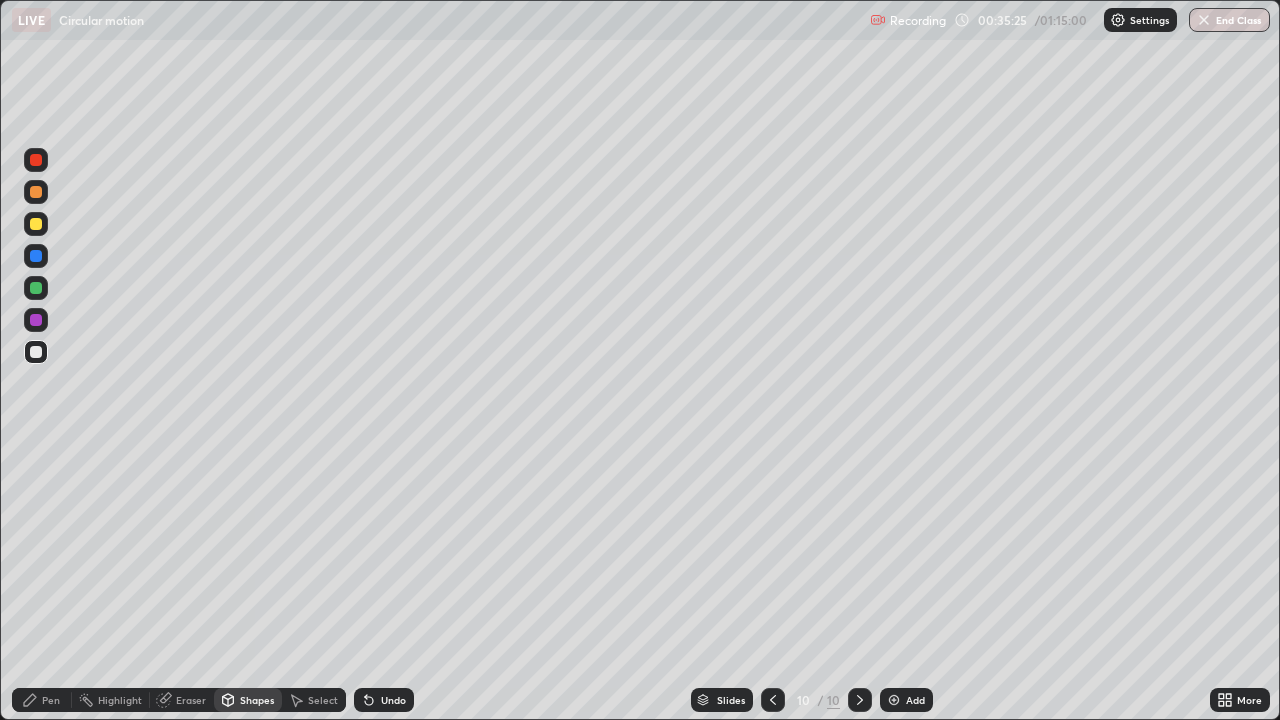 click on "Pen" at bounding box center (51, 700) 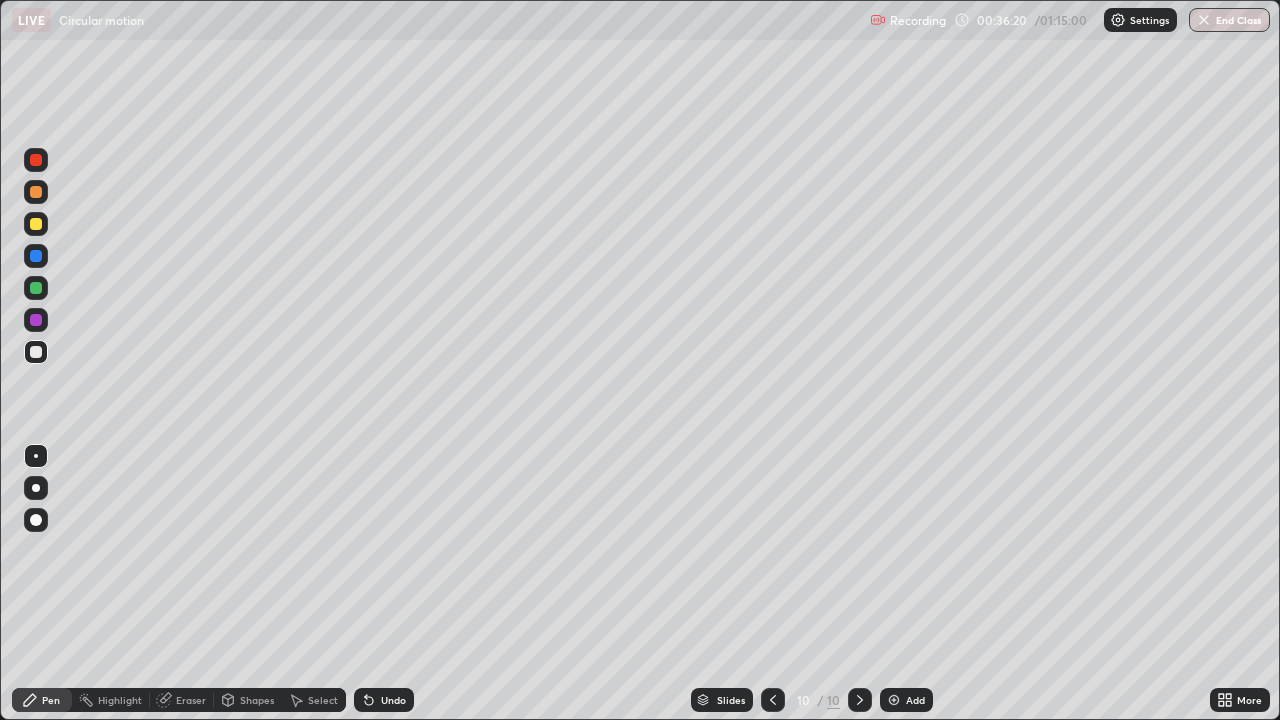 click on "Add" at bounding box center [906, 700] 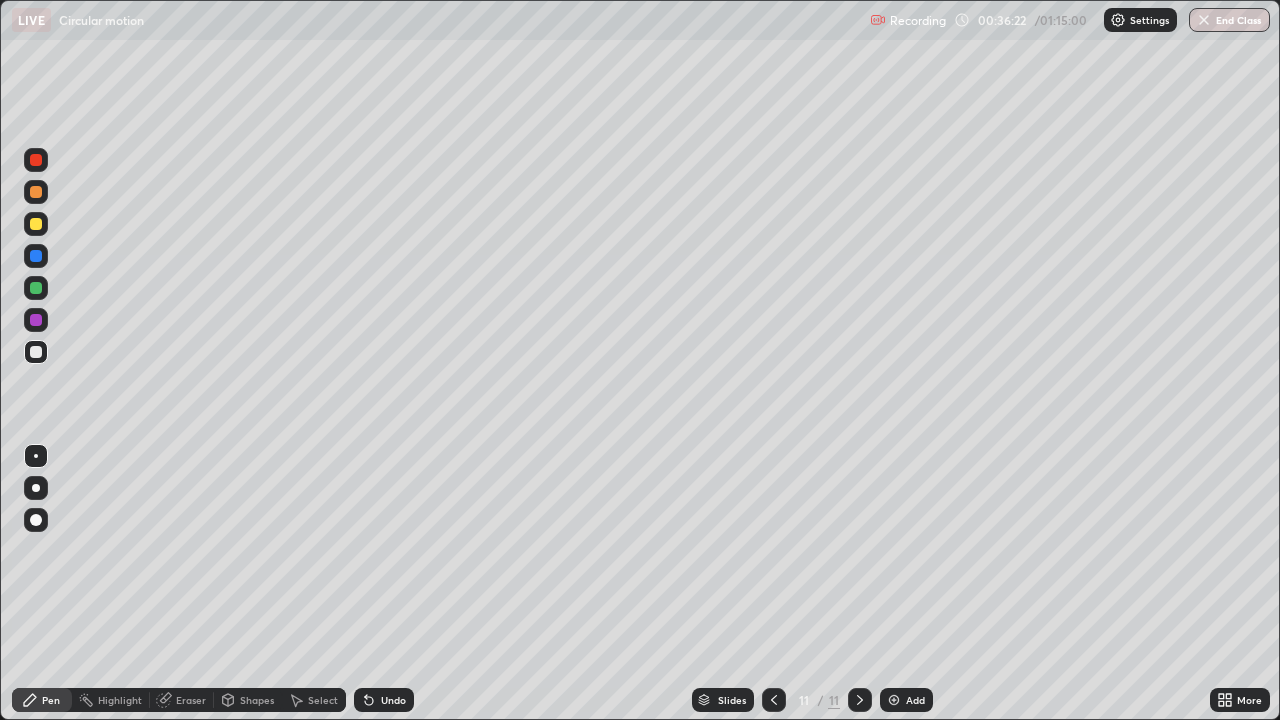 click on "Shapes" at bounding box center (257, 700) 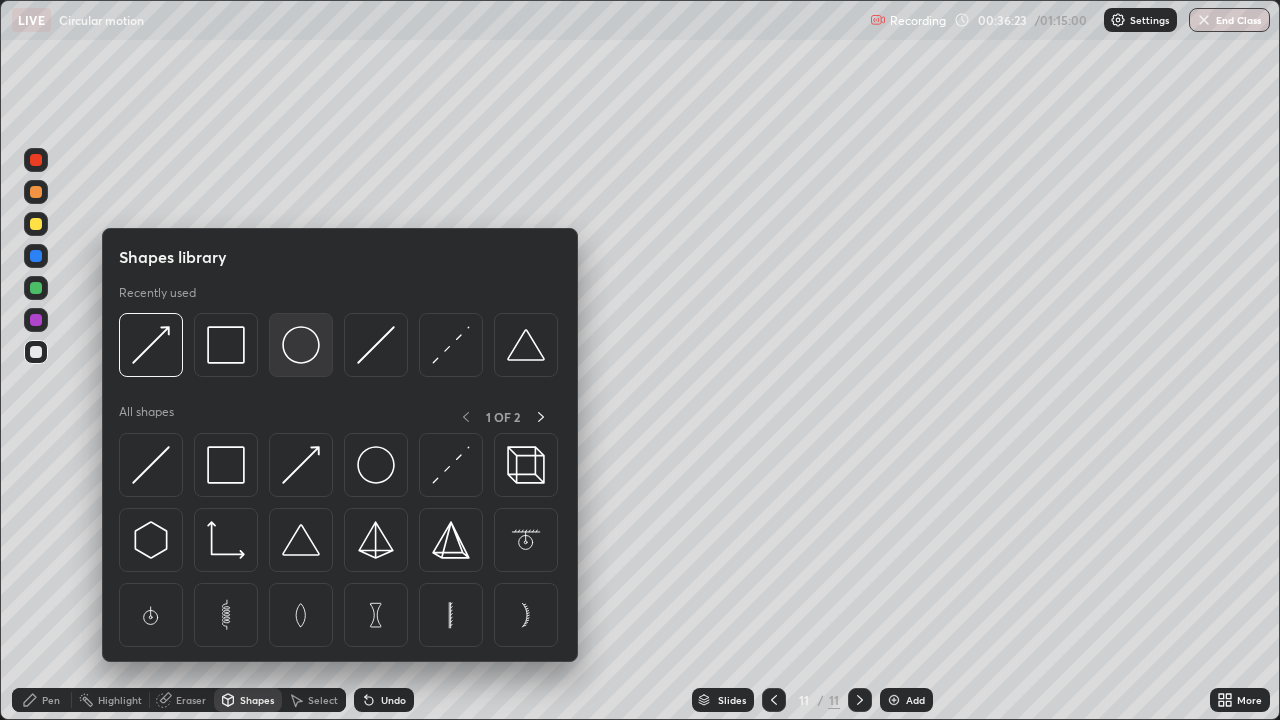 click at bounding box center (301, 345) 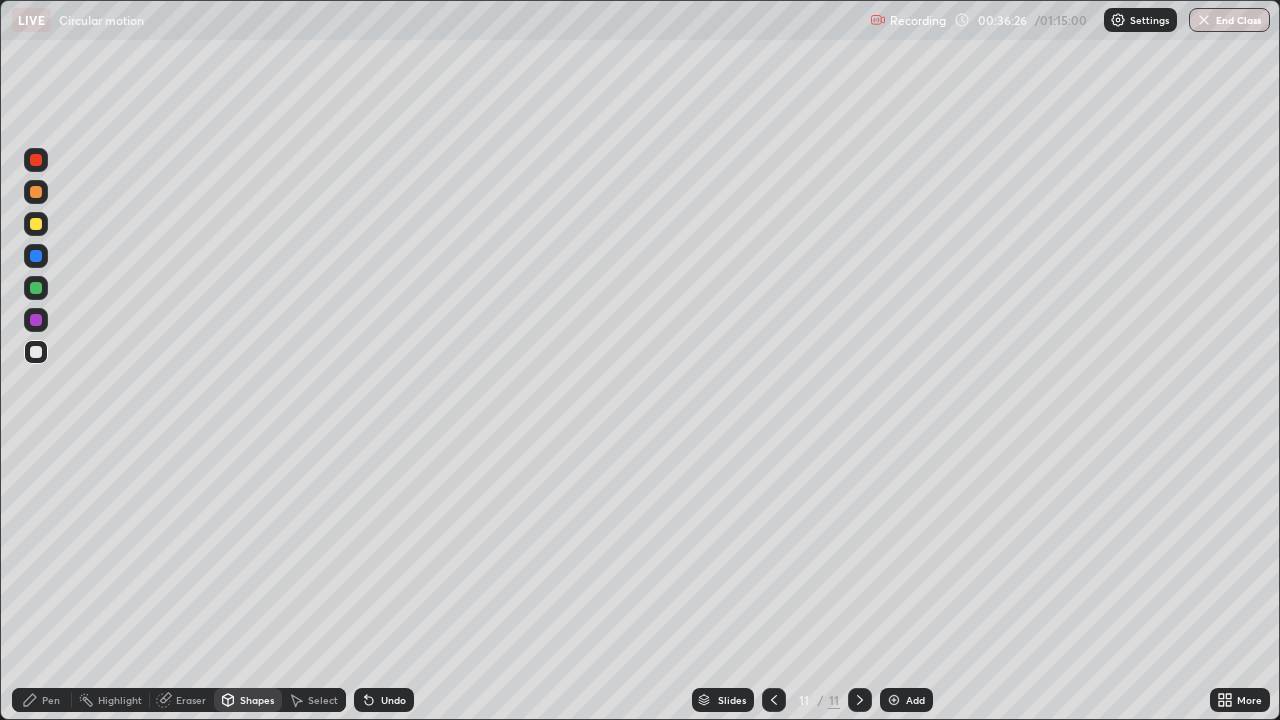 click on "Pen" at bounding box center (51, 700) 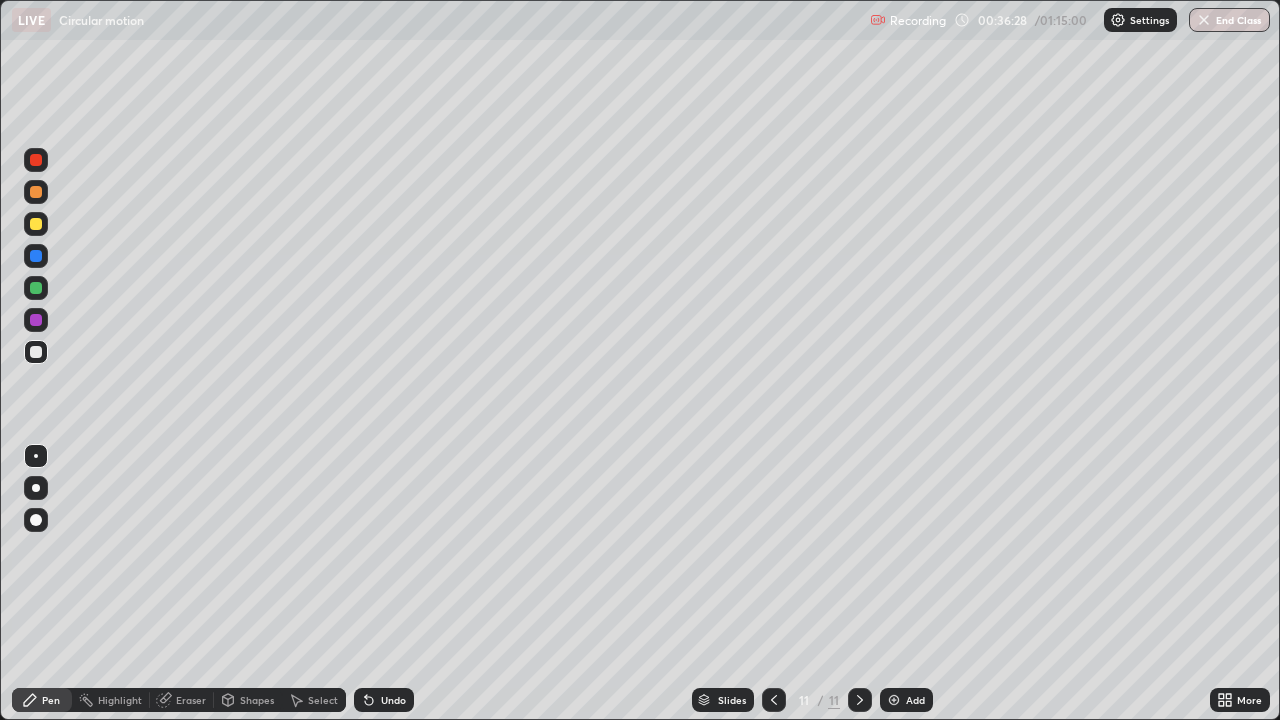 click on "Shapes" at bounding box center [248, 700] 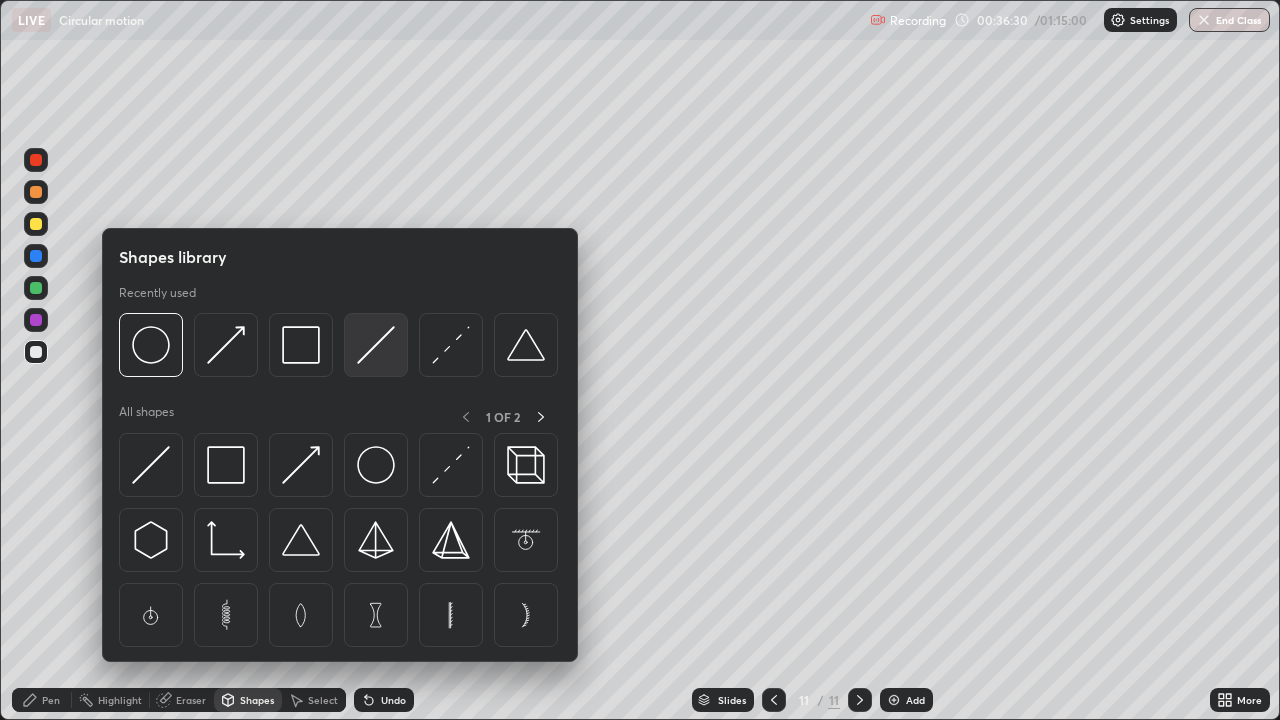 click at bounding box center (376, 345) 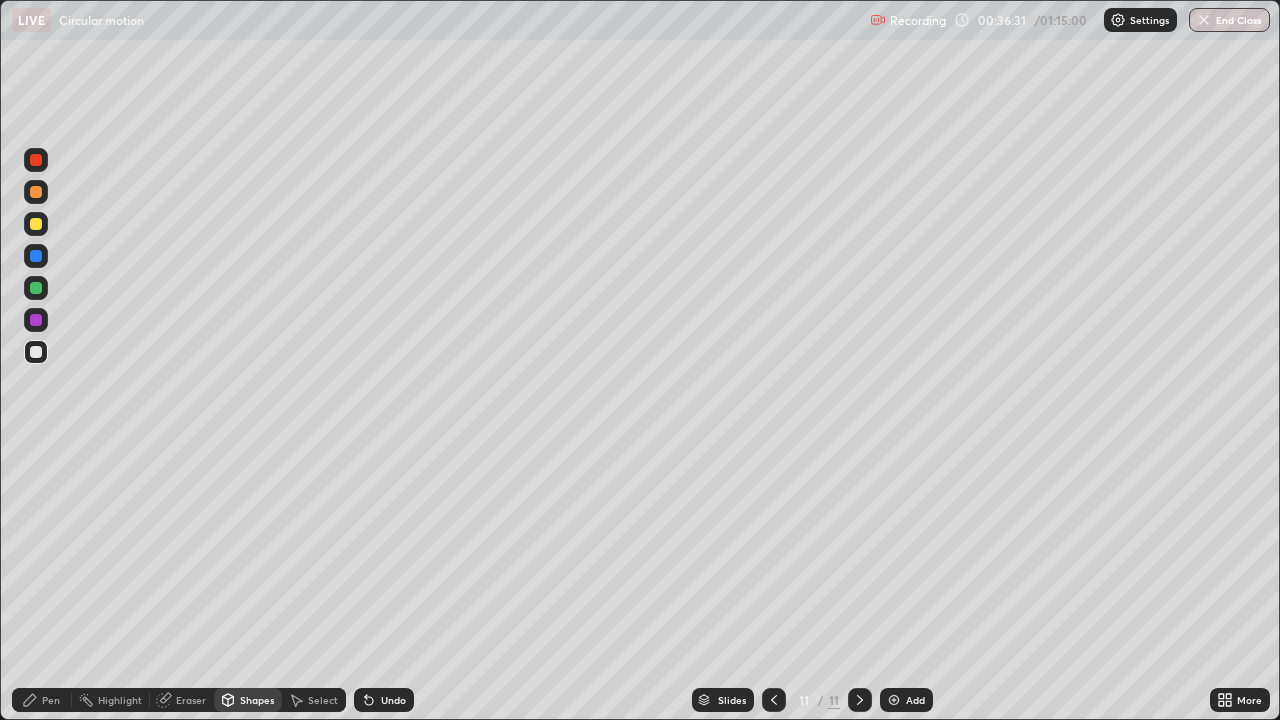 click at bounding box center (36, 224) 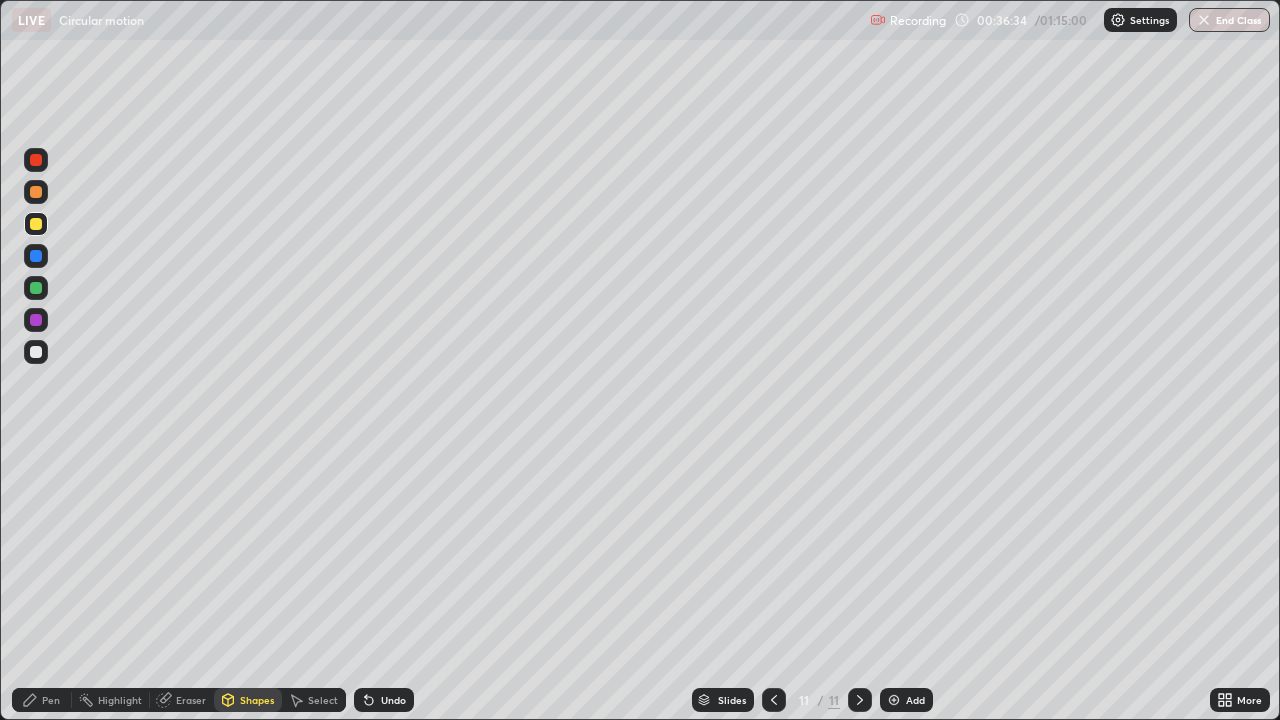 click 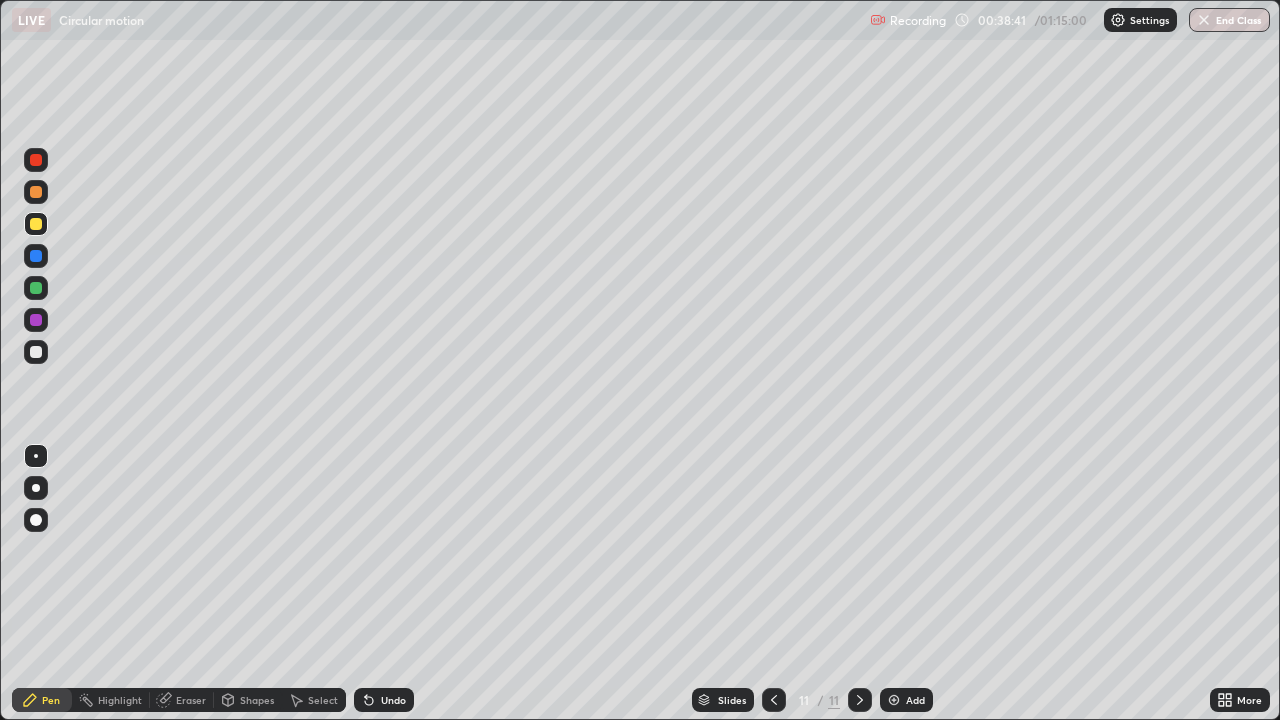 click on "Shapes" at bounding box center (248, 700) 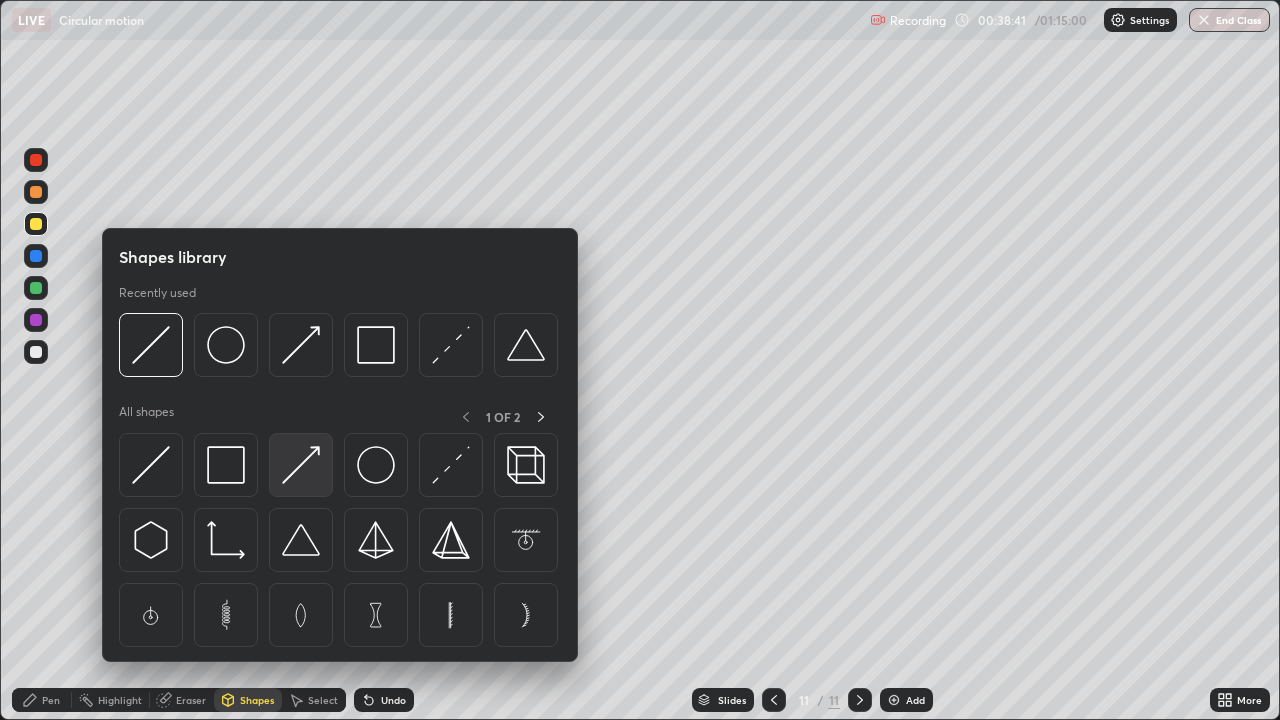 click at bounding box center (301, 465) 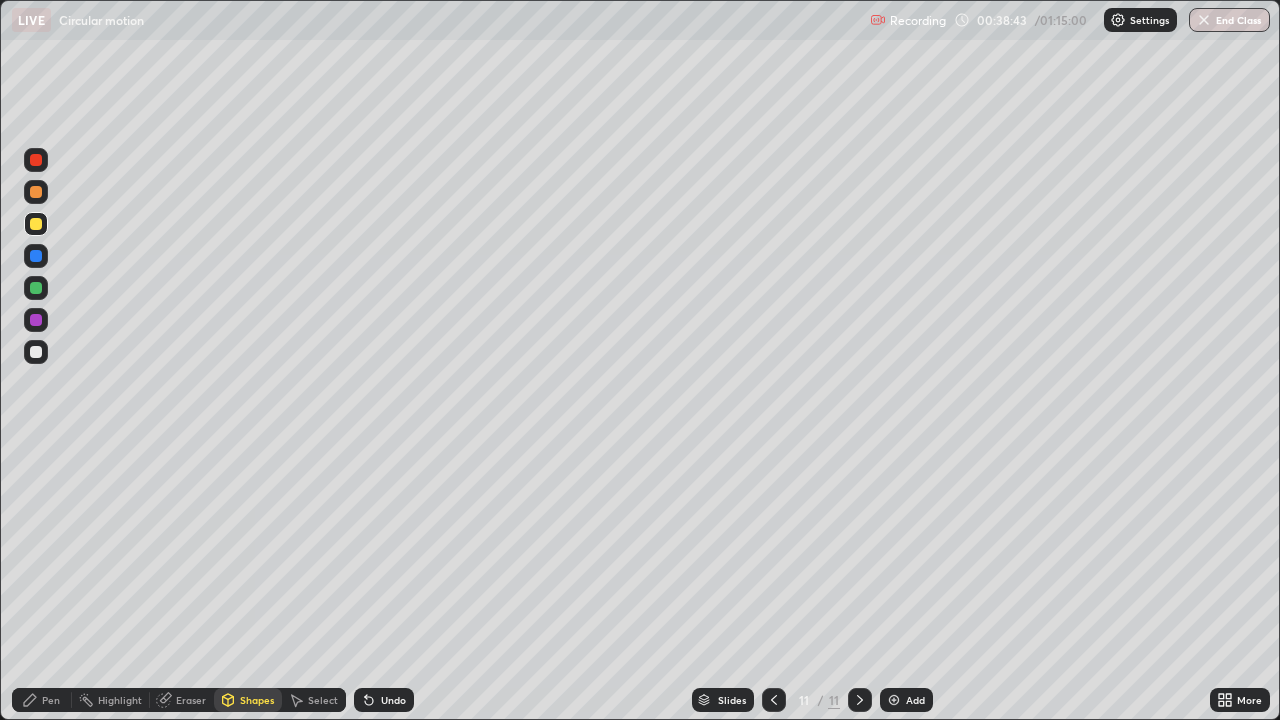 click at bounding box center [36, 352] 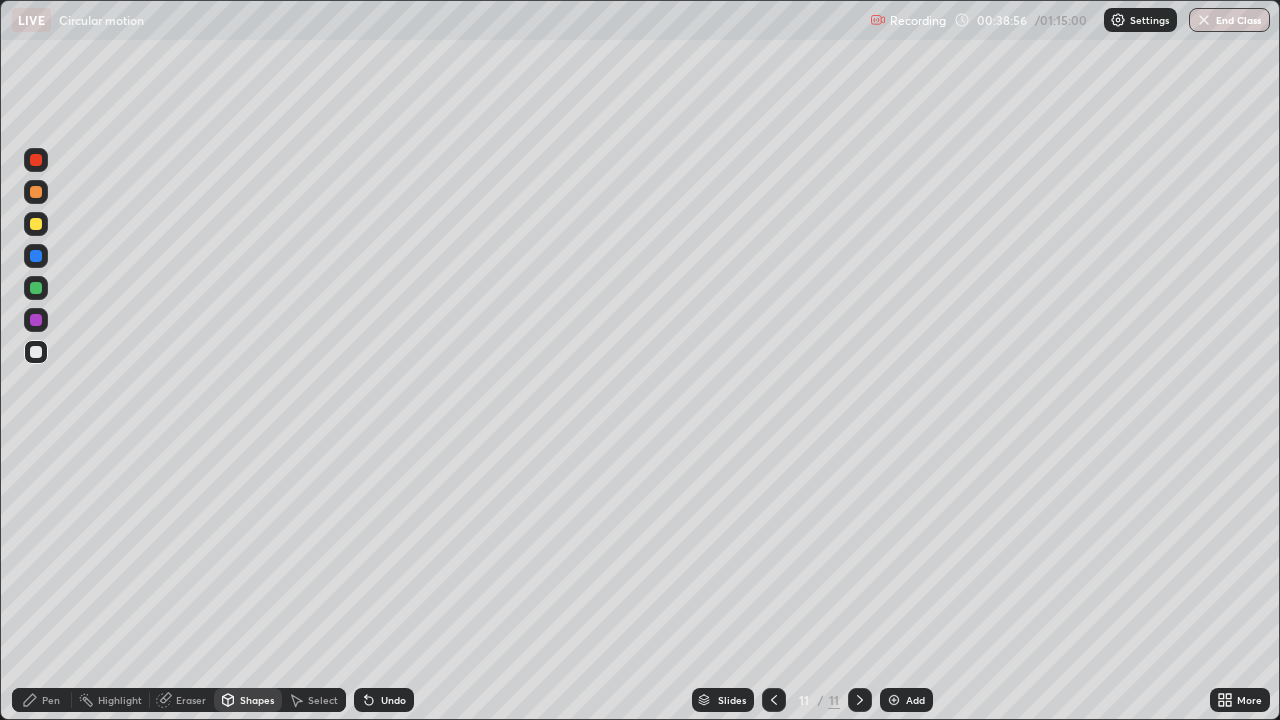 click on "Pen" at bounding box center (51, 700) 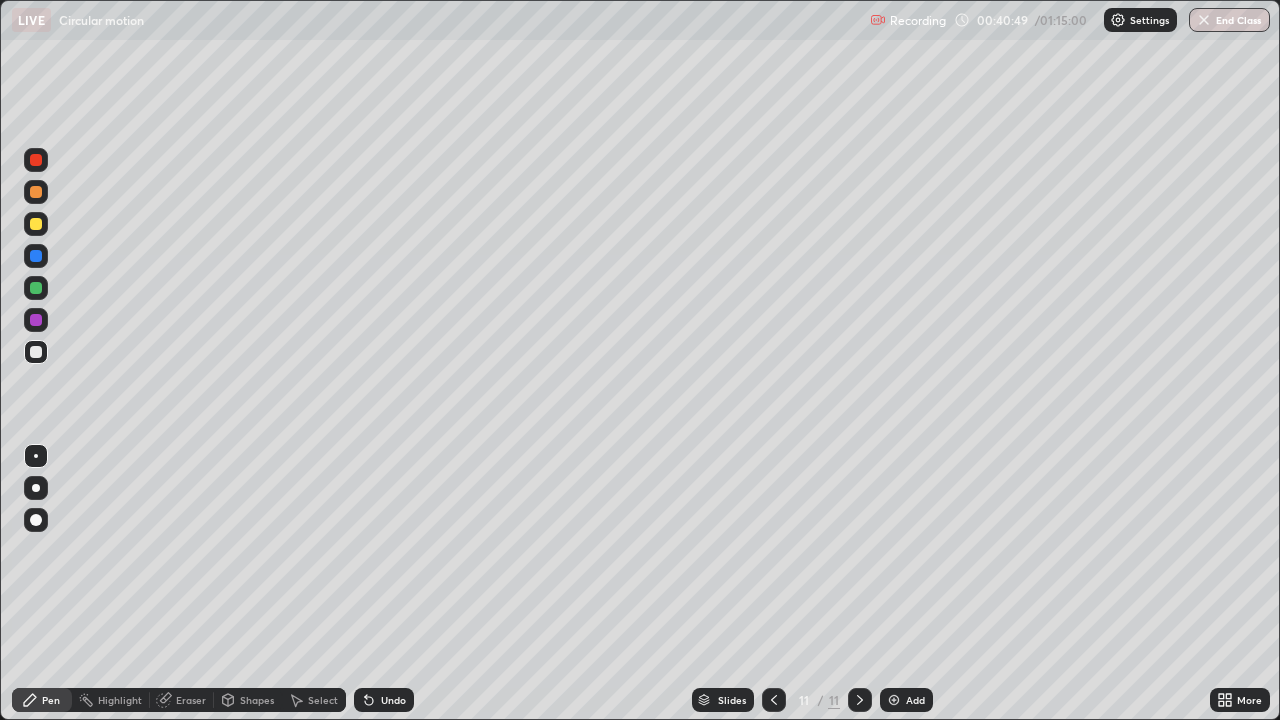 click on "Add" at bounding box center (915, 700) 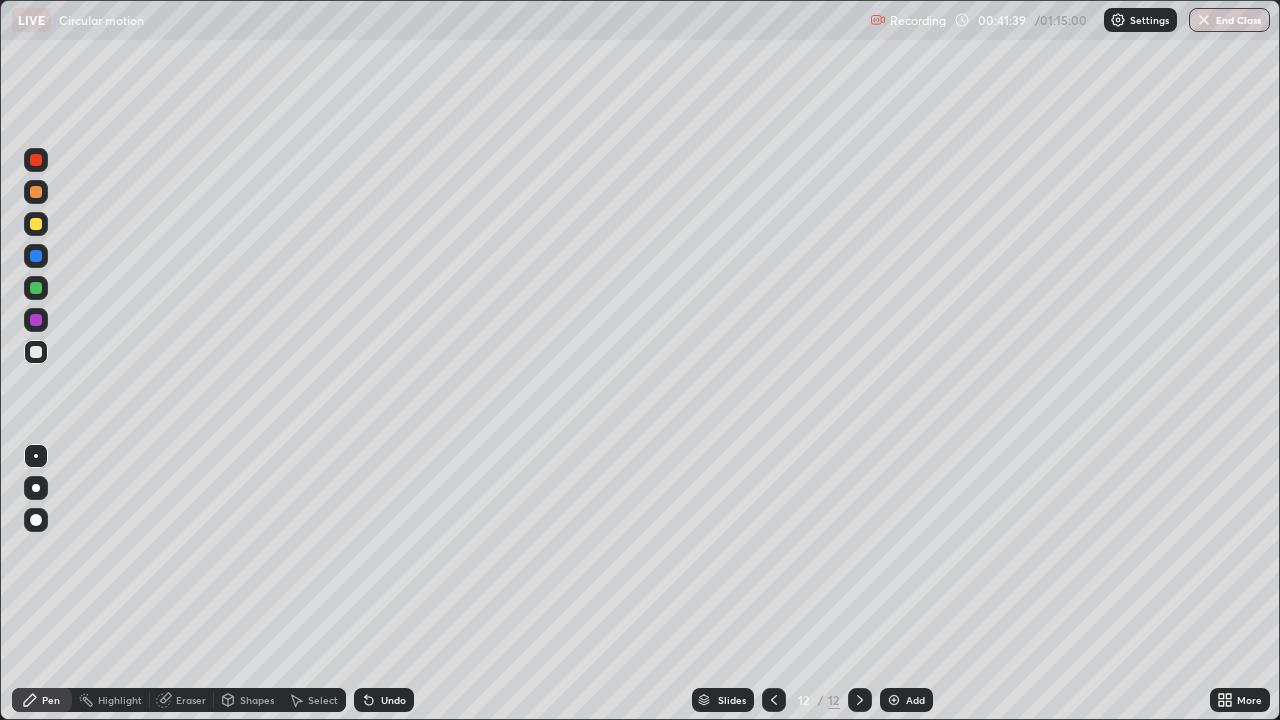 click 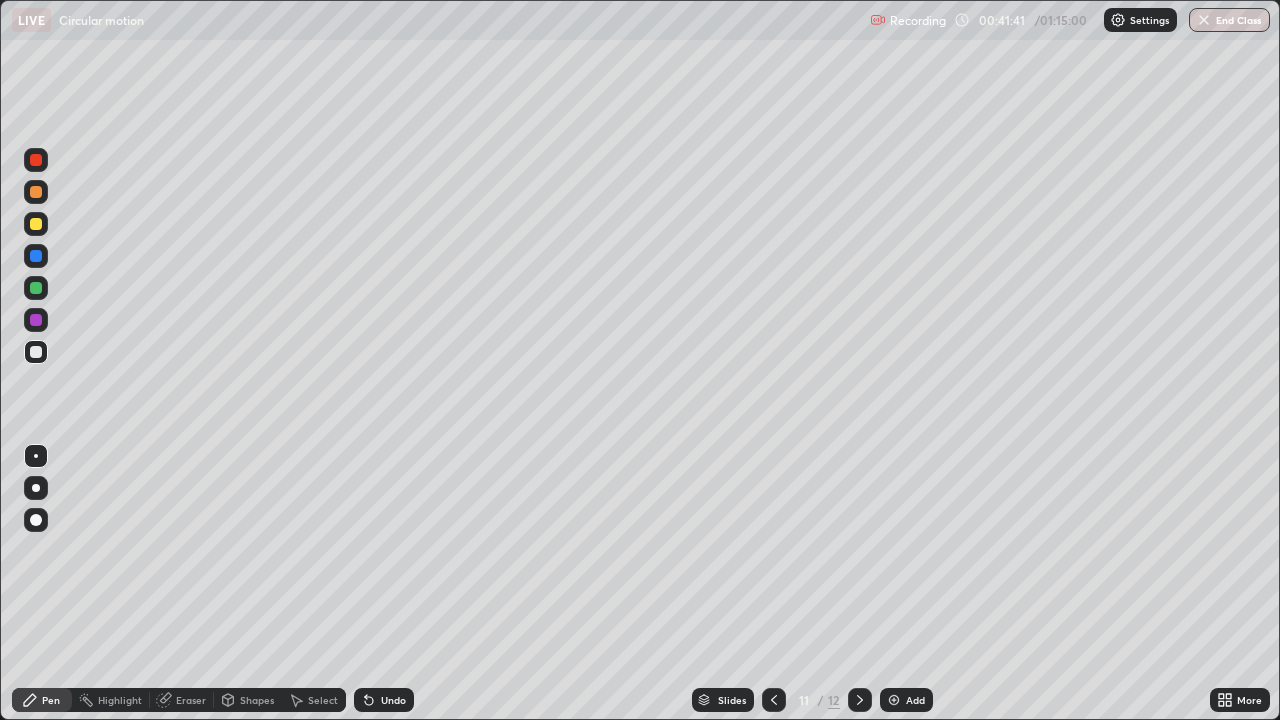 click on "Add" at bounding box center [915, 700] 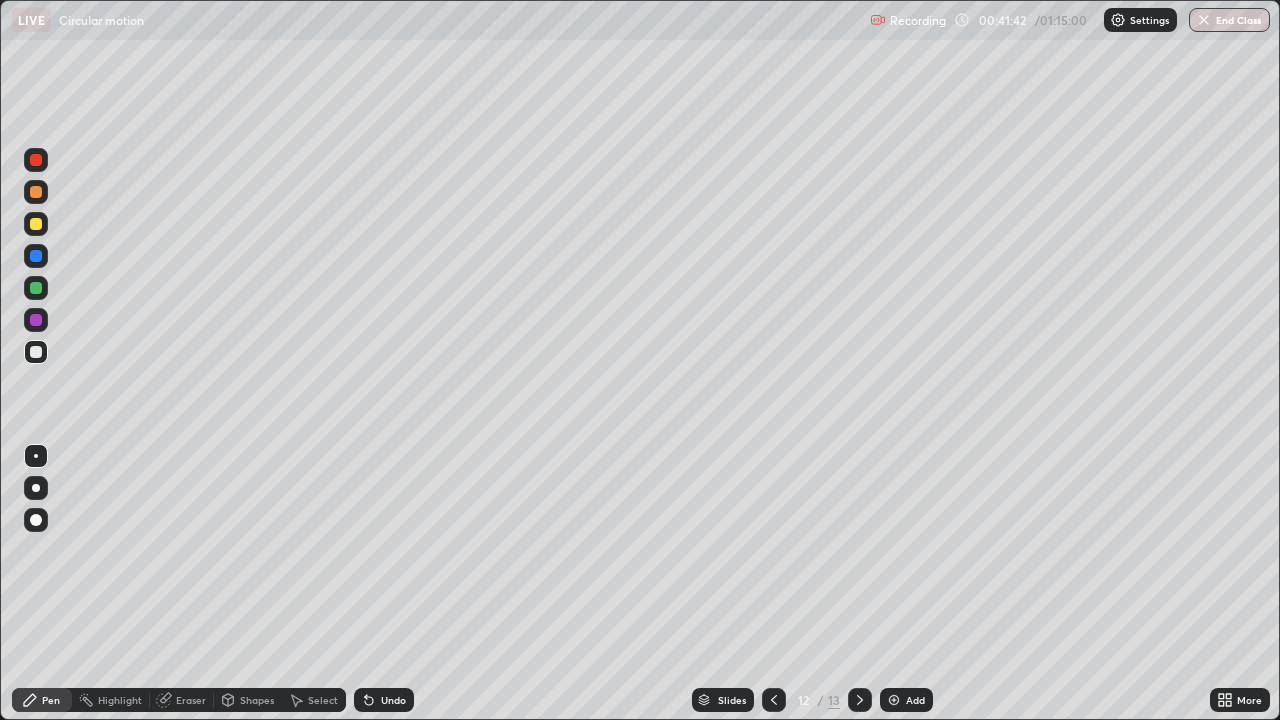 click on "Shapes" at bounding box center (248, 700) 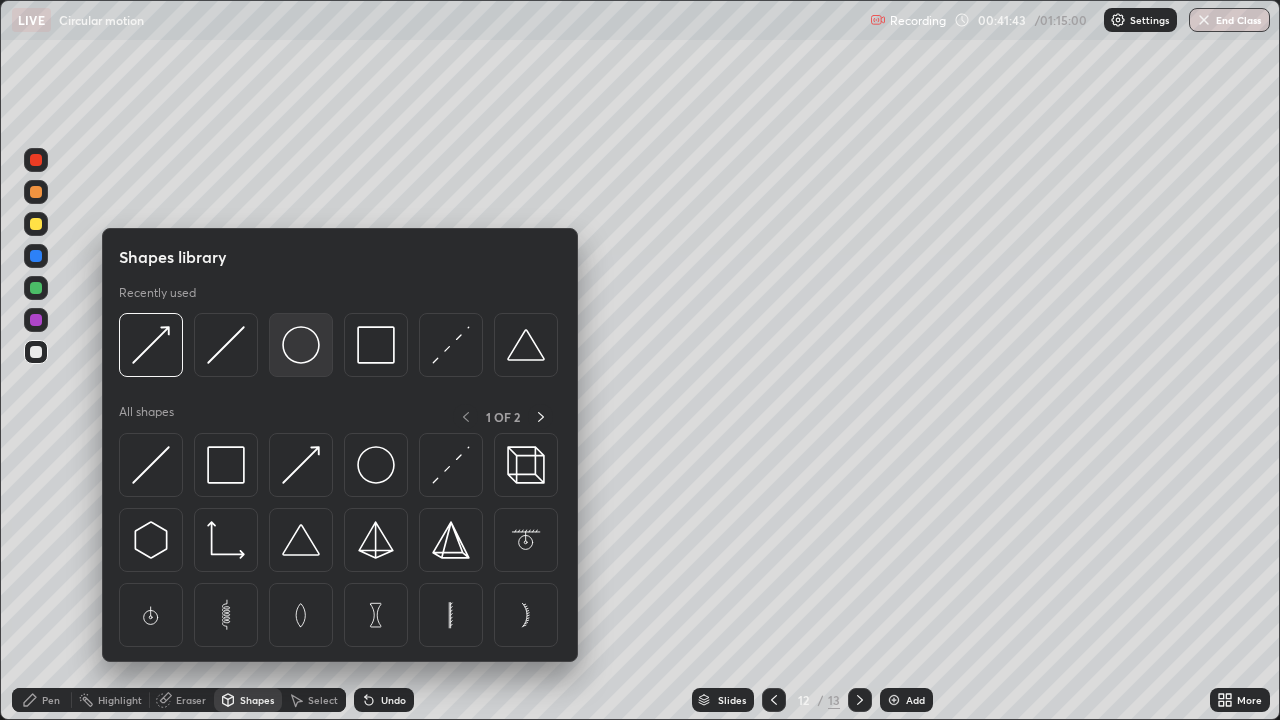 click at bounding box center (301, 345) 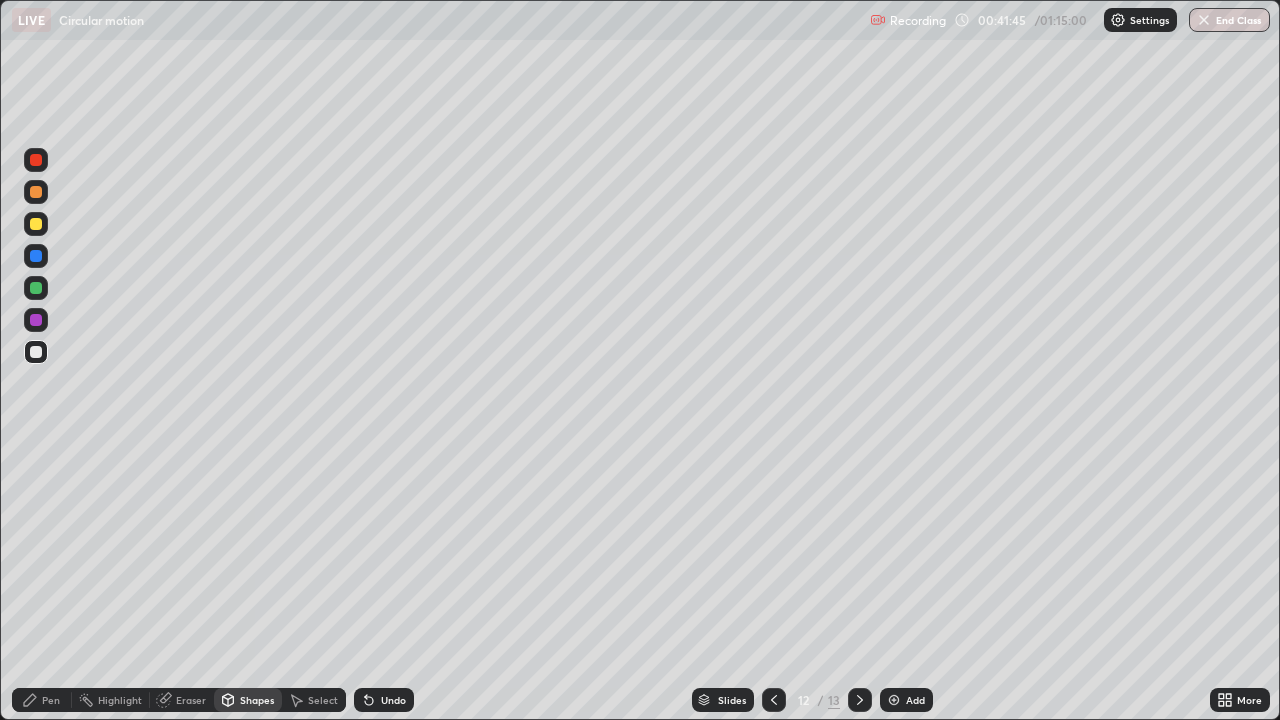 click on "Pen" at bounding box center (42, 700) 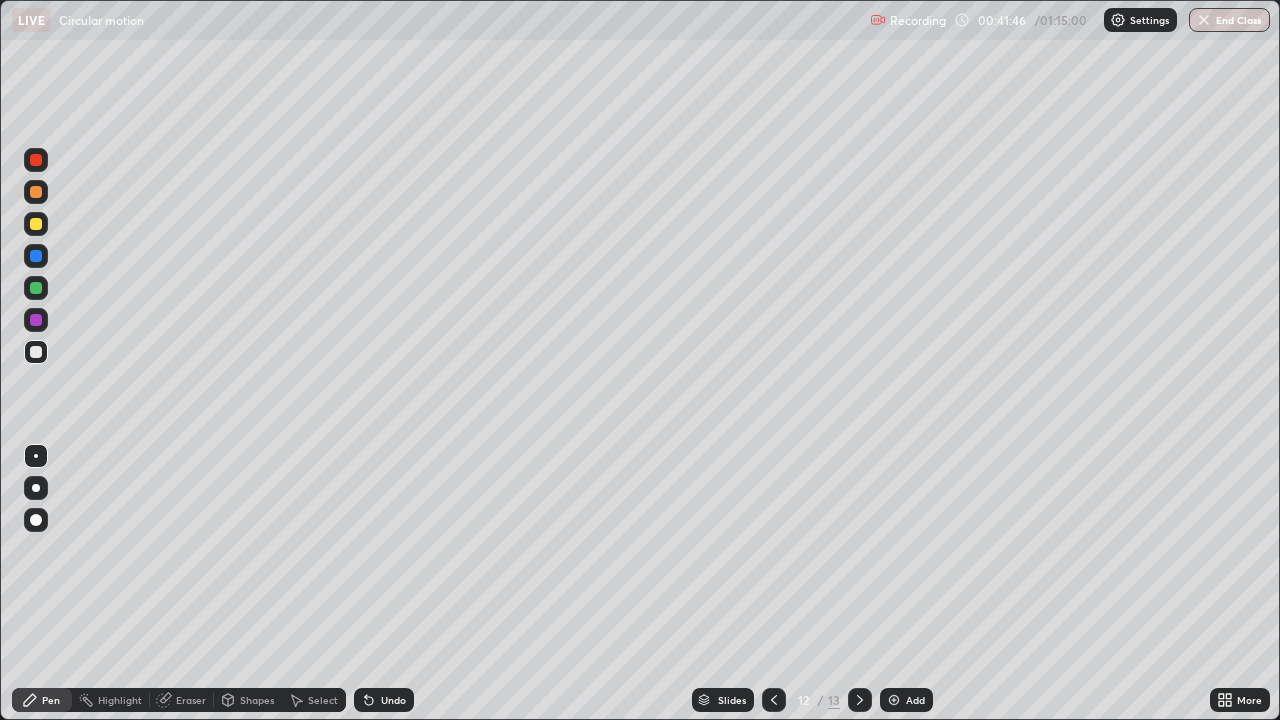 click on "Shapes" at bounding box center (248, 700) 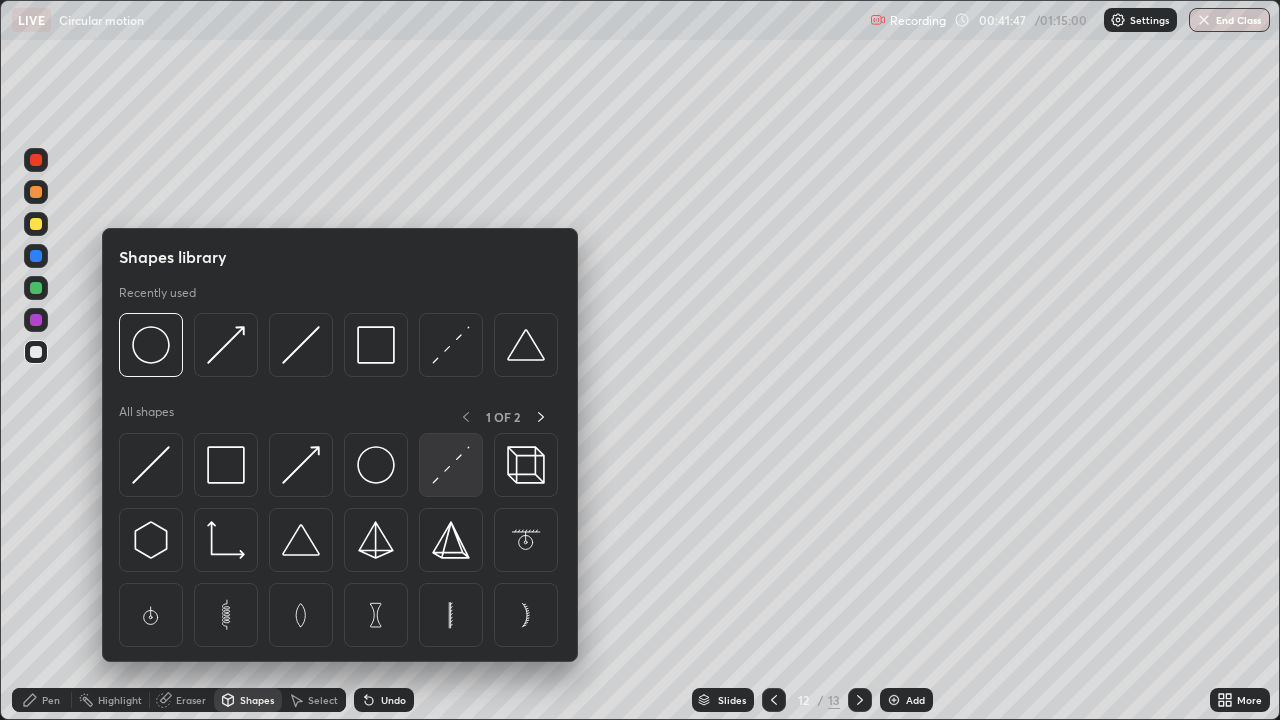 click at bounding box center [451, 465] 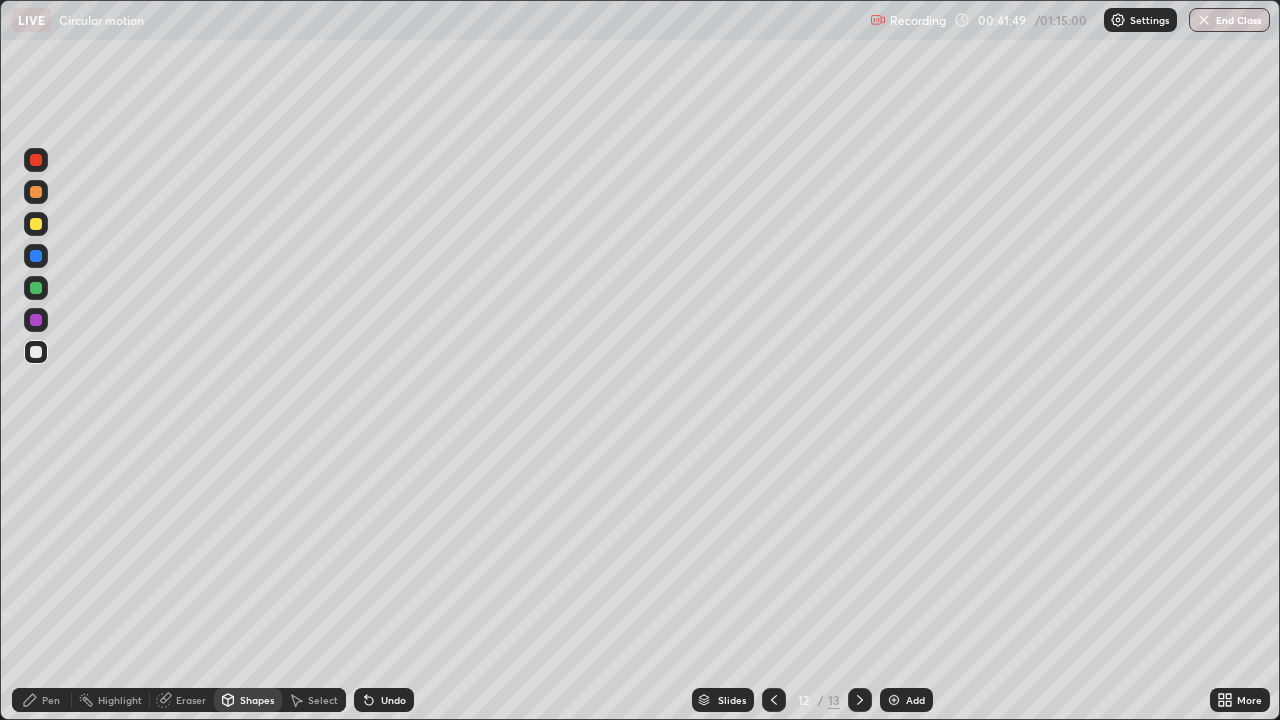click on "Pen" at bounding box center [51, 700] 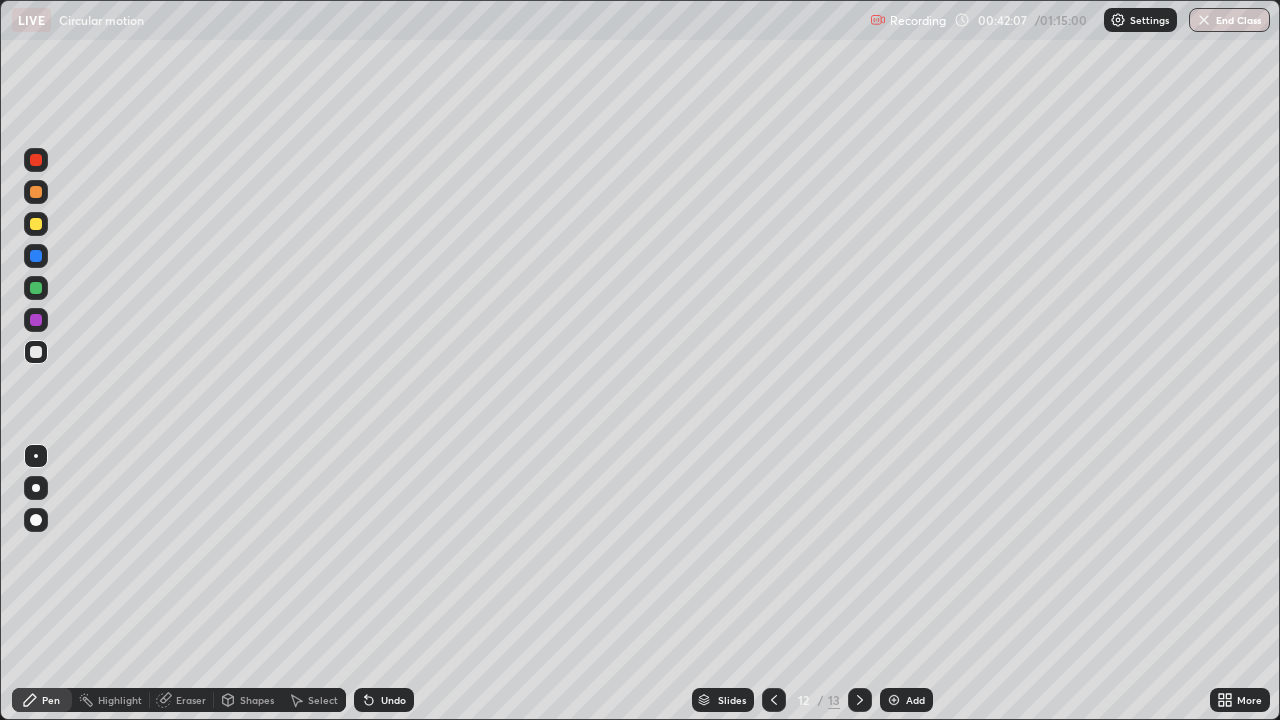 click at bounding box center (860, 700) 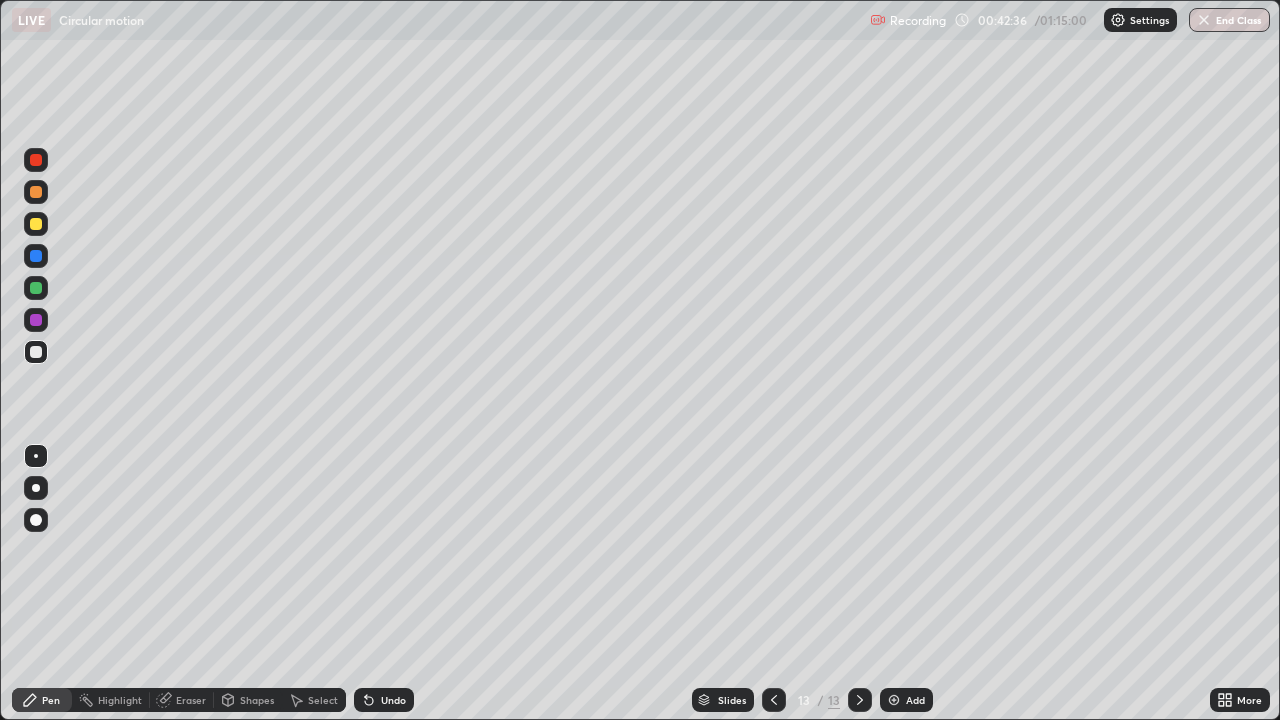 click 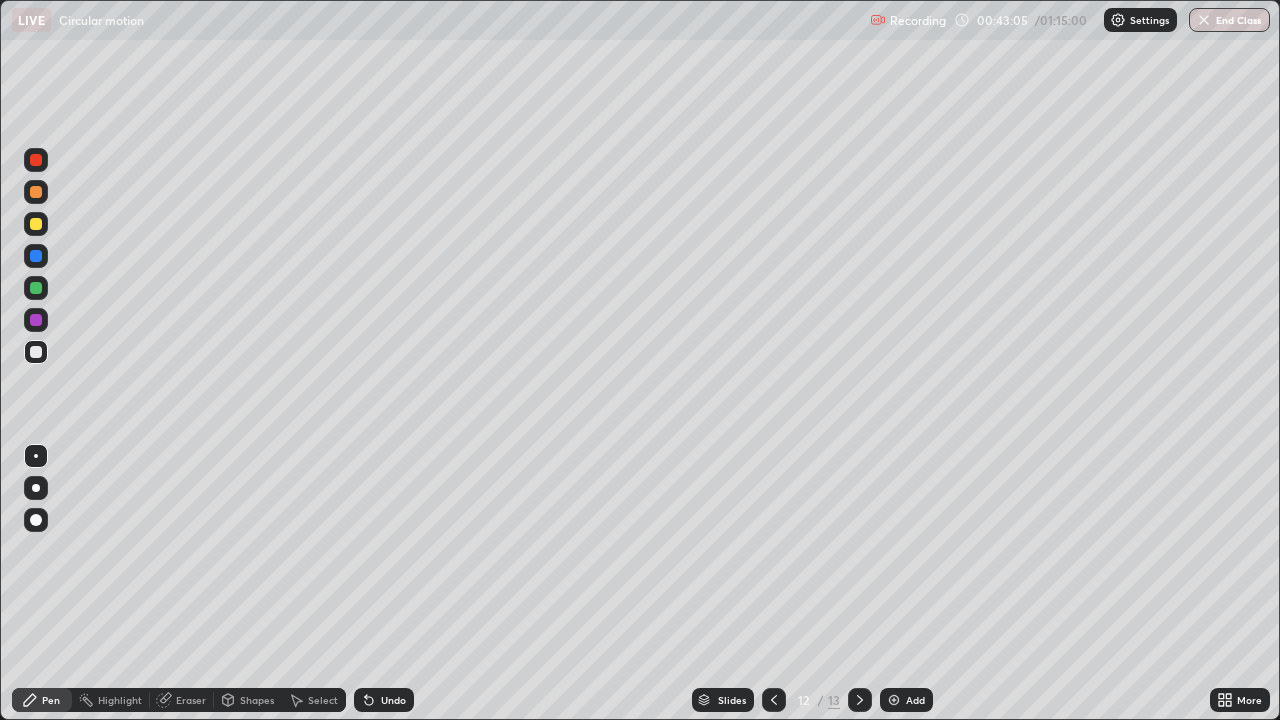 click 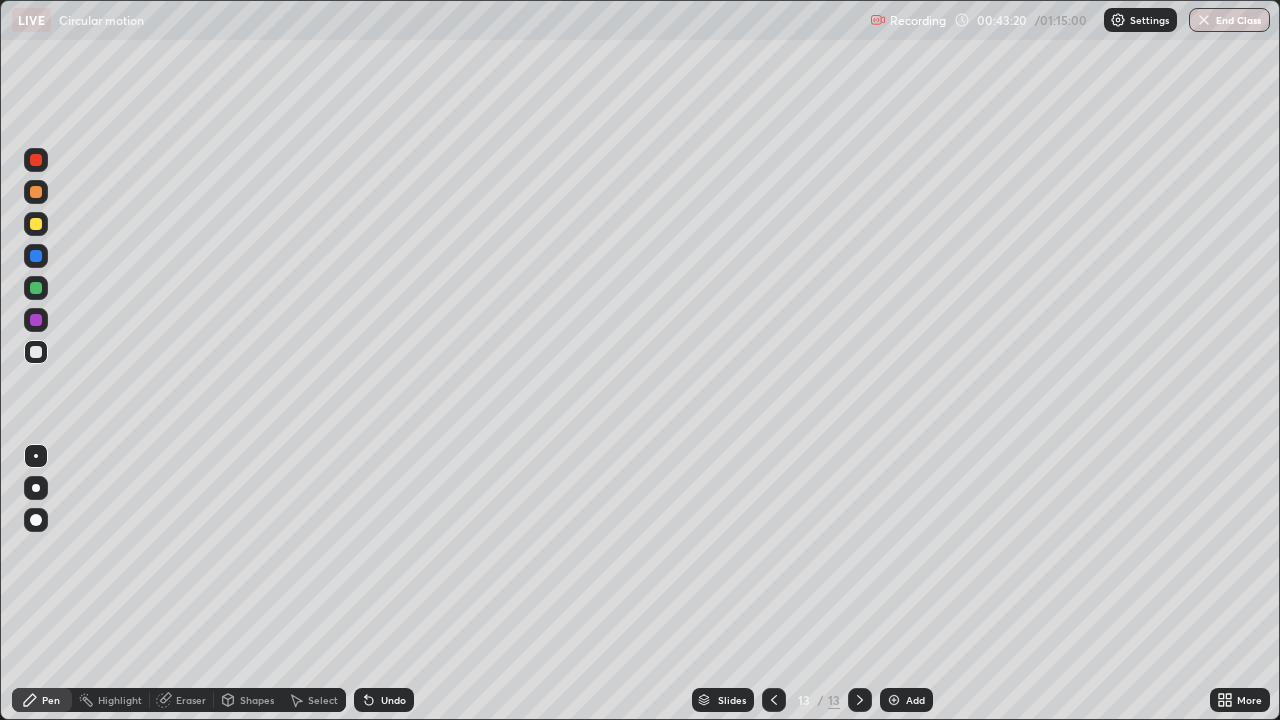 click 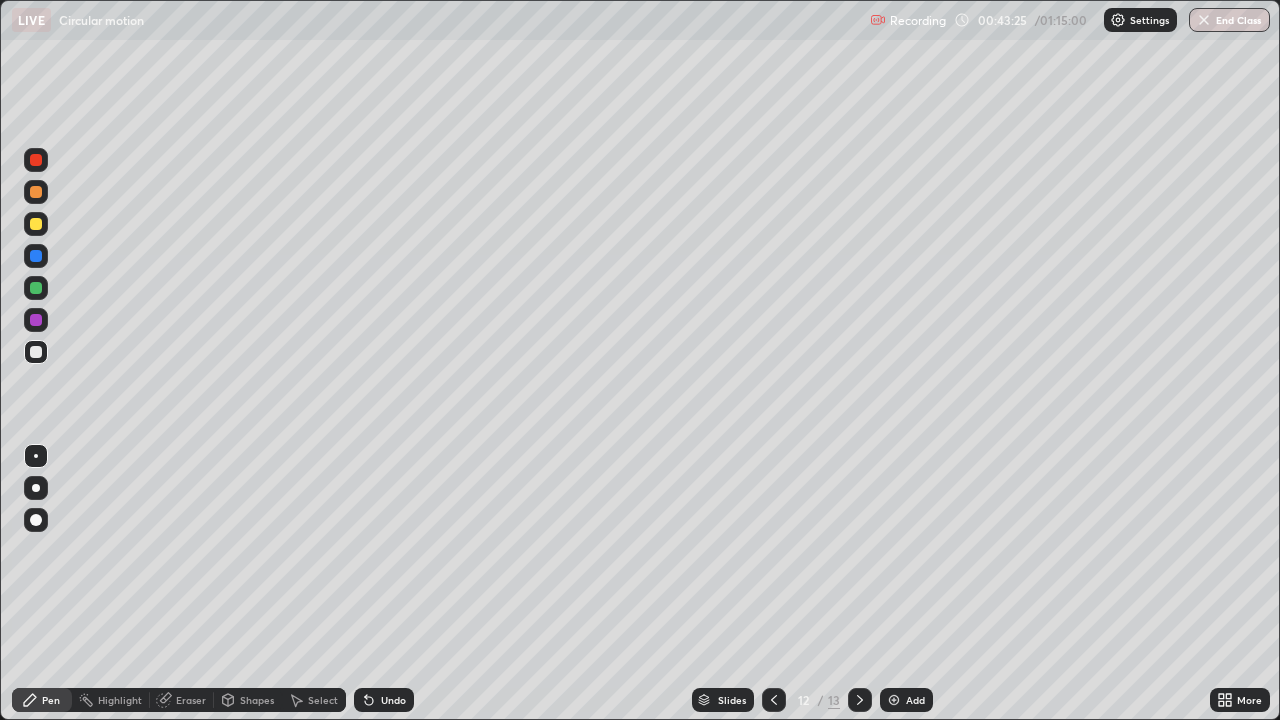 click on "Shapes" at bounding box center [257, 700] 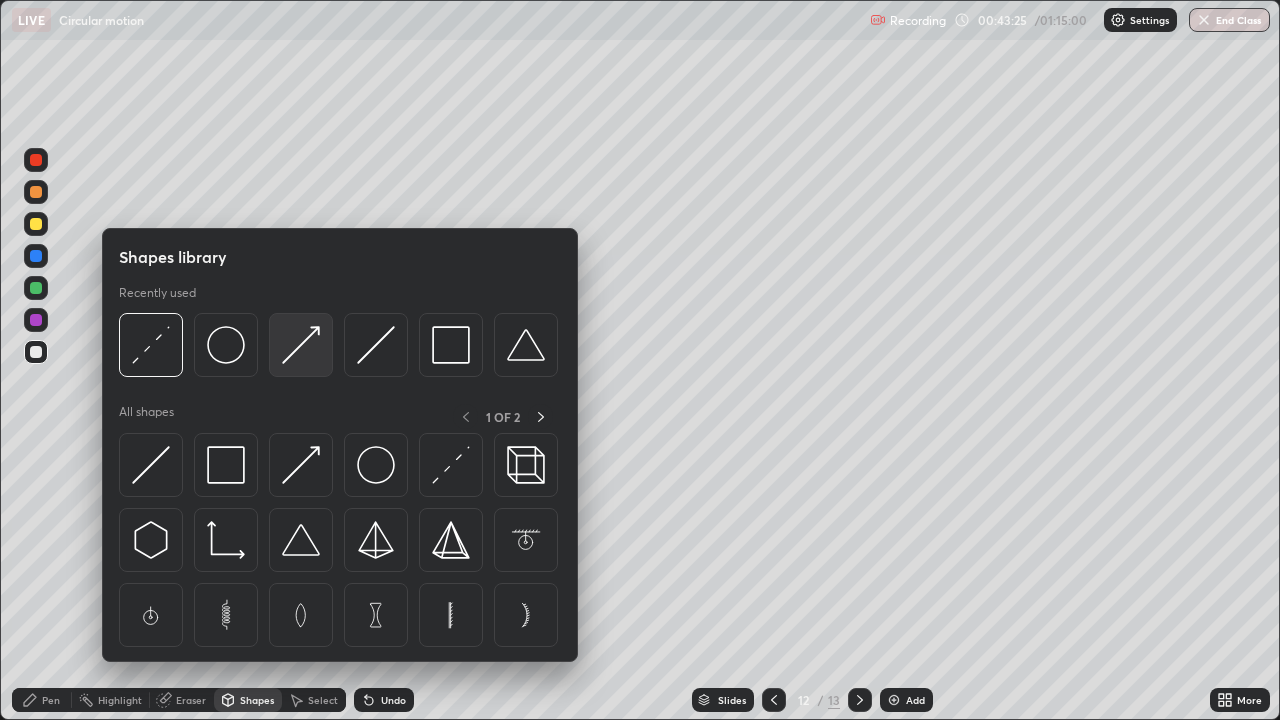 click at bounding box center (301, 345) 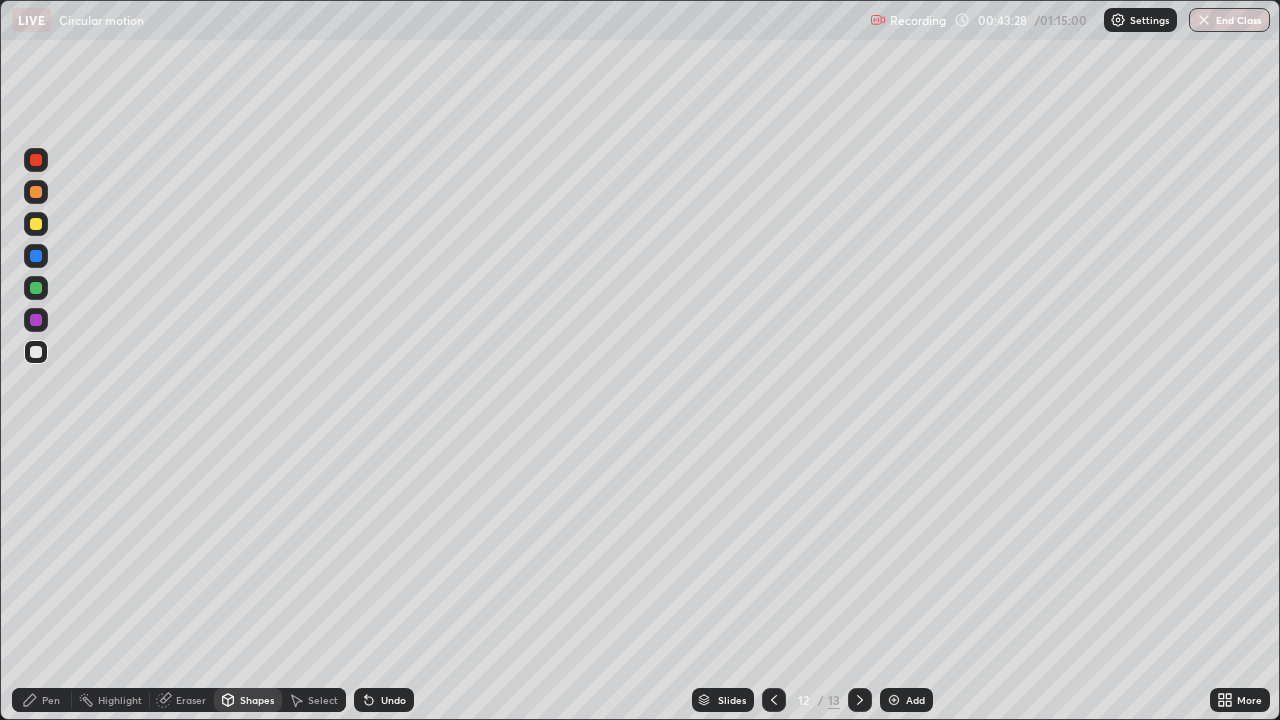 click at bounding box center (36, 224) 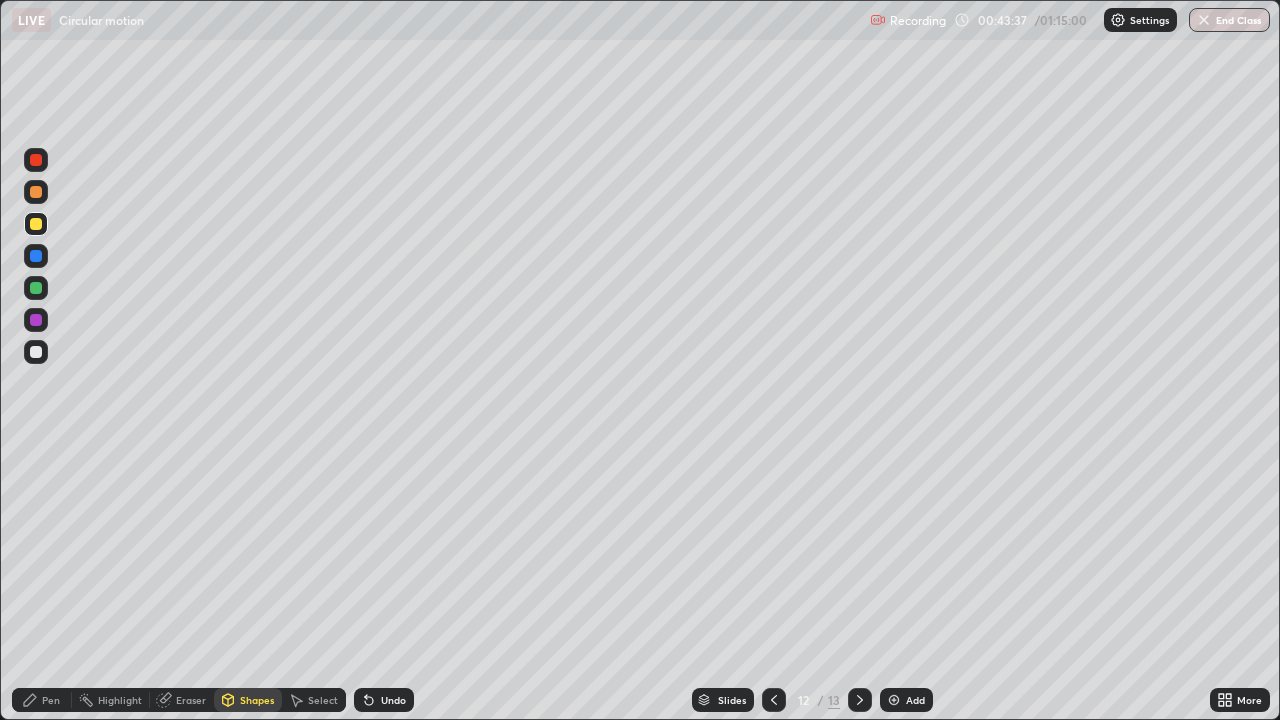 click on "Pen" at bounding box center (42, 700) 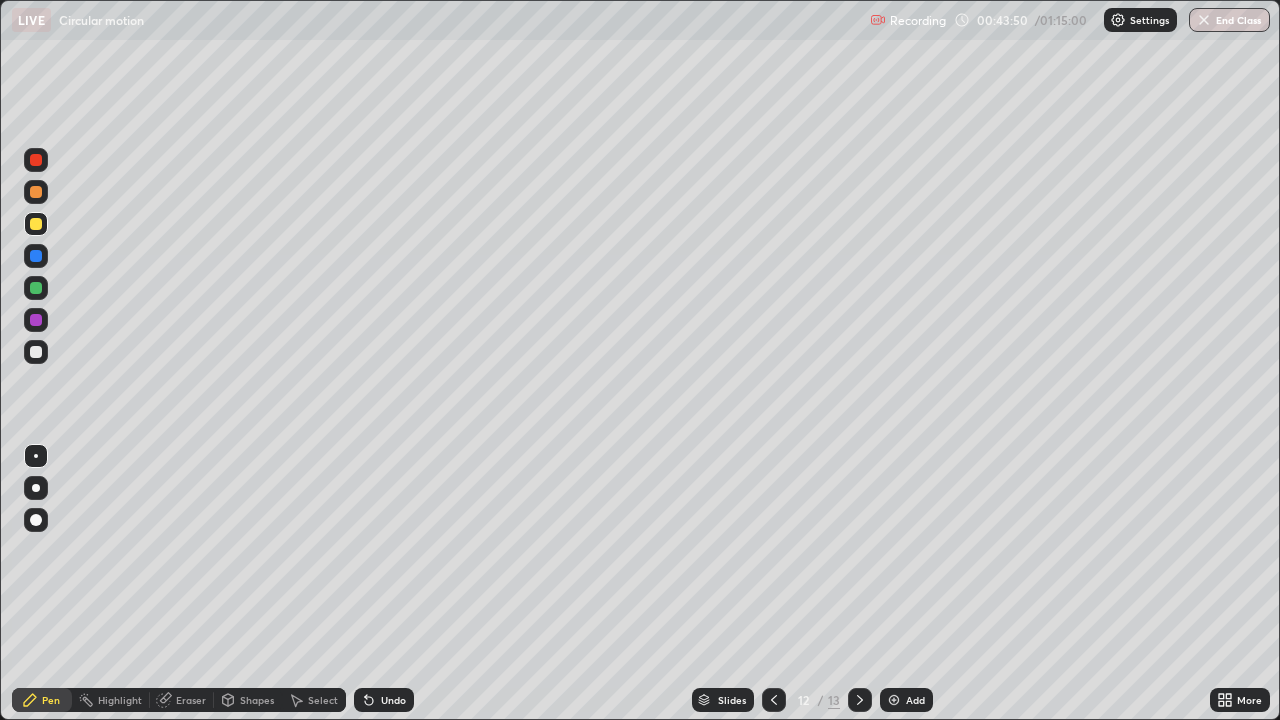 click on "Eraser" at bounding box center (191, 700) 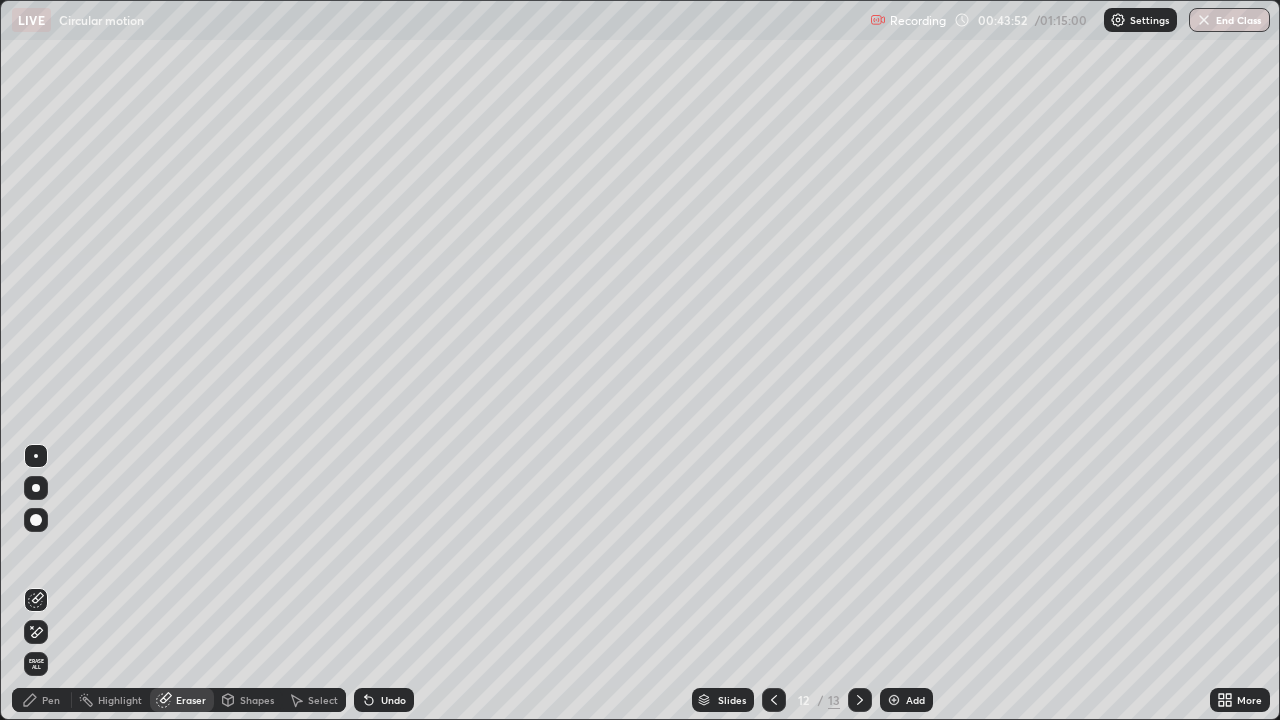 click 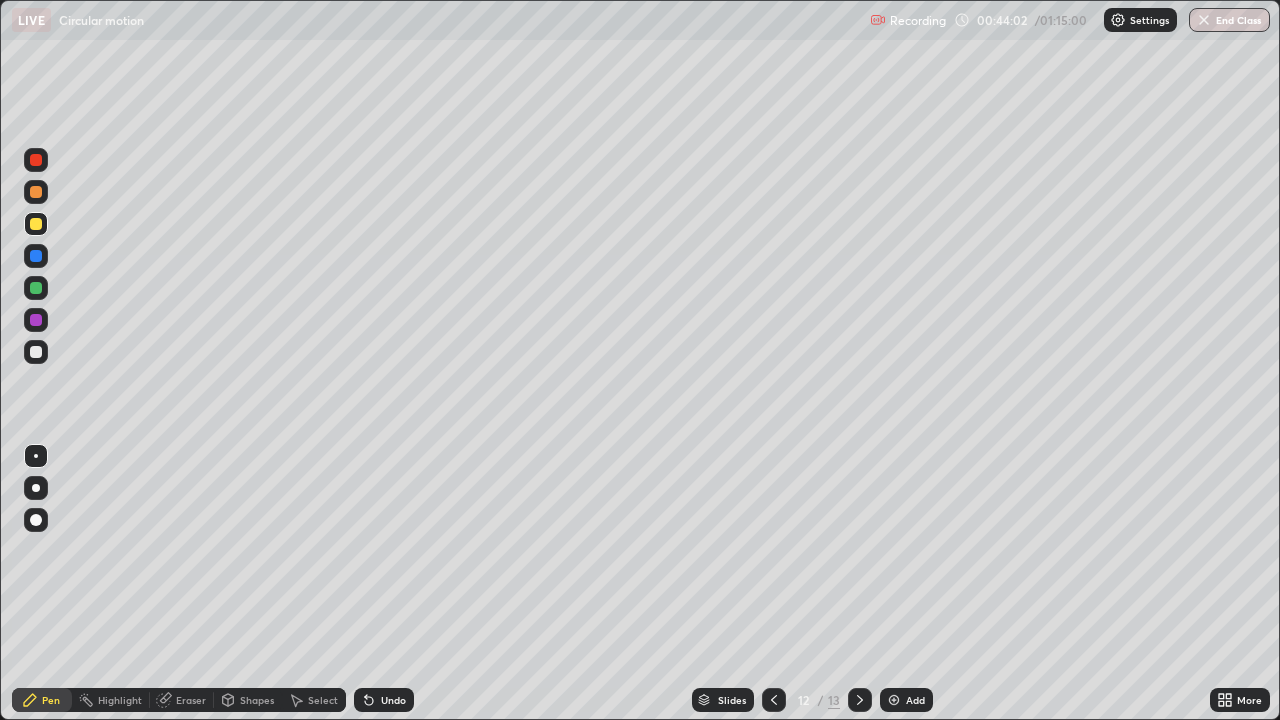 click on "Select" at bounding box center (323, 700) 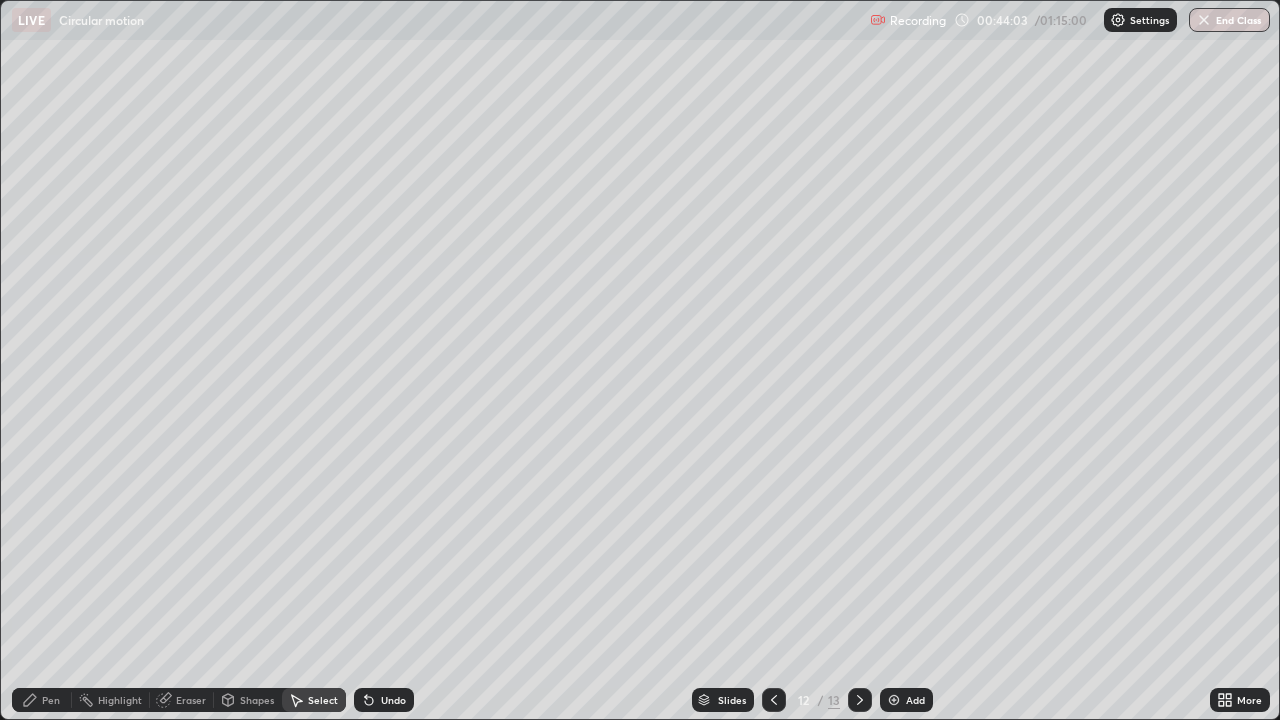 click on "Shapes" at bounding box center [257, 700] 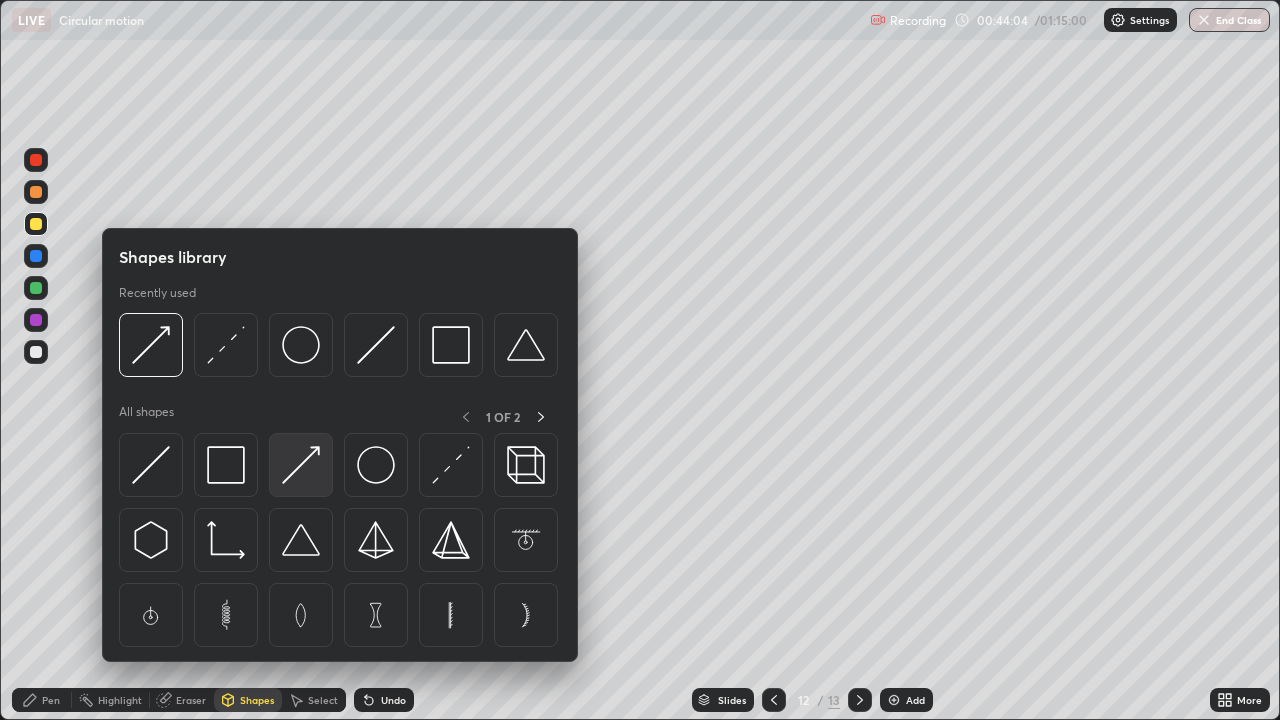 click at bounding box center (301, 465) 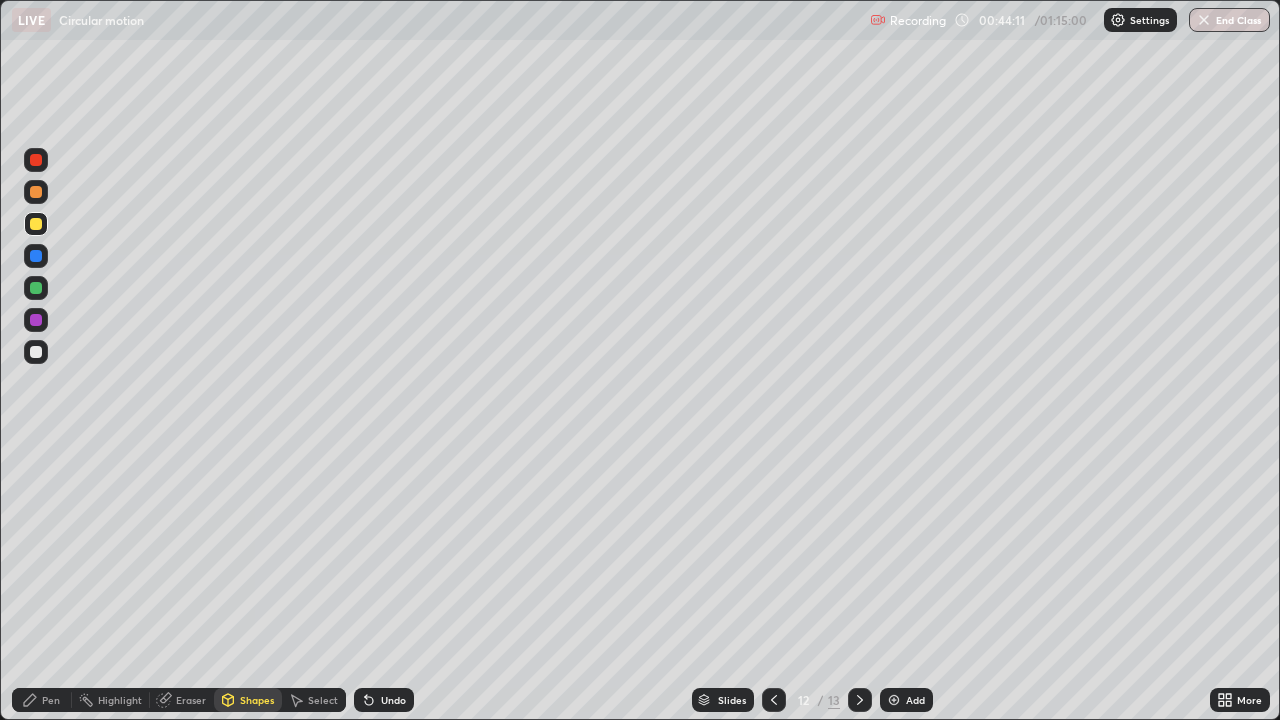 click on "Pen" at bounding box center (51, 700) 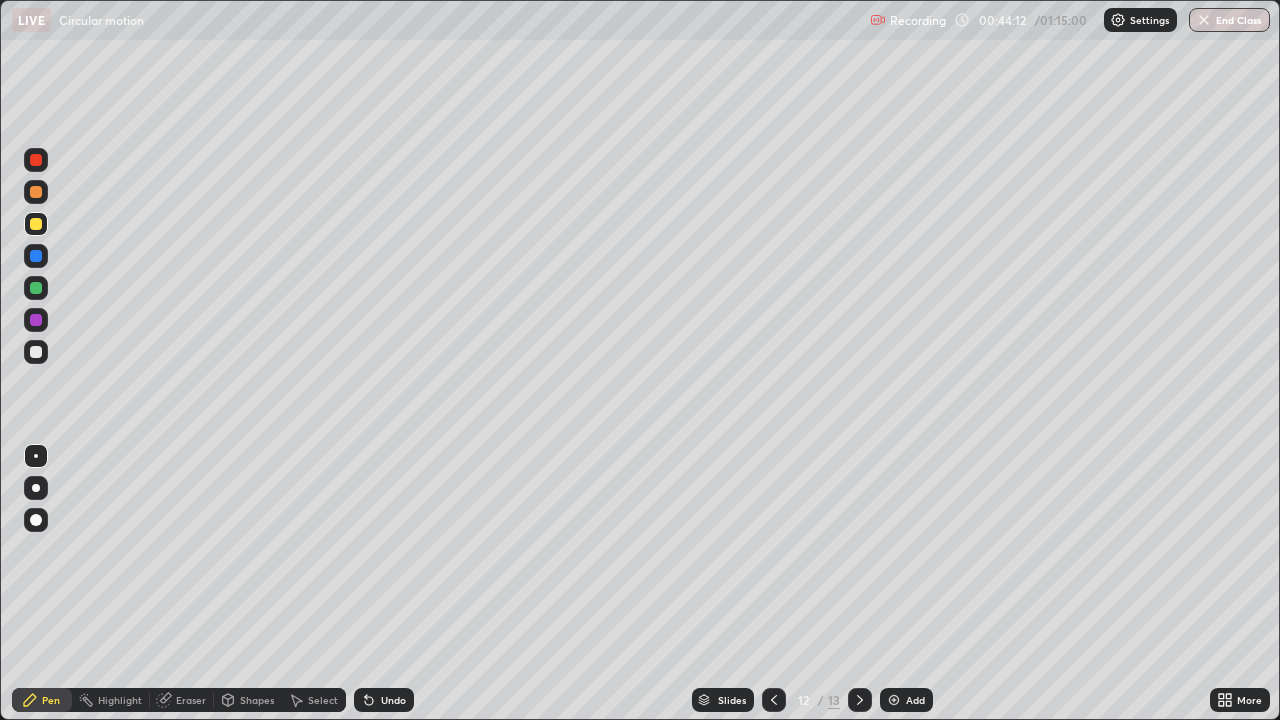 click at bounding box center [36, 352] 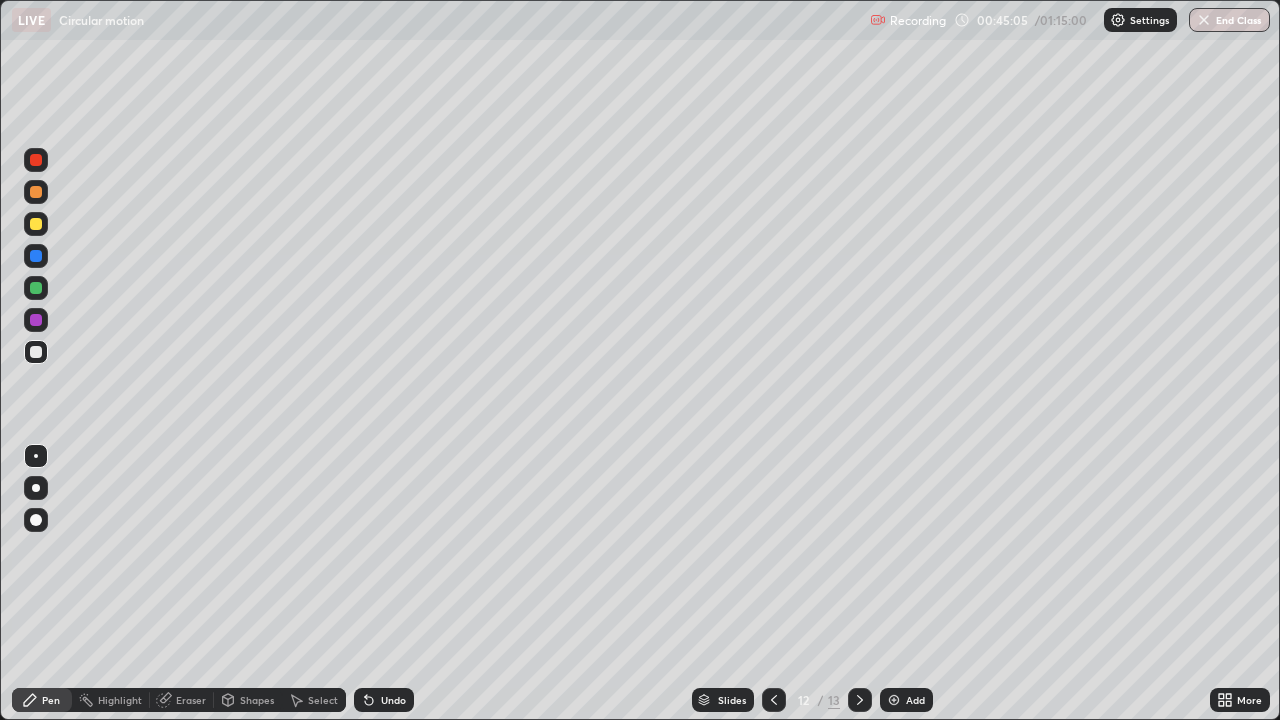 click 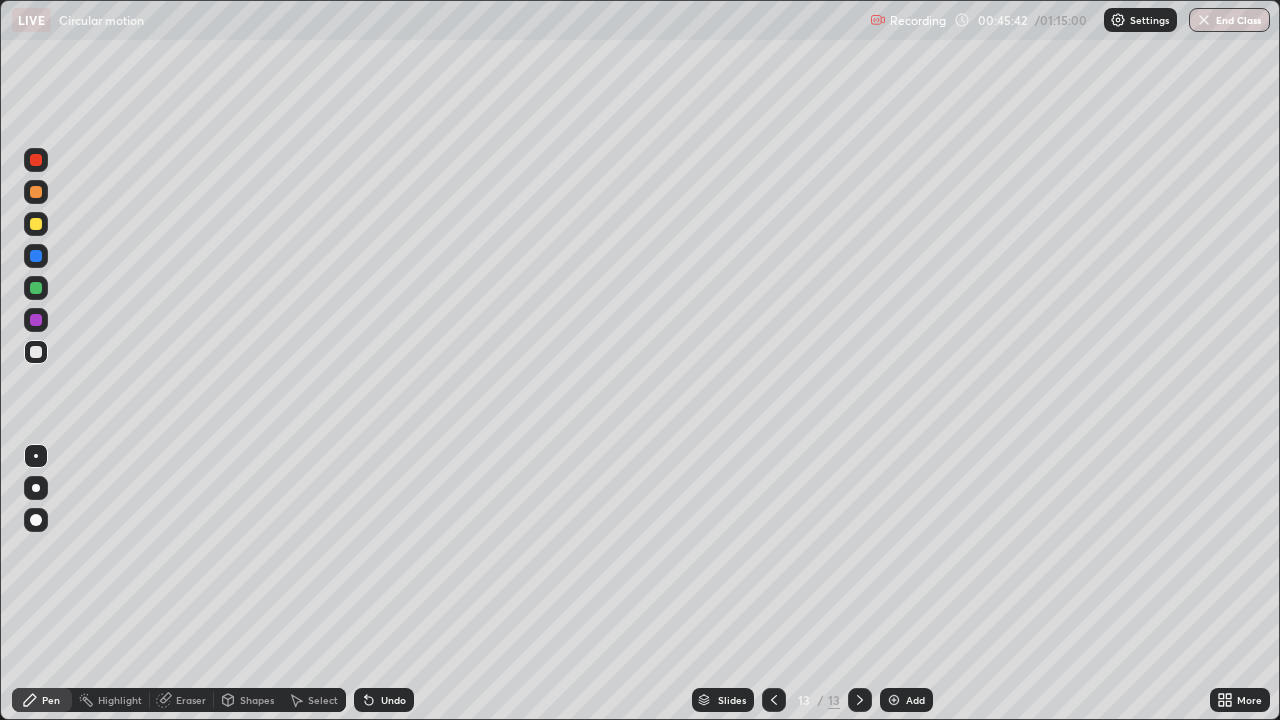 click 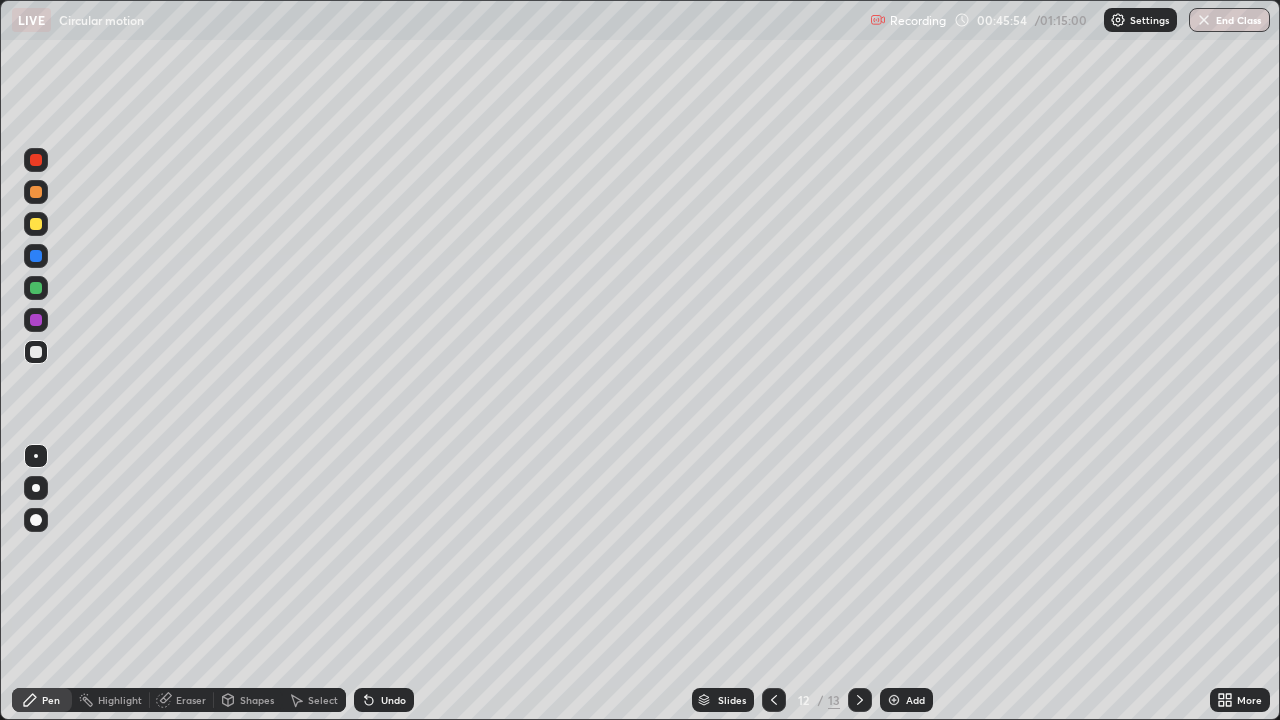 click at bounding box center [894, 700] 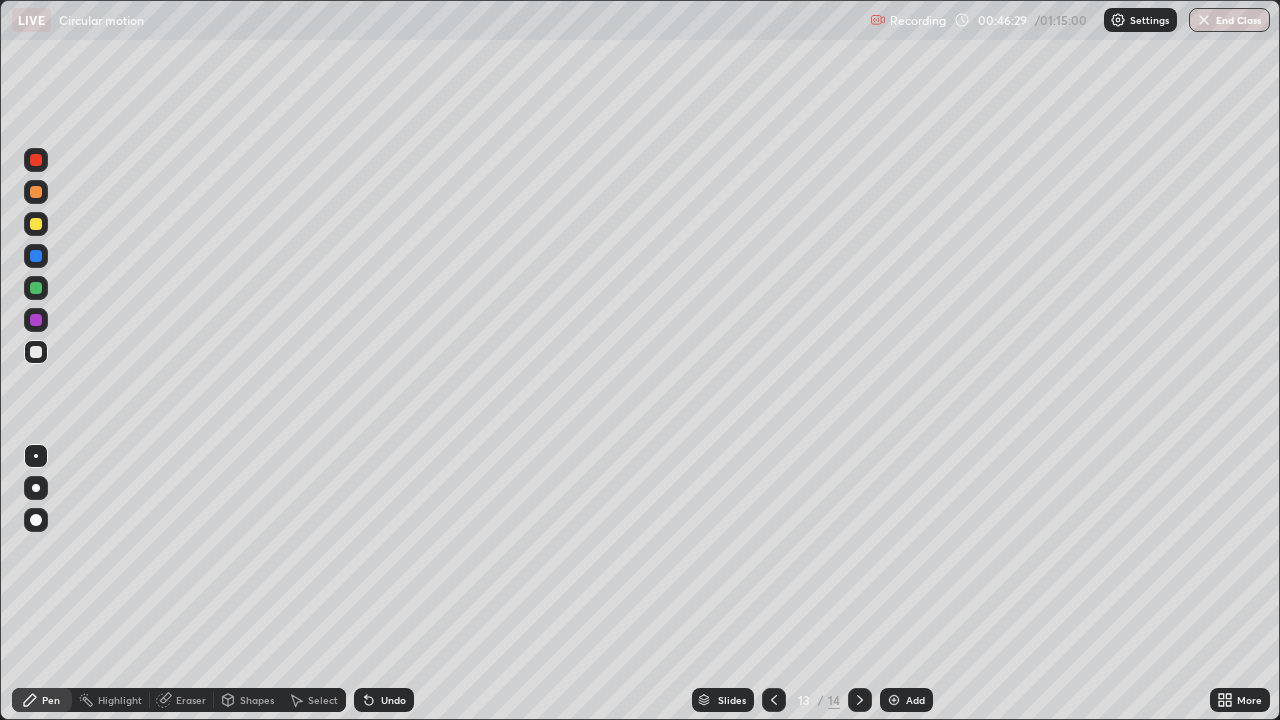 click 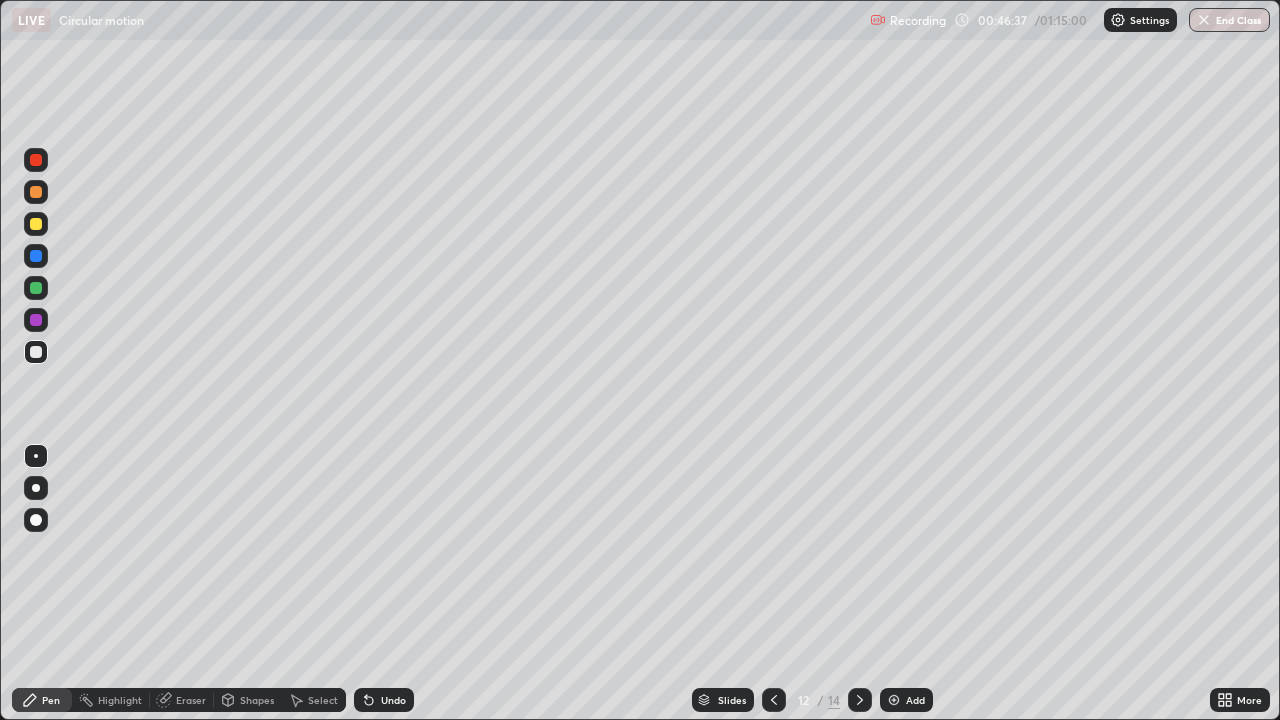 click 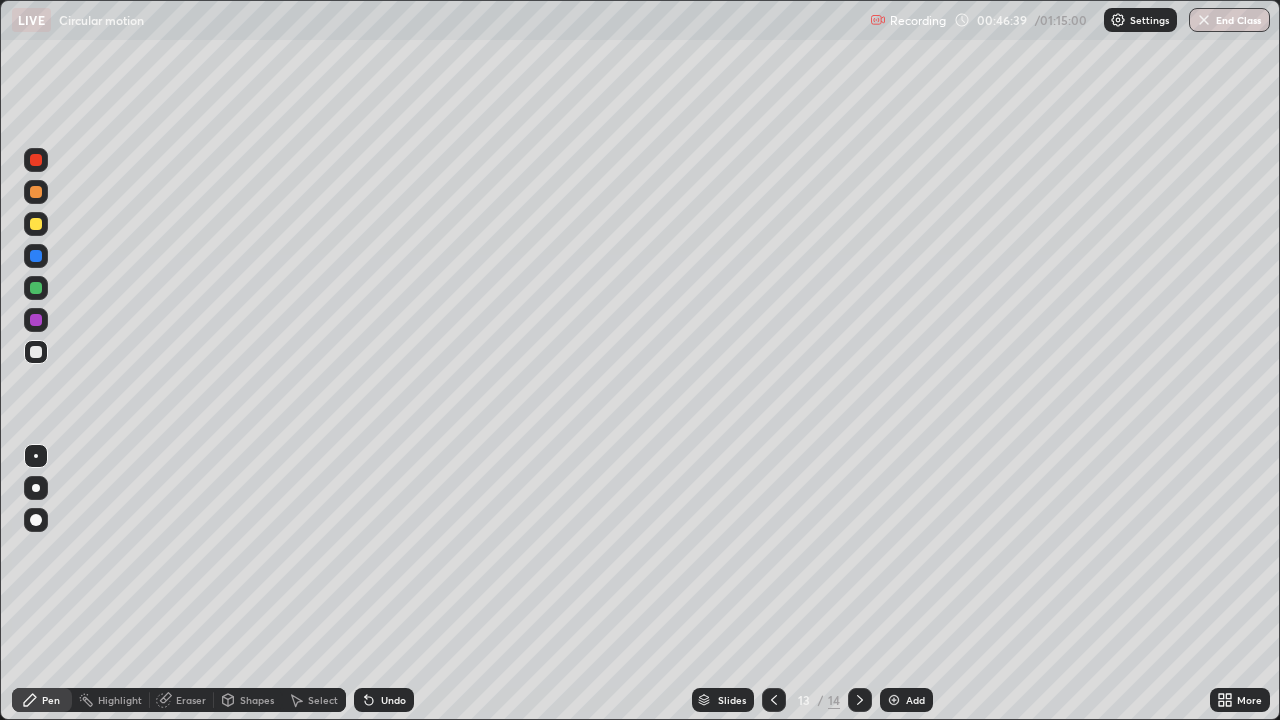 click 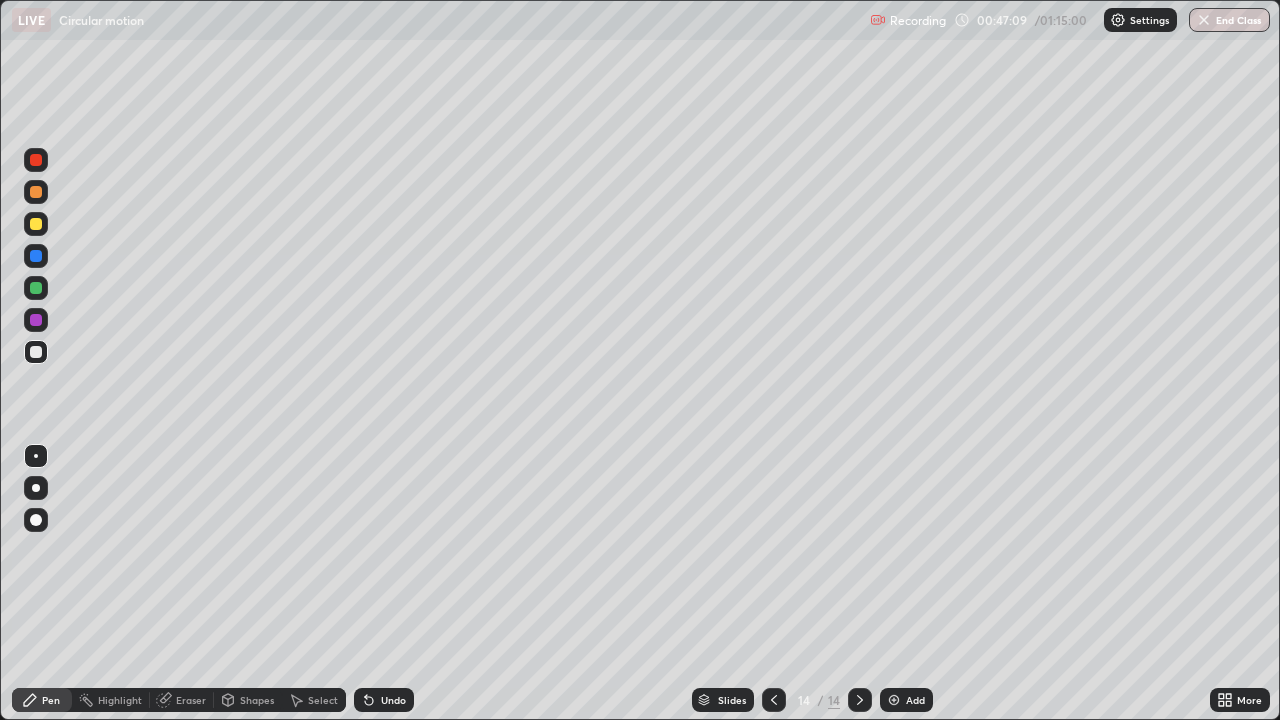 click 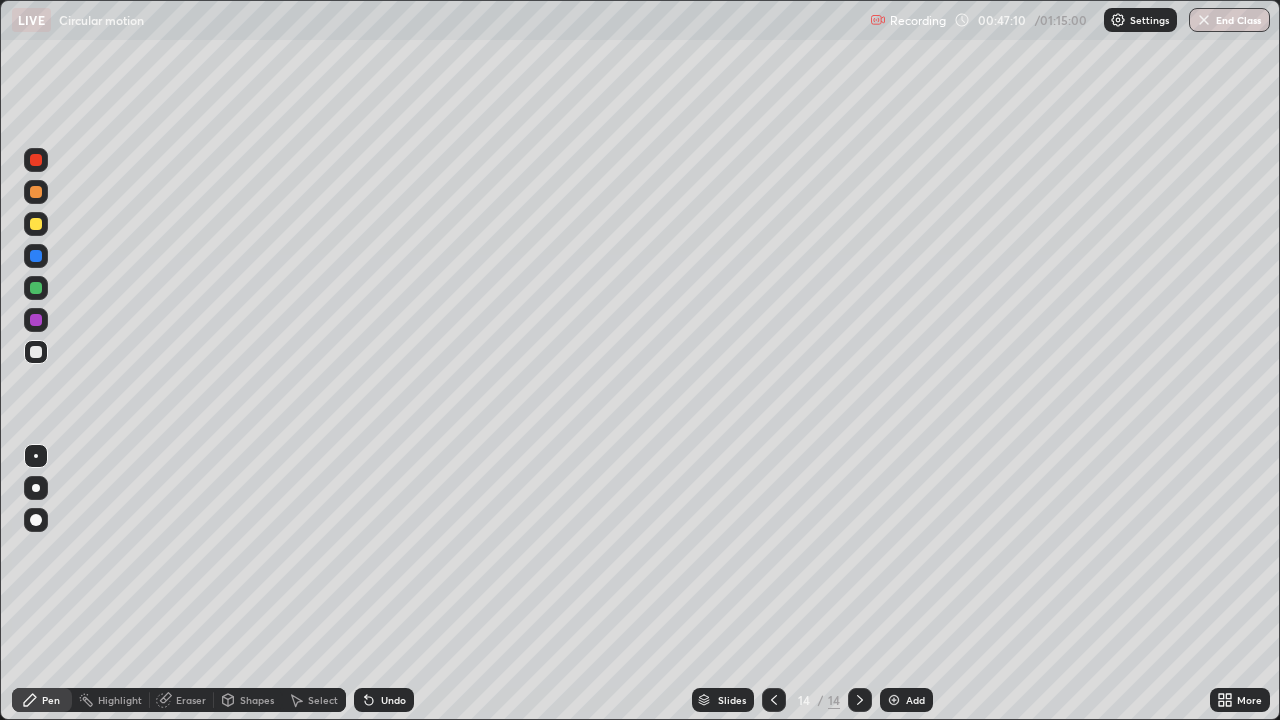 click at bounding box center (774, 700) 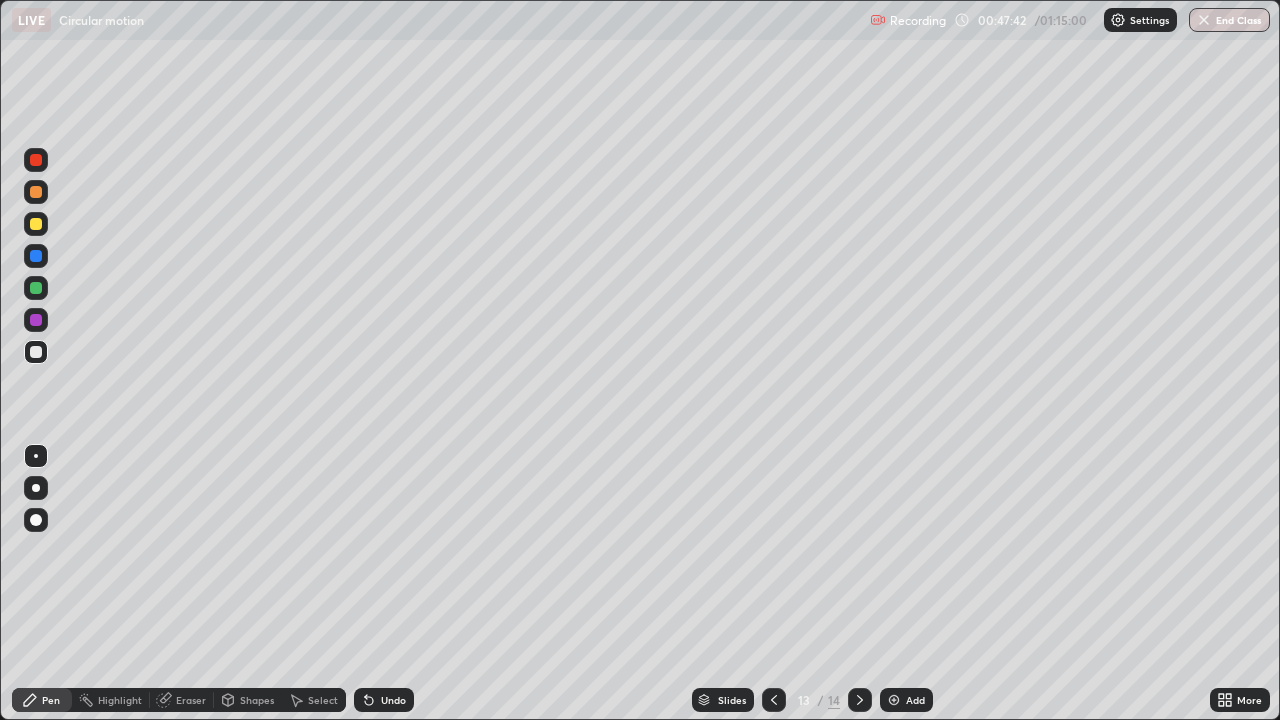 click 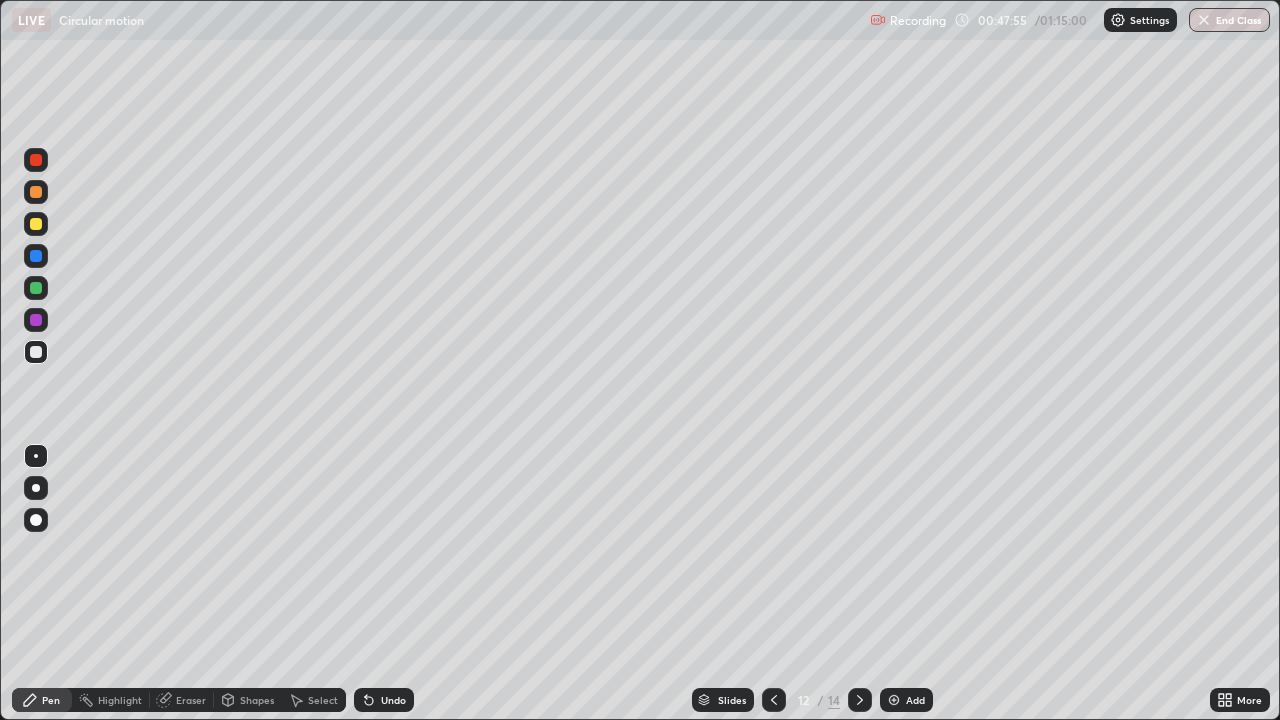 click 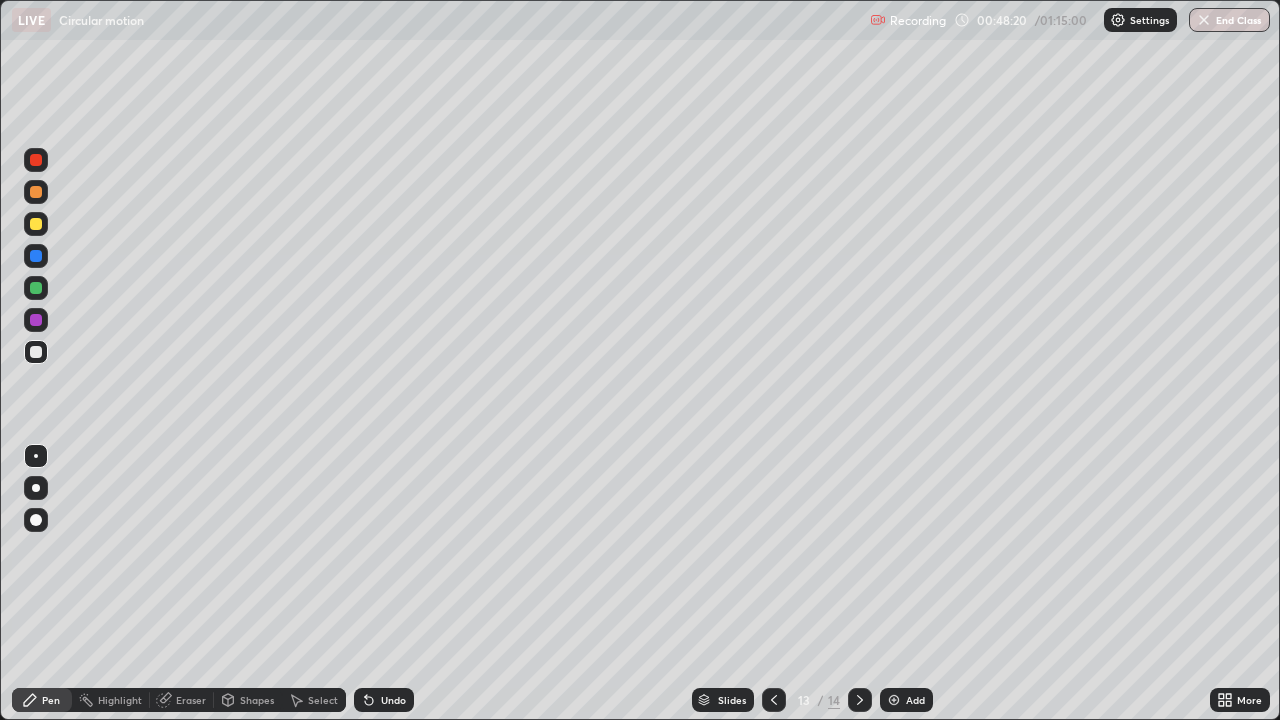 click on "Undo" at bounding box center [380, 700] 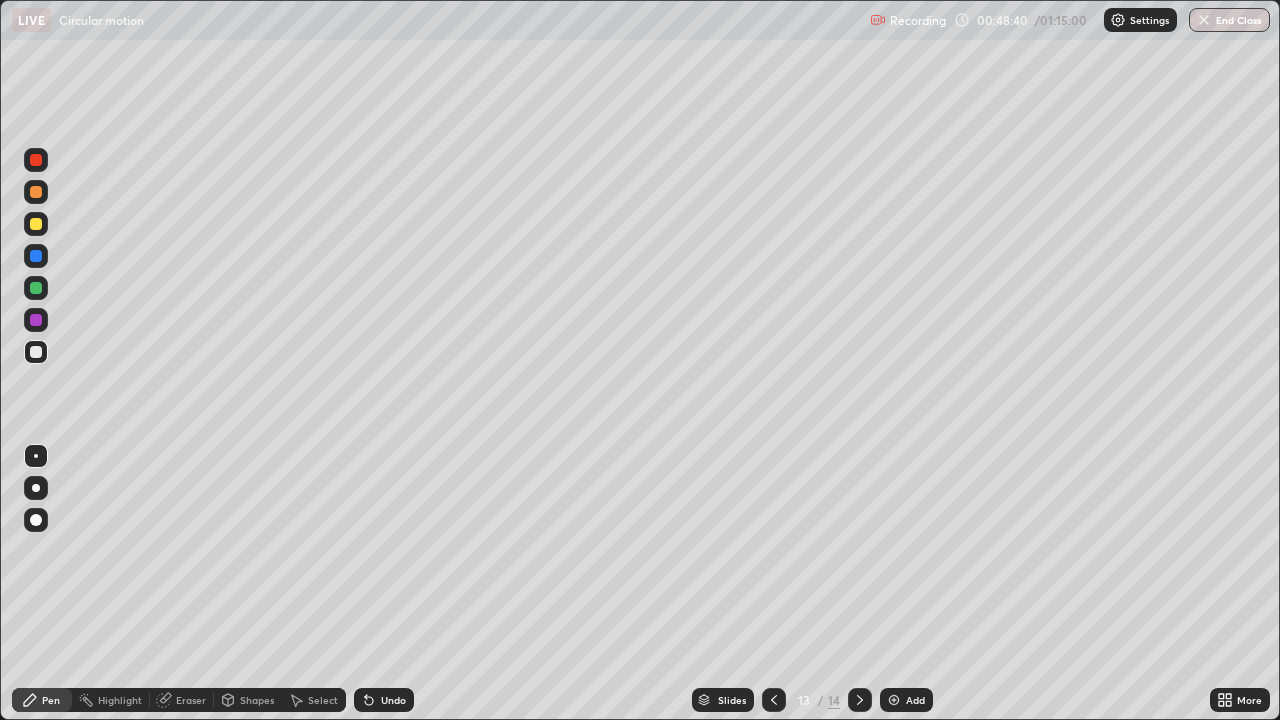 click at bounding box center (774, 700) 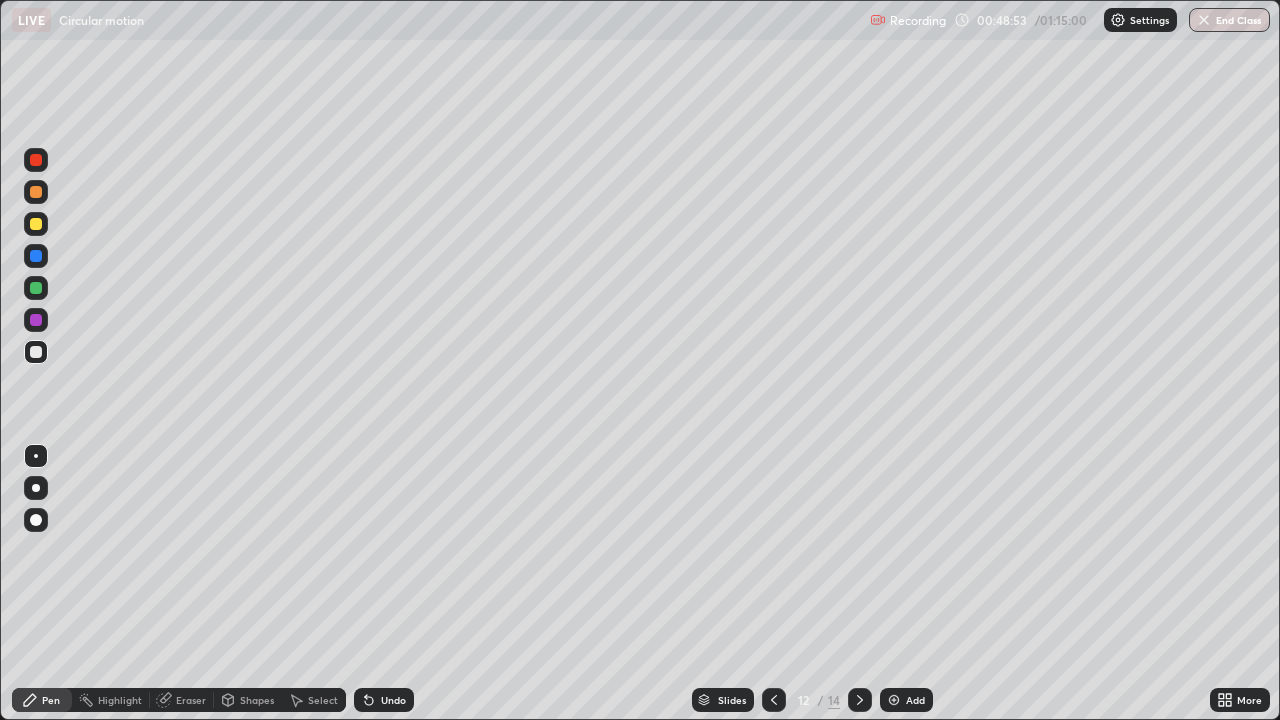 click 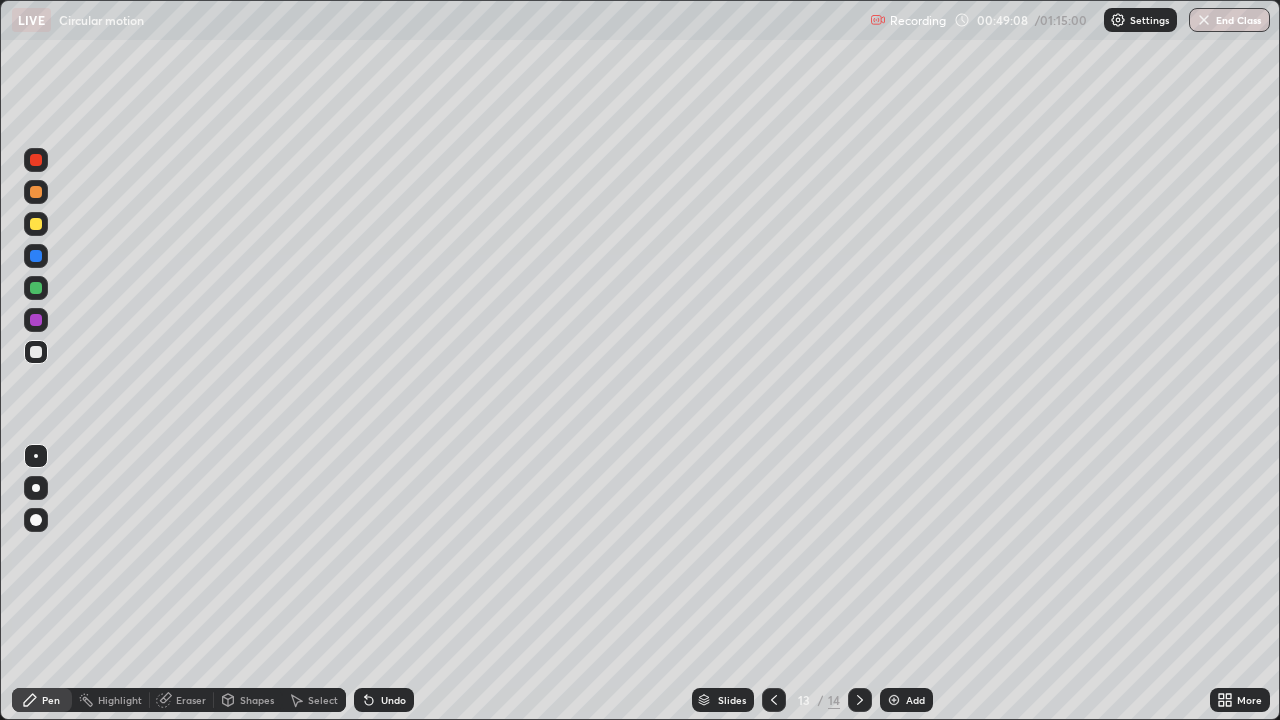 click 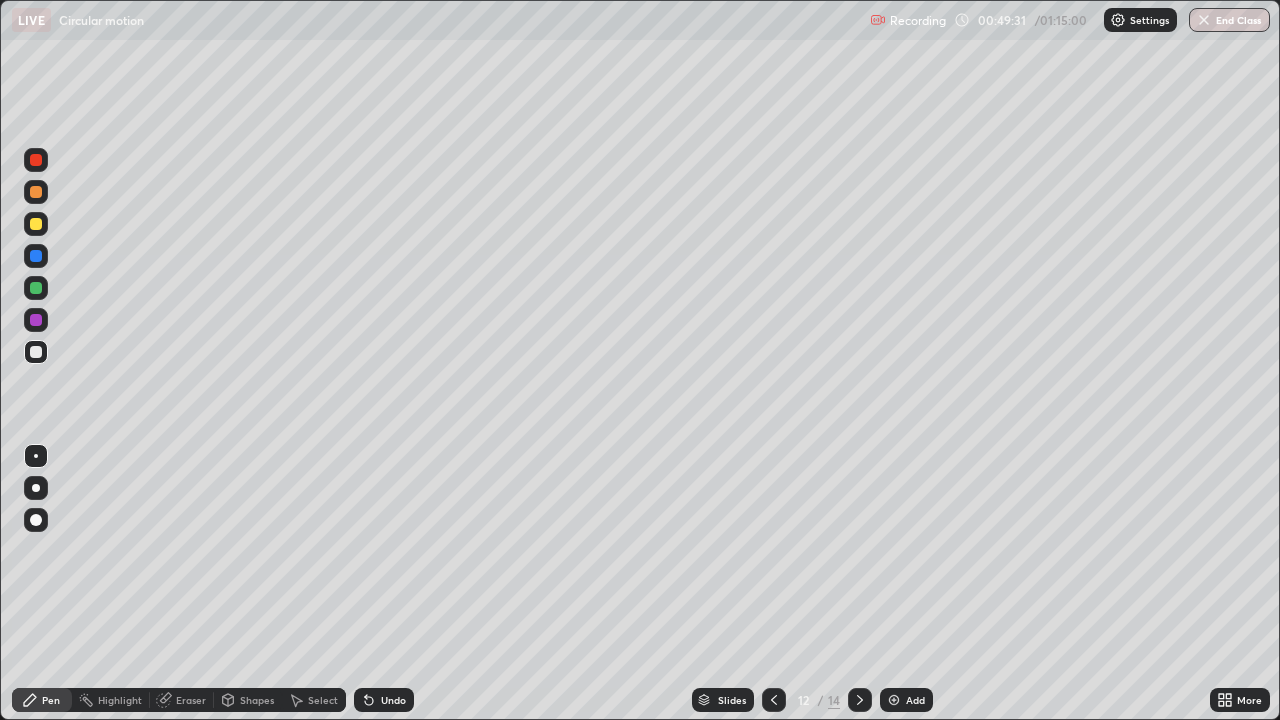 click at bounding box center (860, 700) 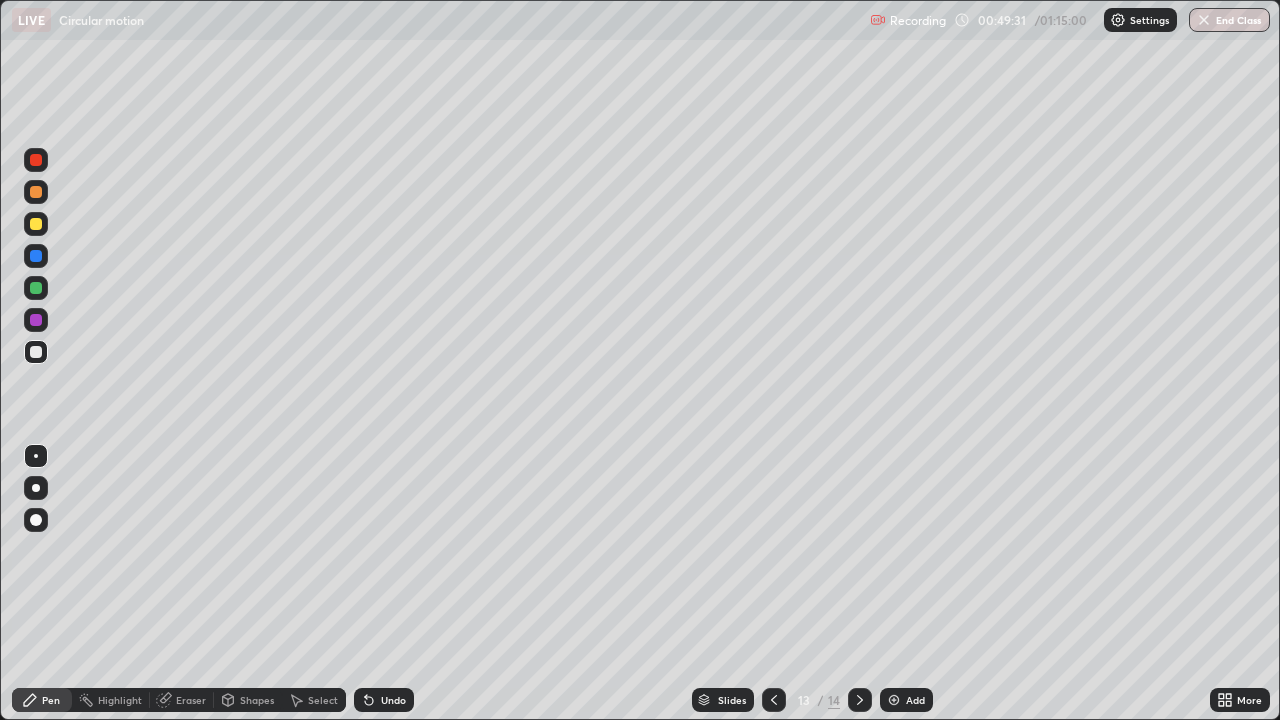 click on "Add" at bounding box center [915, 700] 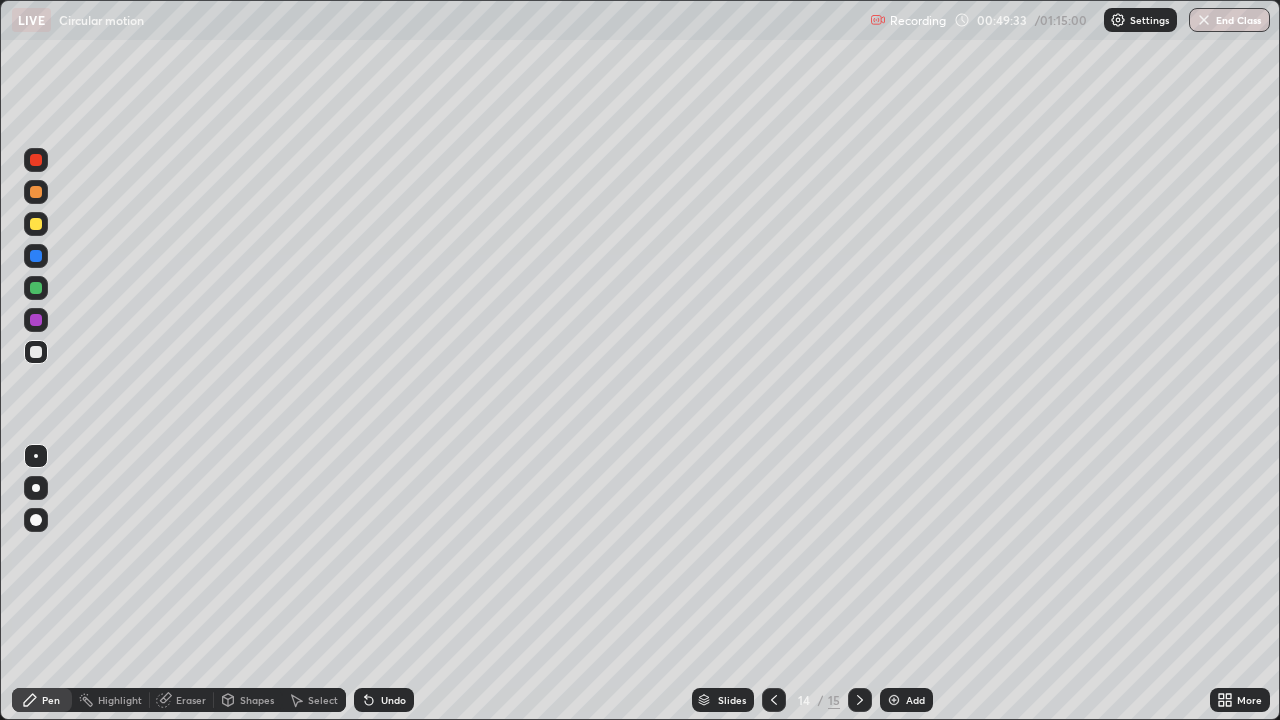 click on "Shapes" at bounding box center [257, 700] 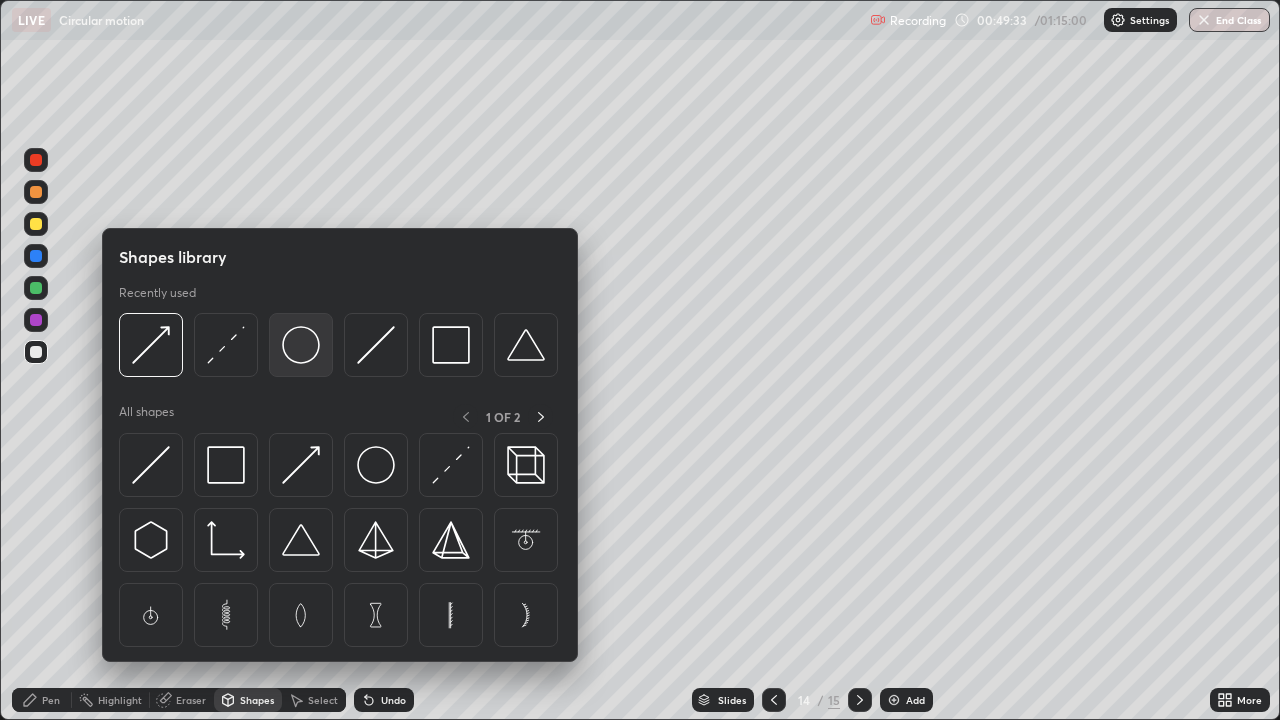 click at bounding box center (301, 345) 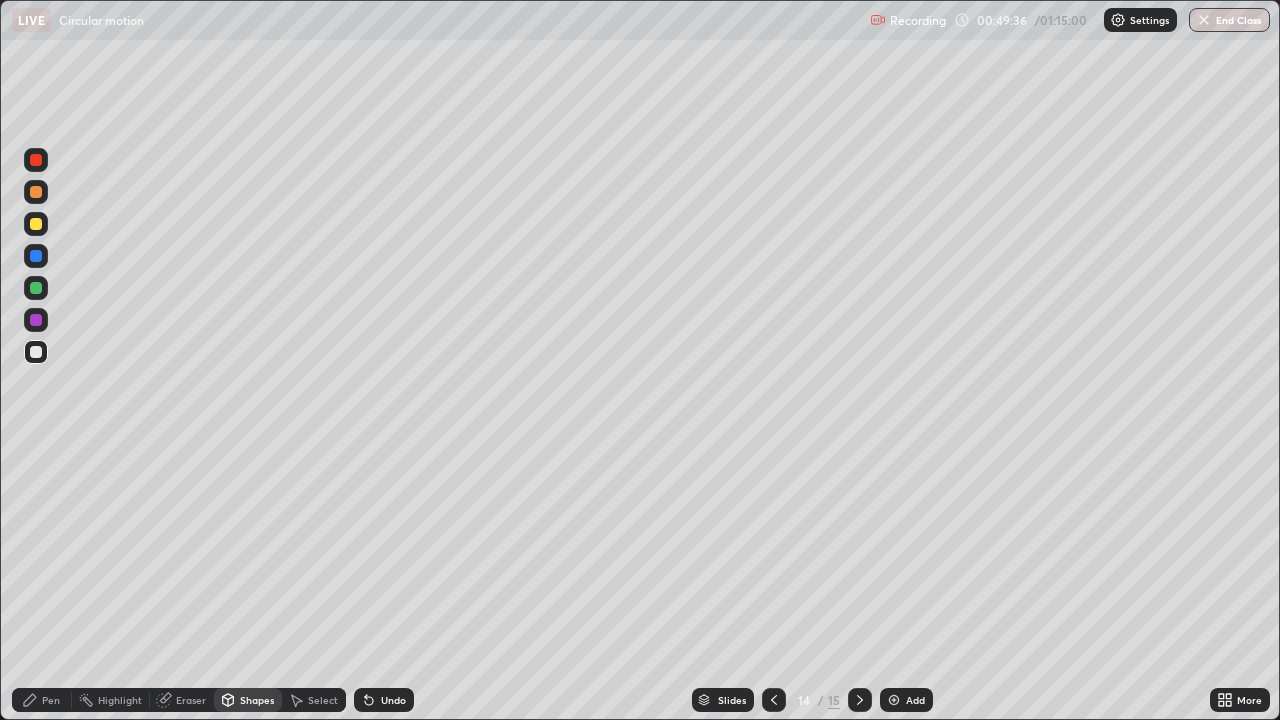 click on "Pen" at bounding box center [42, 700] 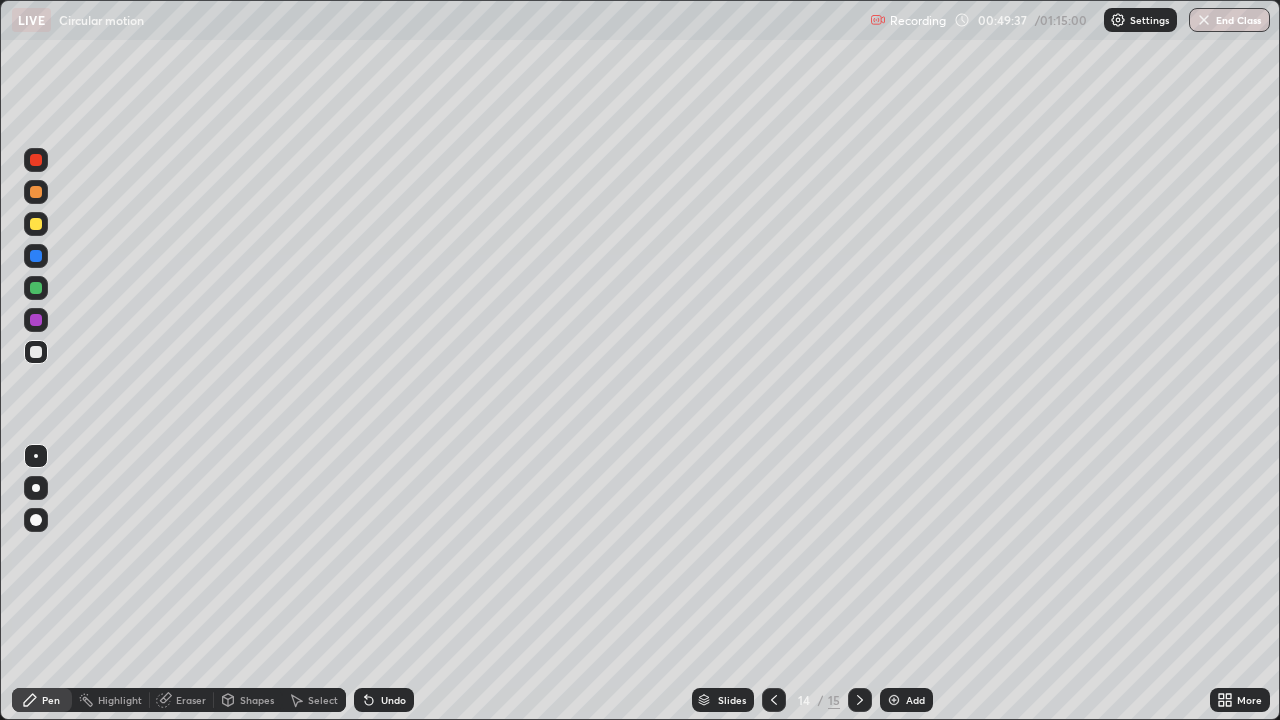 click on "Shapes" at bounding box center (257, 700) 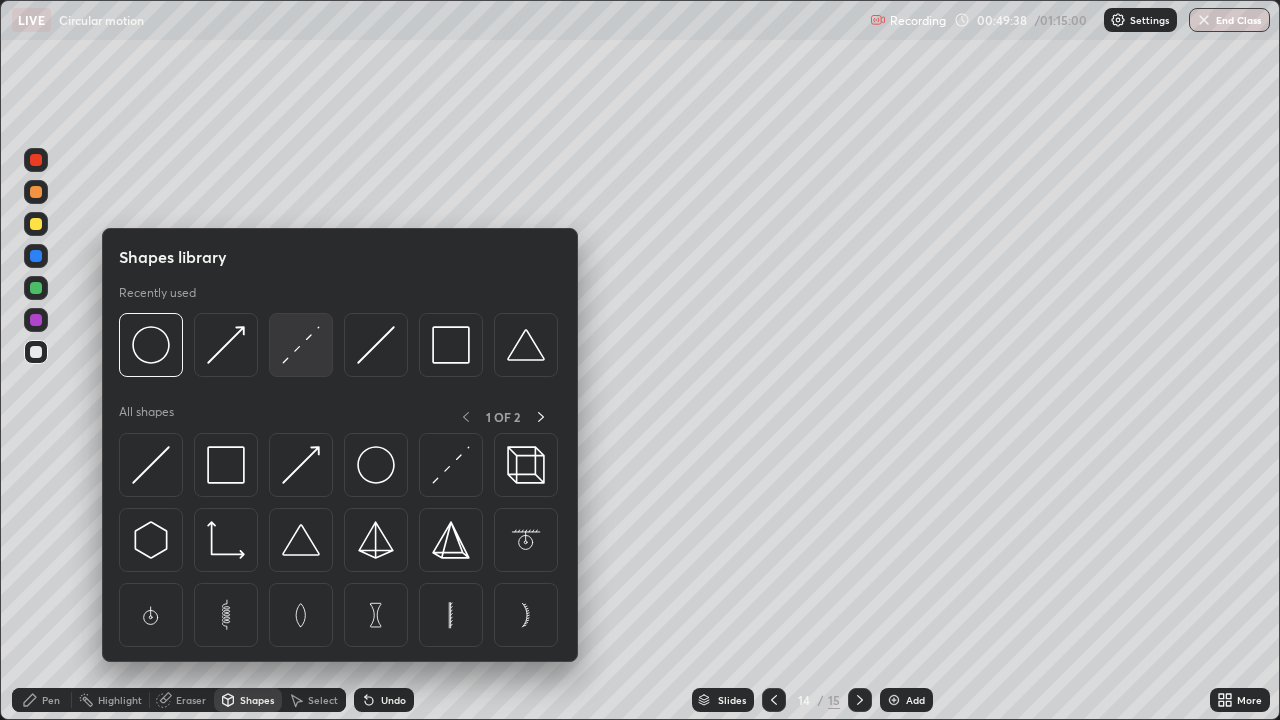 click at bounding box center [301, 345] 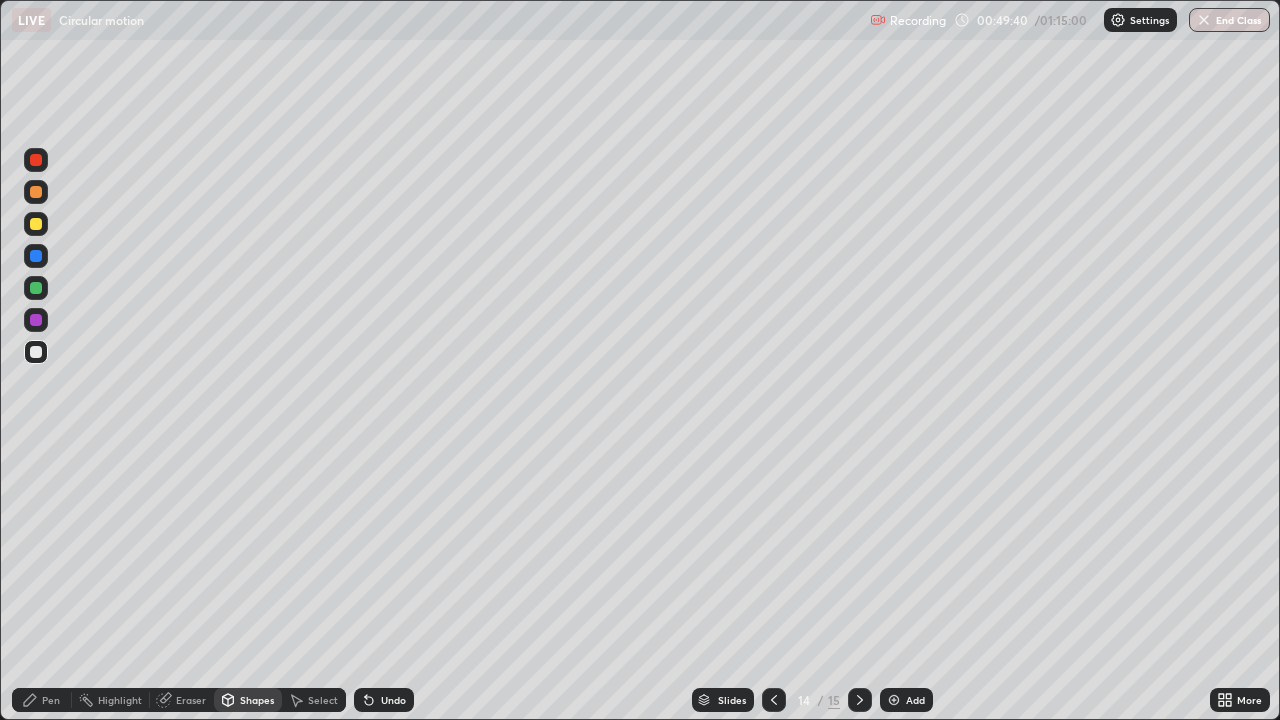 click on "Pen" at bounding box center [42, 700] 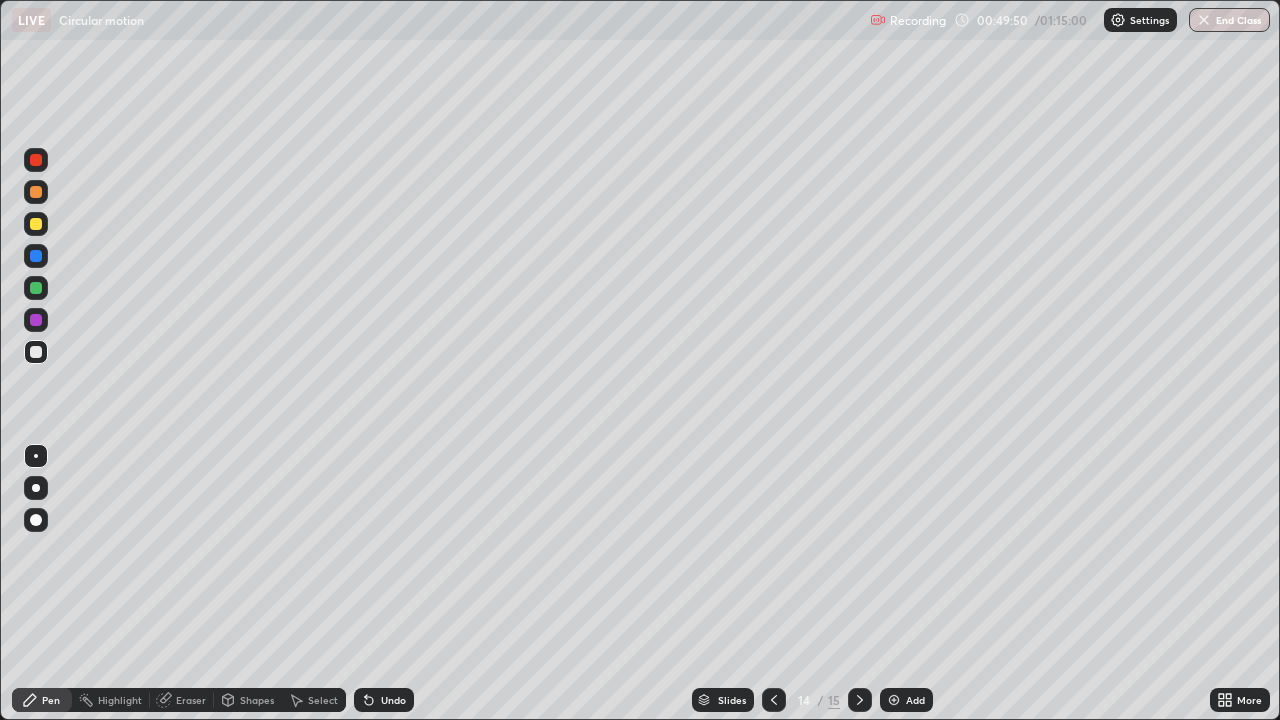 click on "Undo" at bounding box center (384, 700) 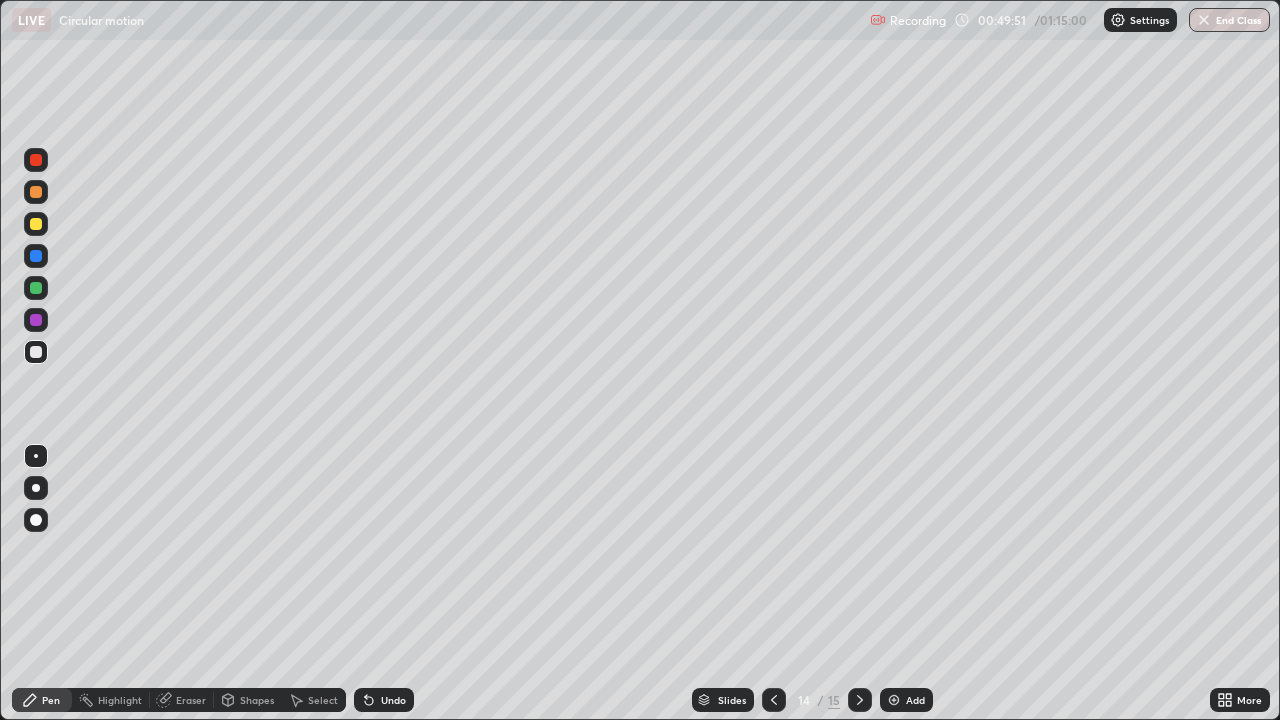 click on "Undo" at bounding box center [384, 700] 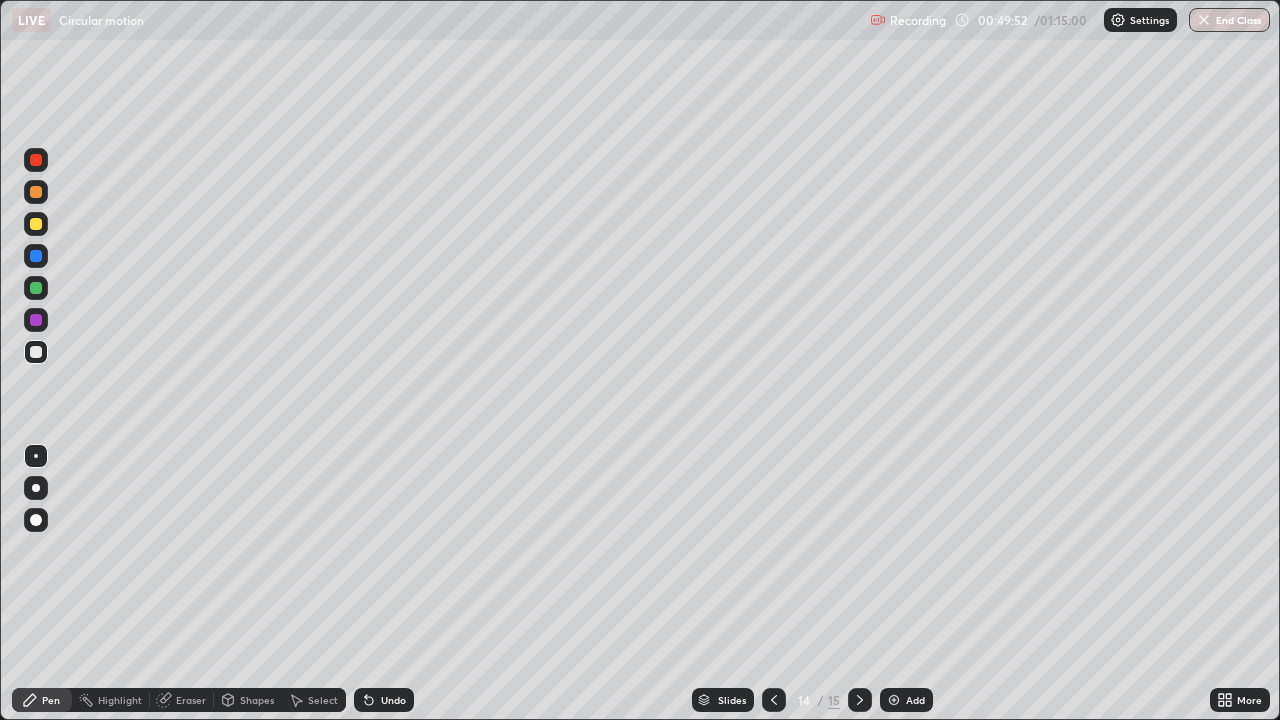click on "Undo" at bounding box center (380, 700) 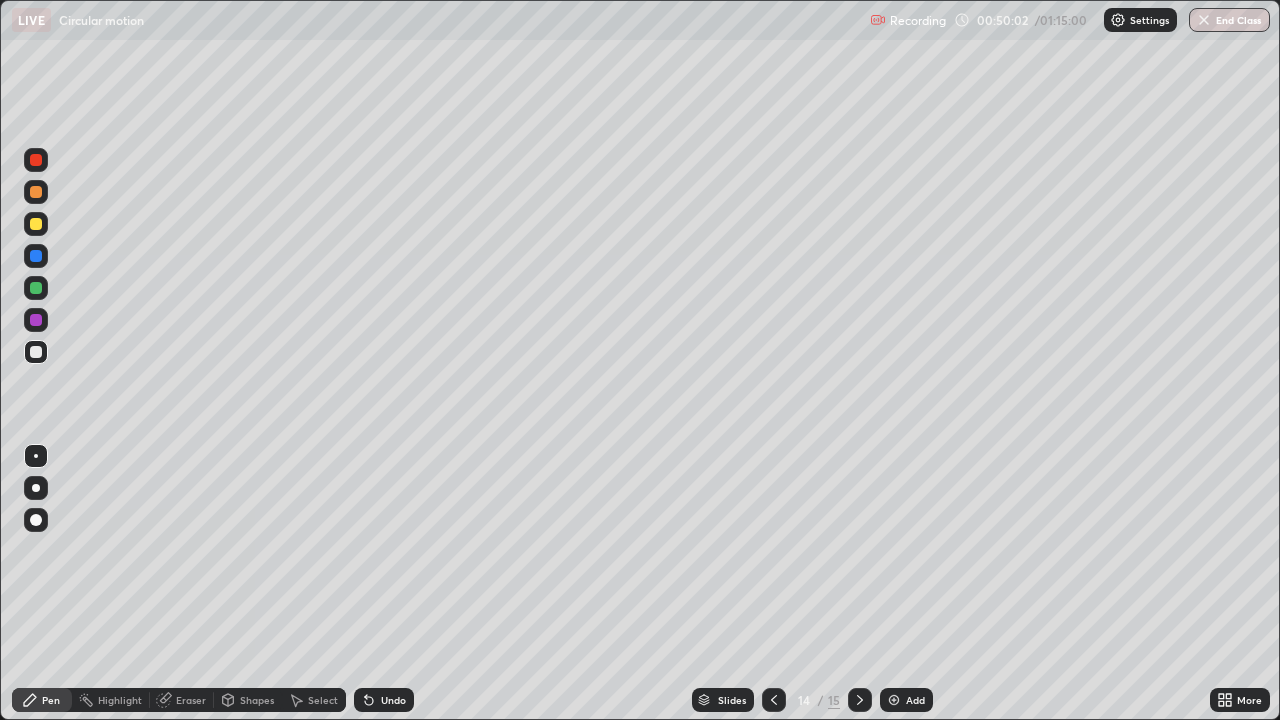 click on "Shapes" at bounding box center [248, 700] 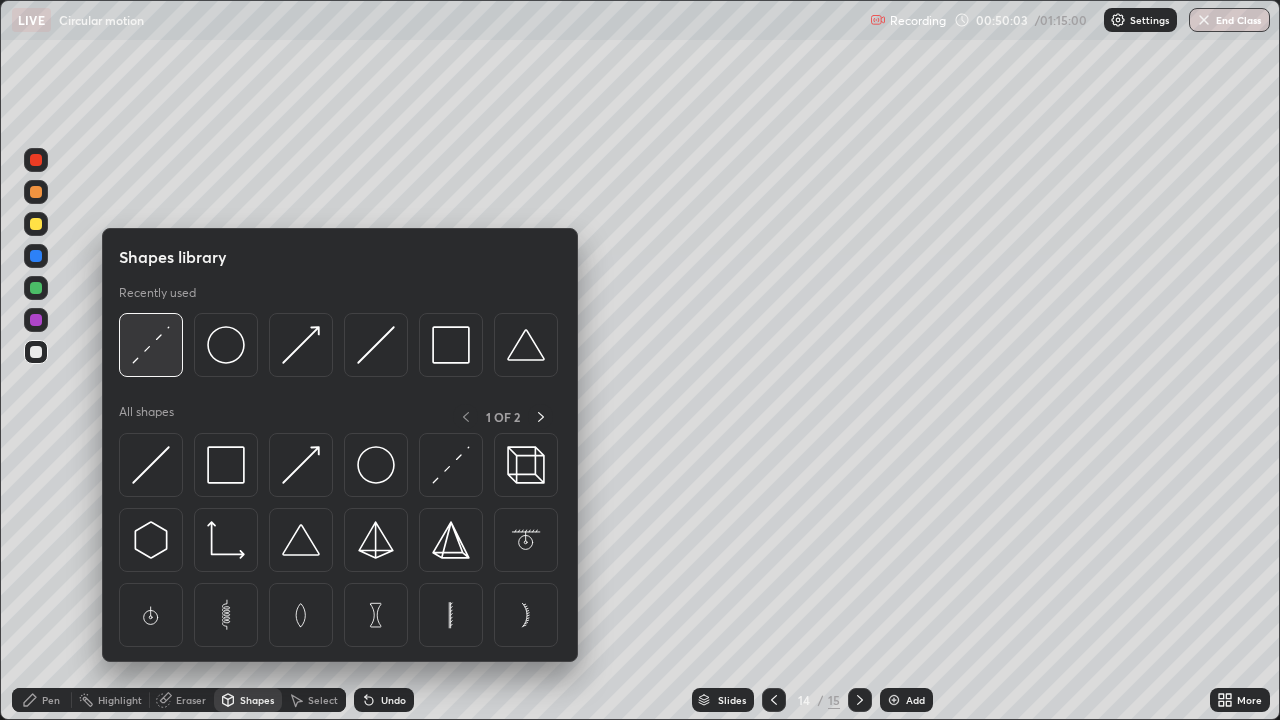 click at bounding box center (151, 345) 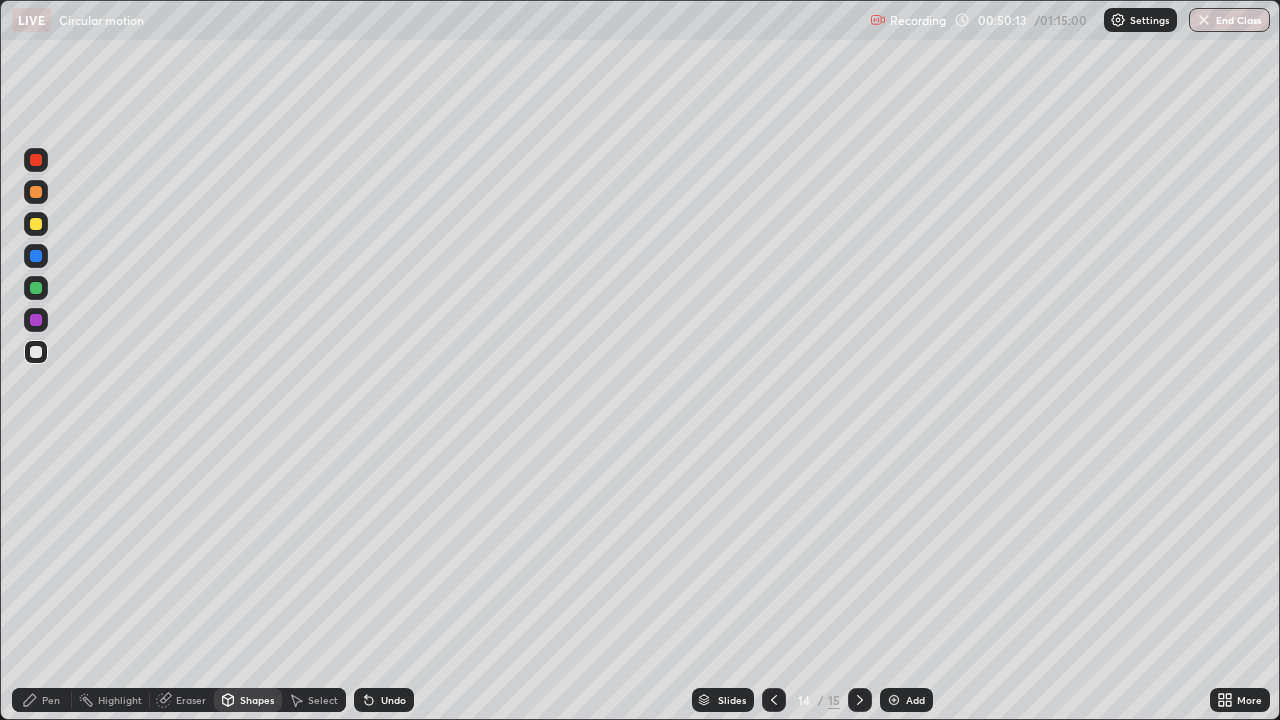 click on "Pen" at bounding box center [51, 700] 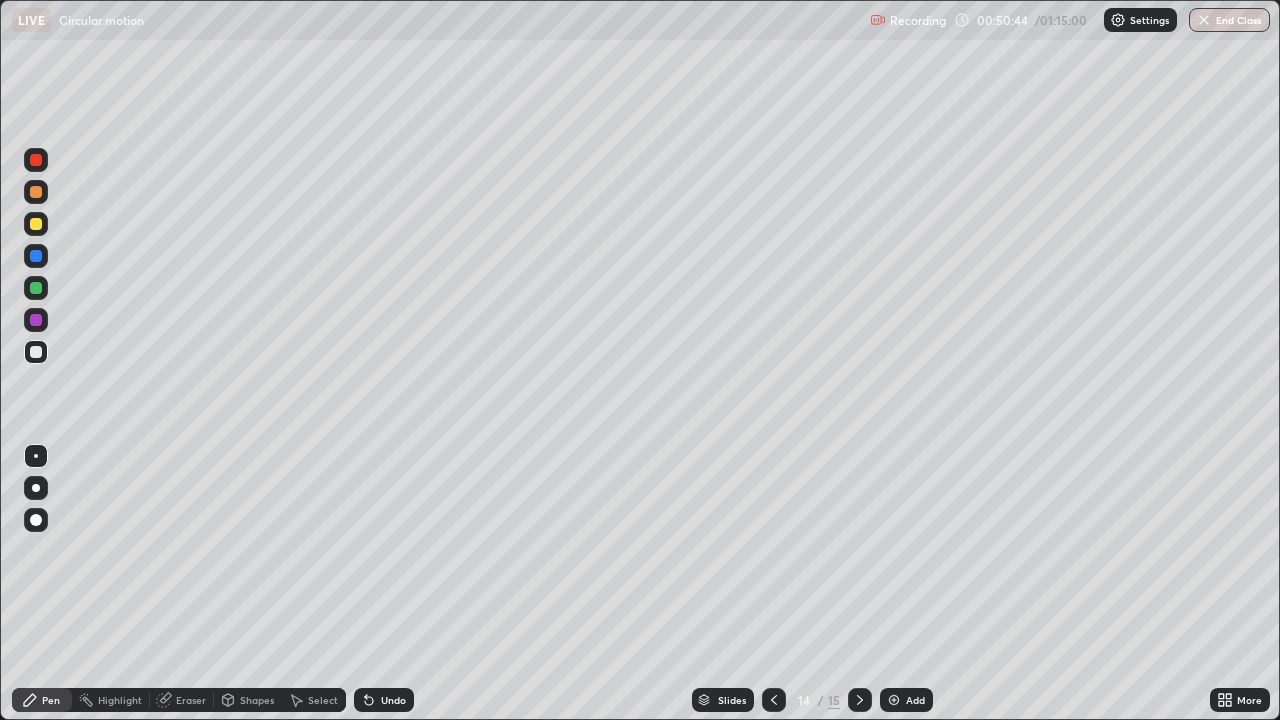click on "Shapes" at bounding box center (257, 700) 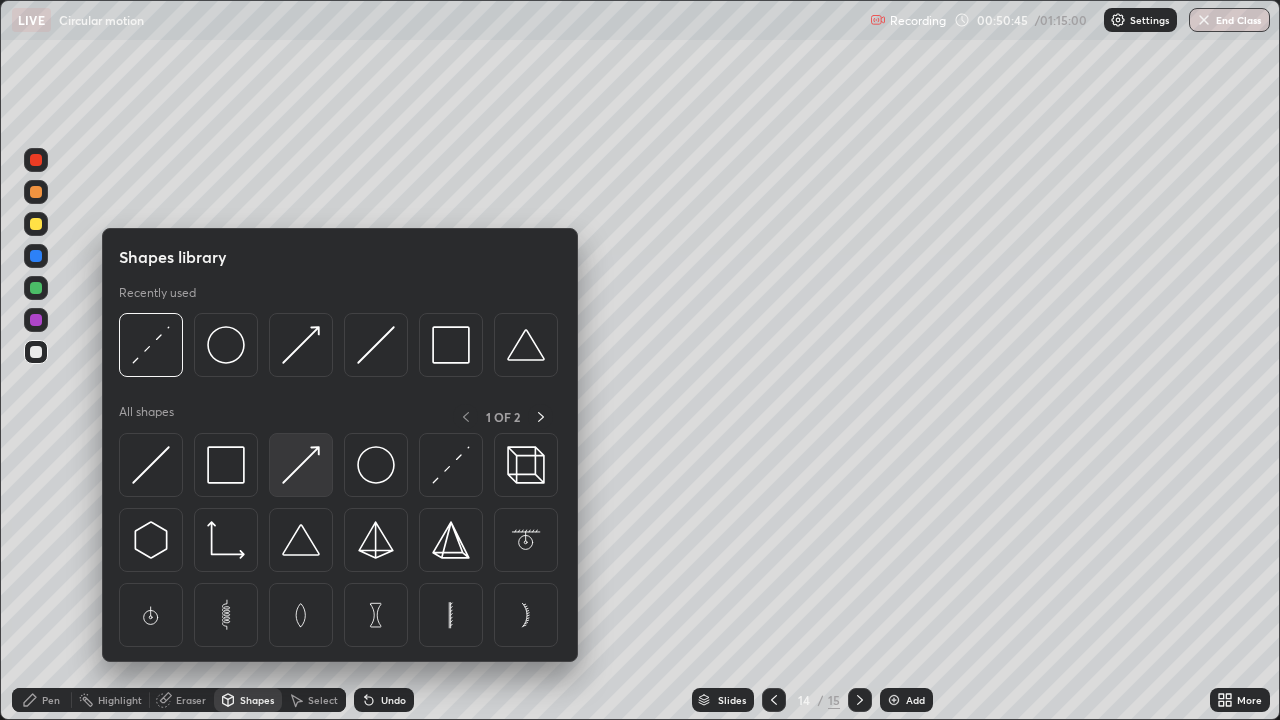 click at bounding box center [301, 465] 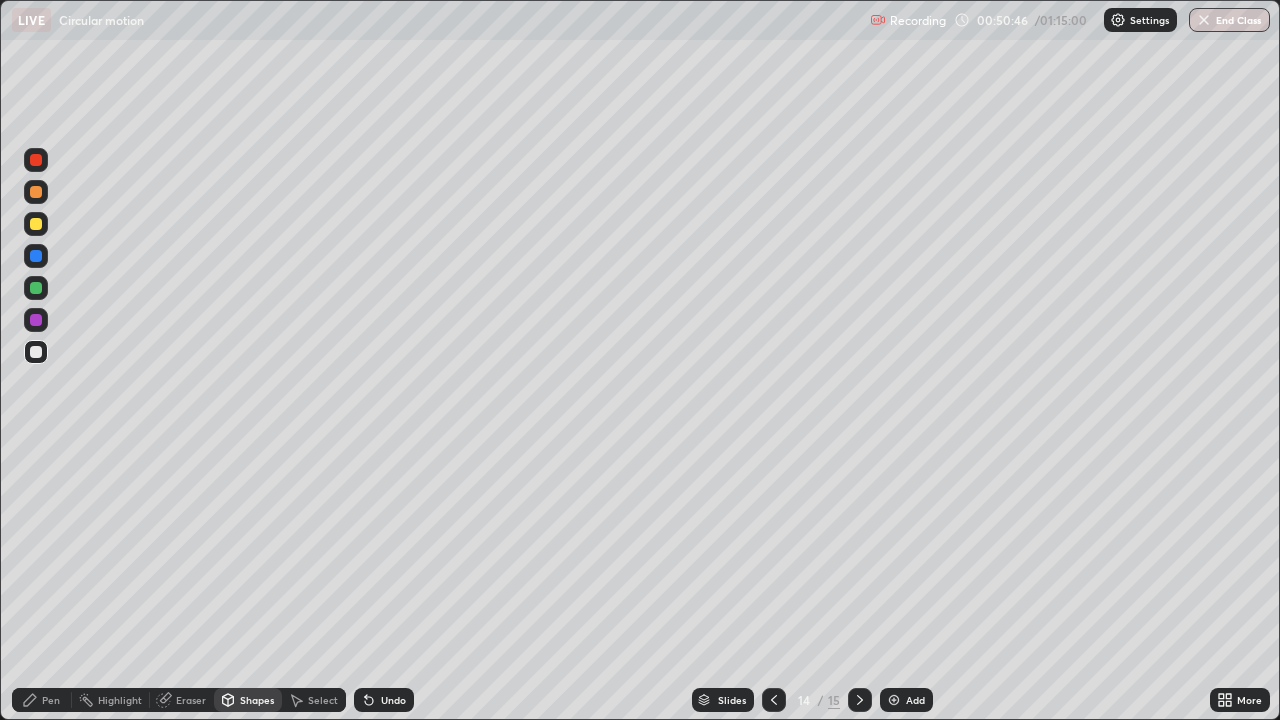 click at bounding box center (36, 224) 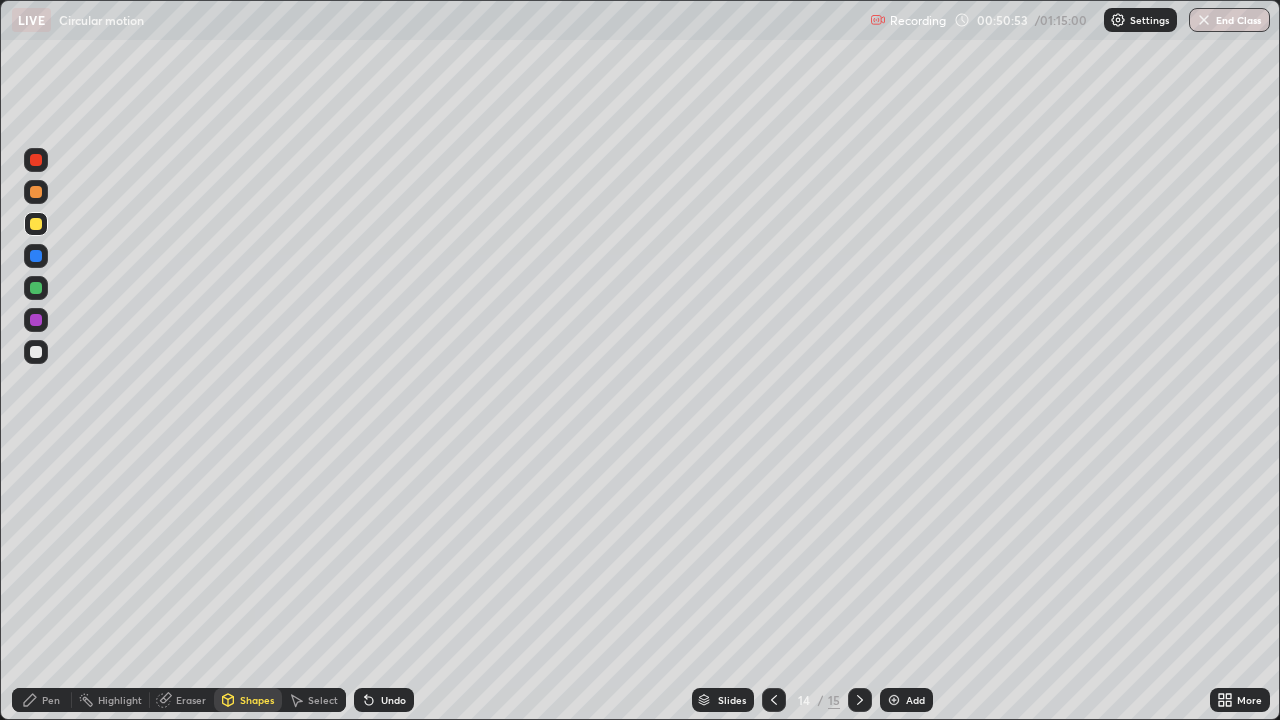 click on "Pen" at bounding box center [51, 700] 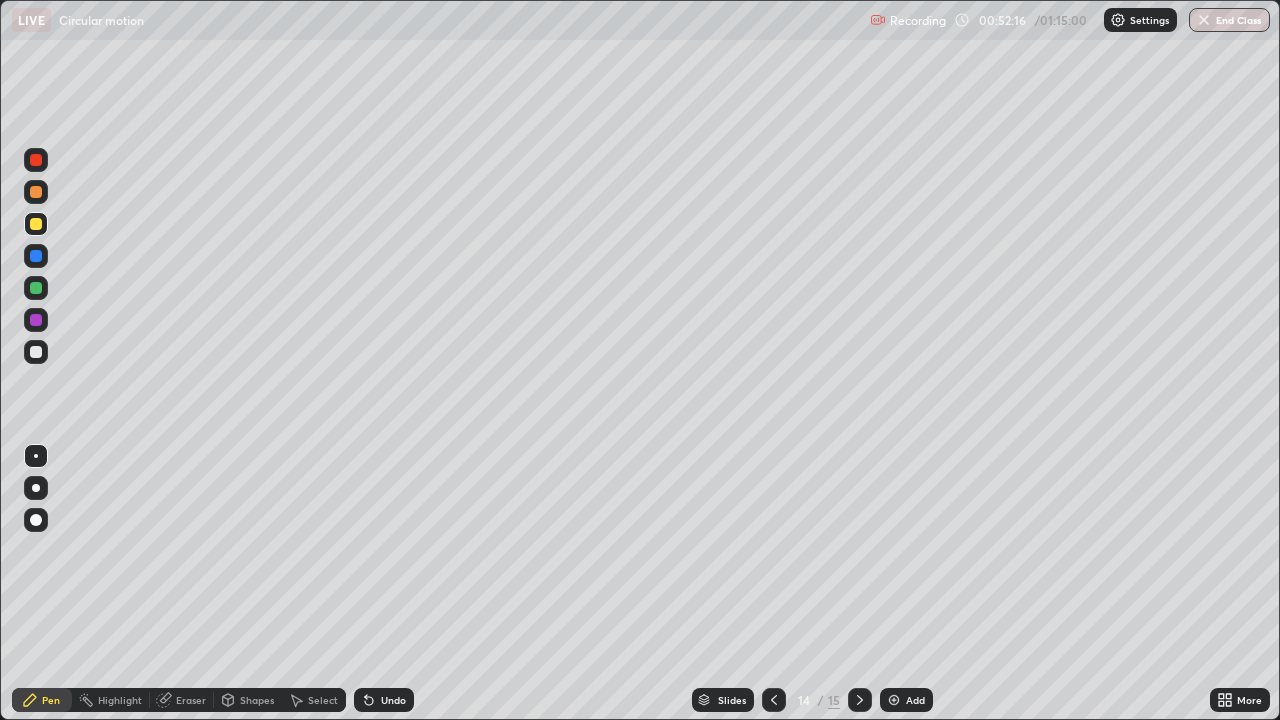 click at bounding box center [36, 352] 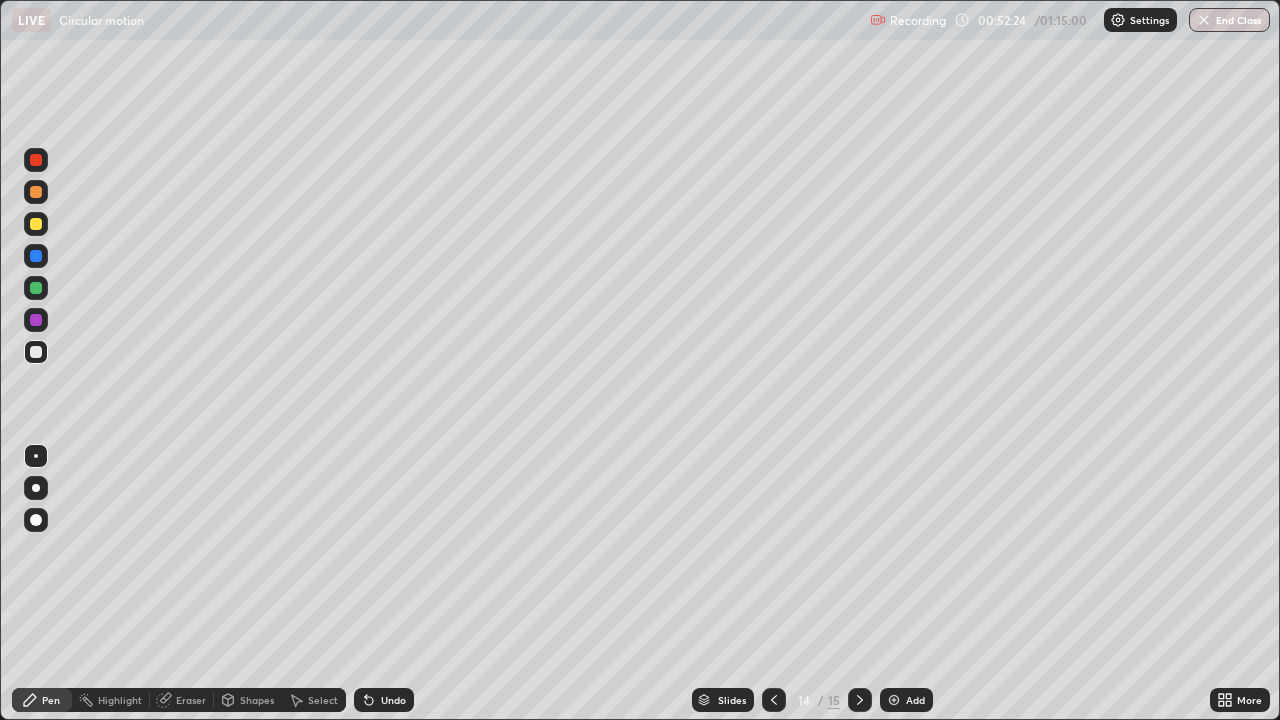 click on "Shapes" at bounding box center (257, 700) 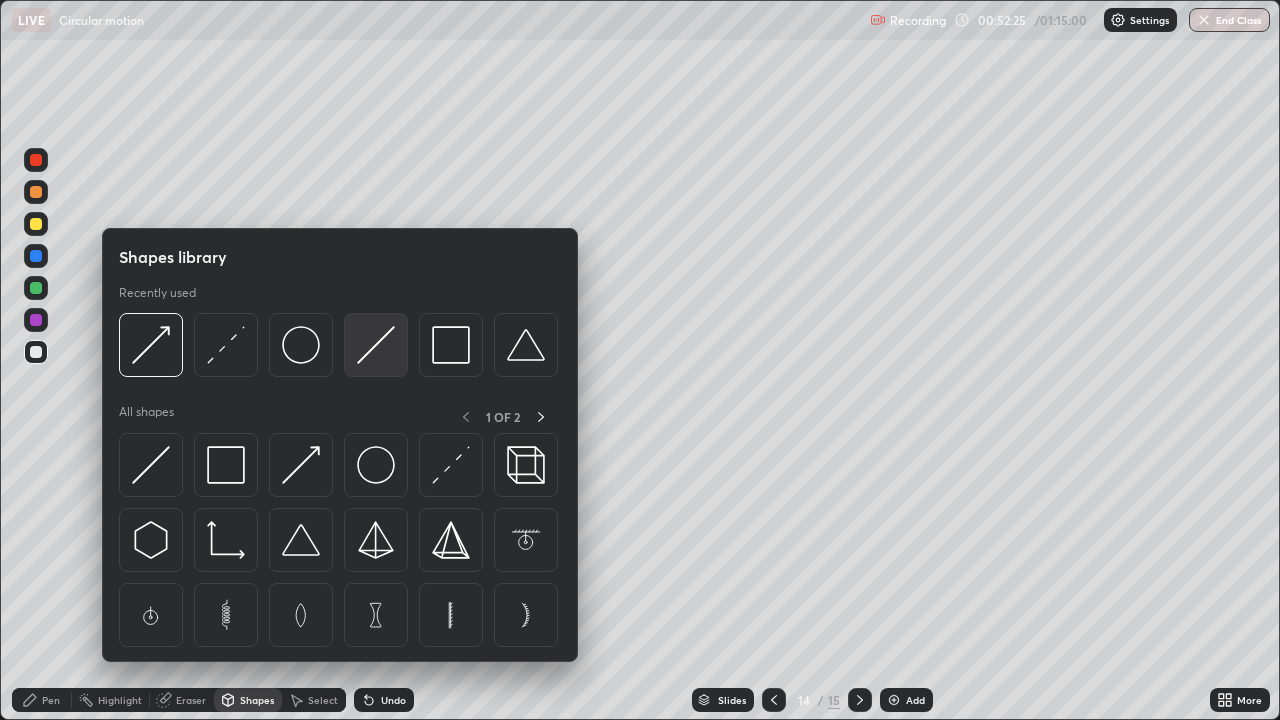 click at bounding box center (376, 345) 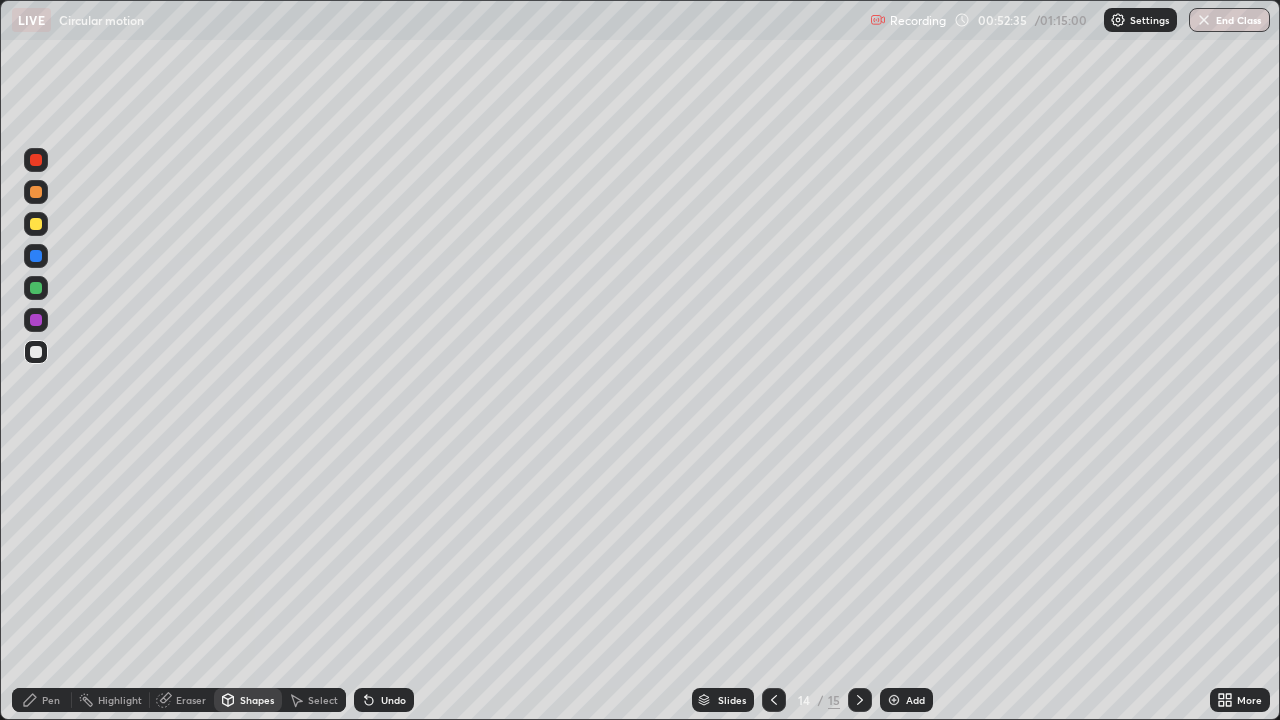 click on "Pen" at bounding box center (51, 700) 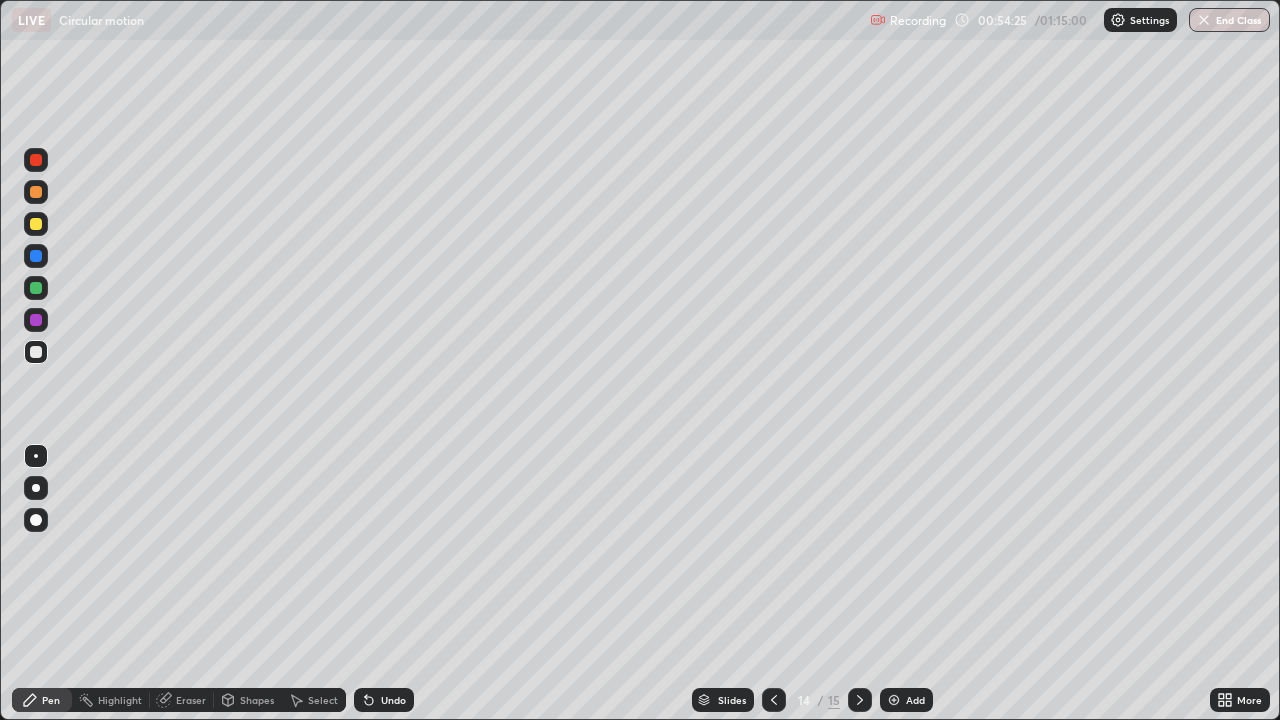 click at bounding box center (894, 700) 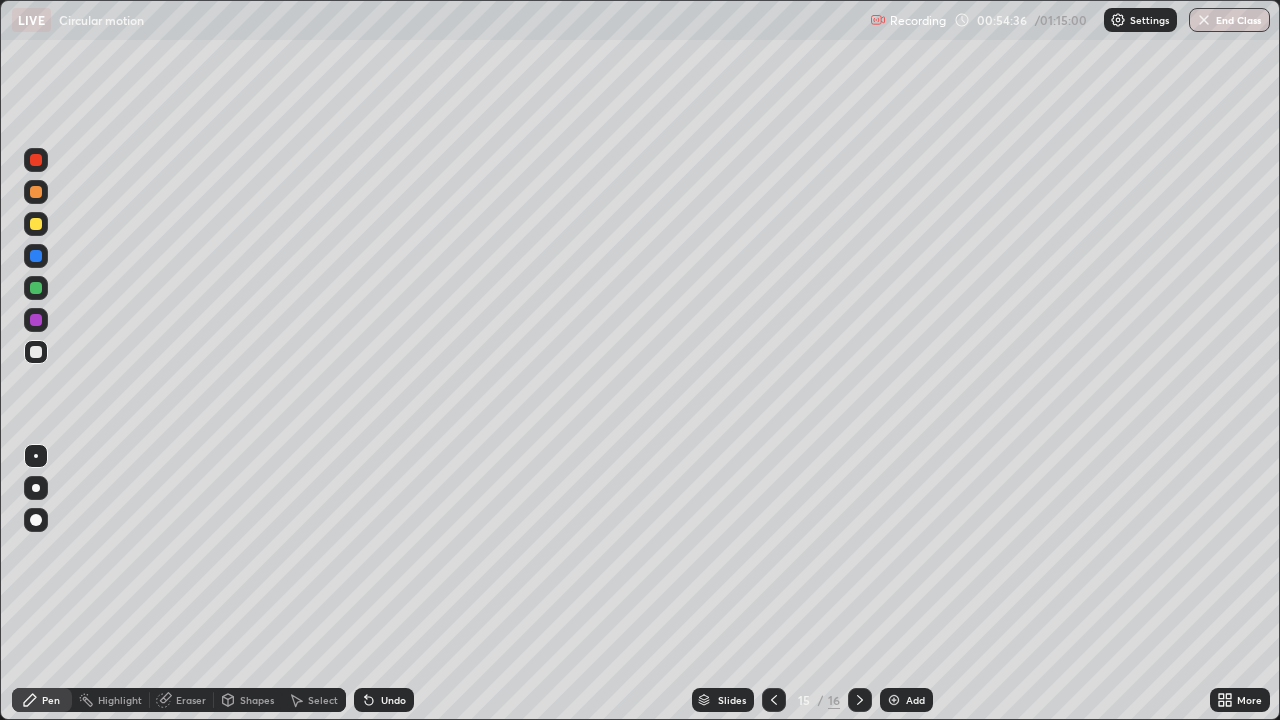 click at bounding box center (774, 700) 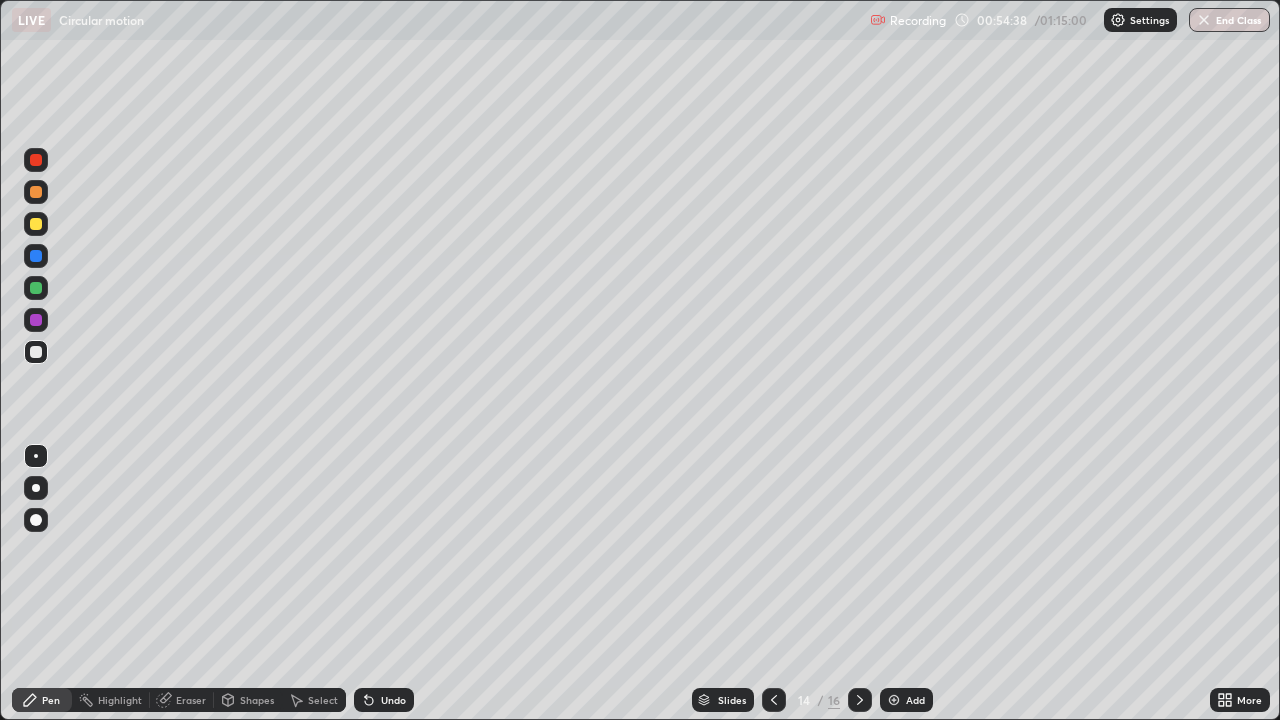 click 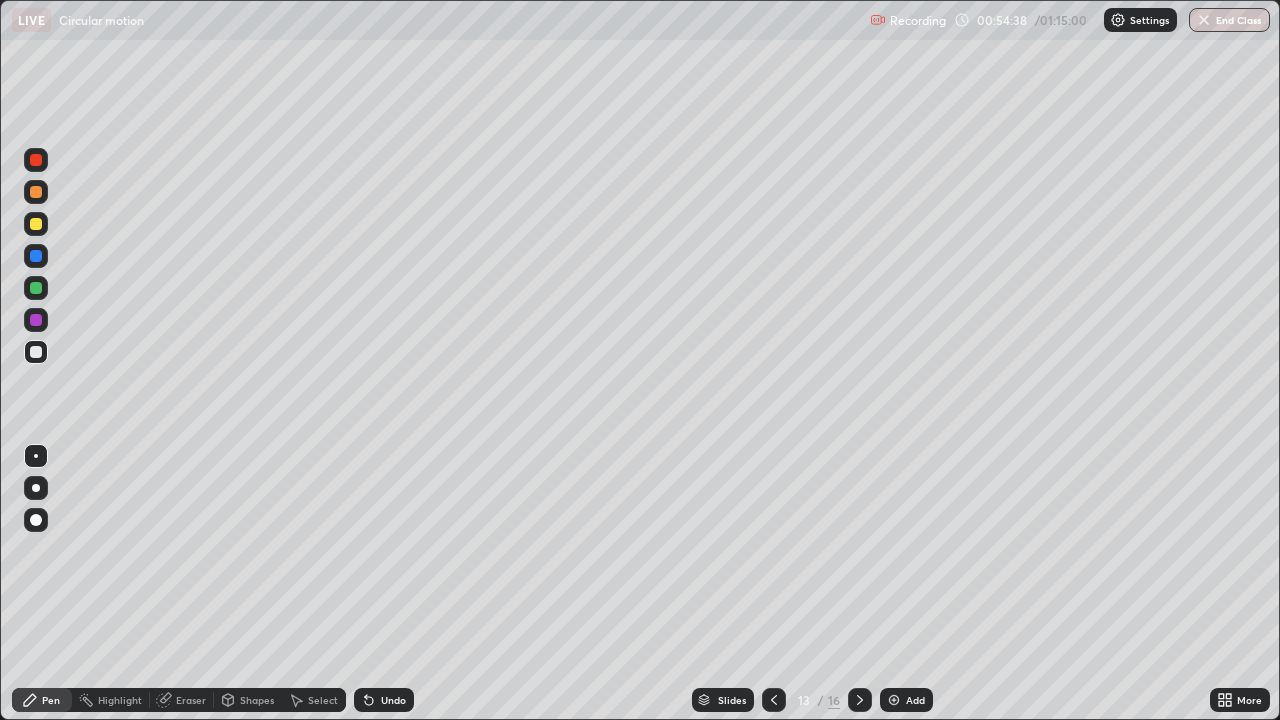 click 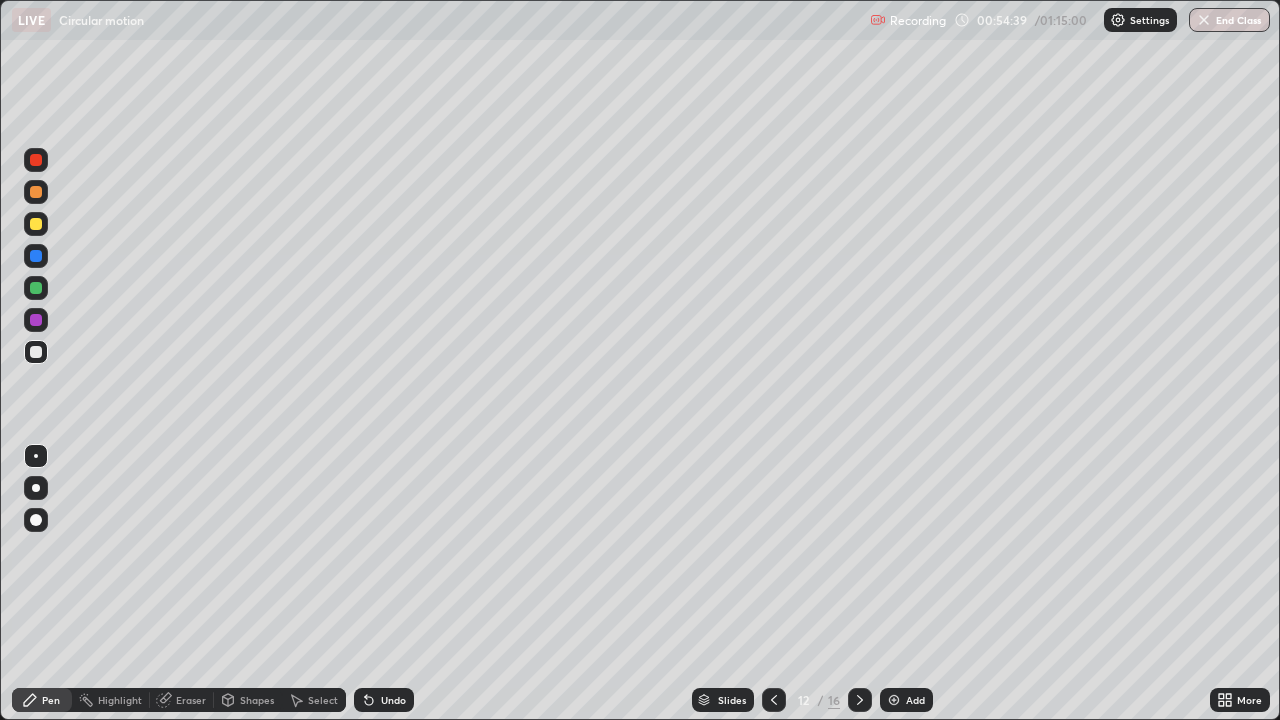 click 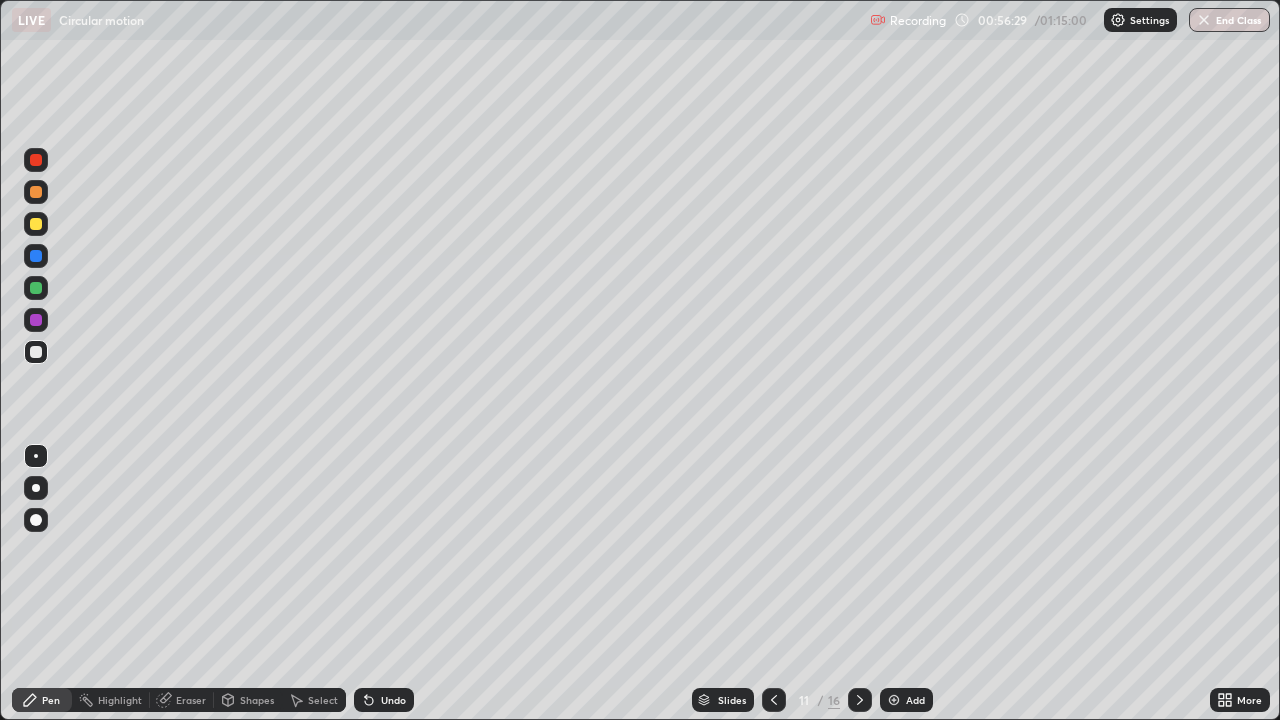 click 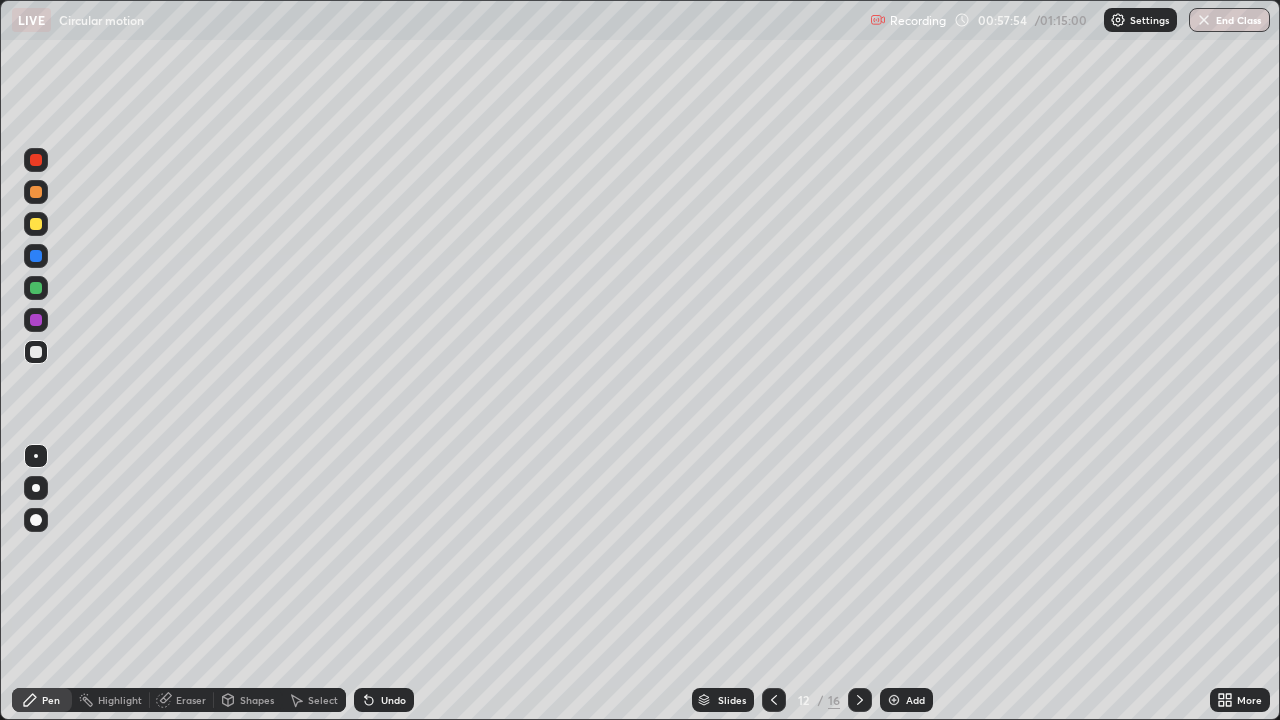 click 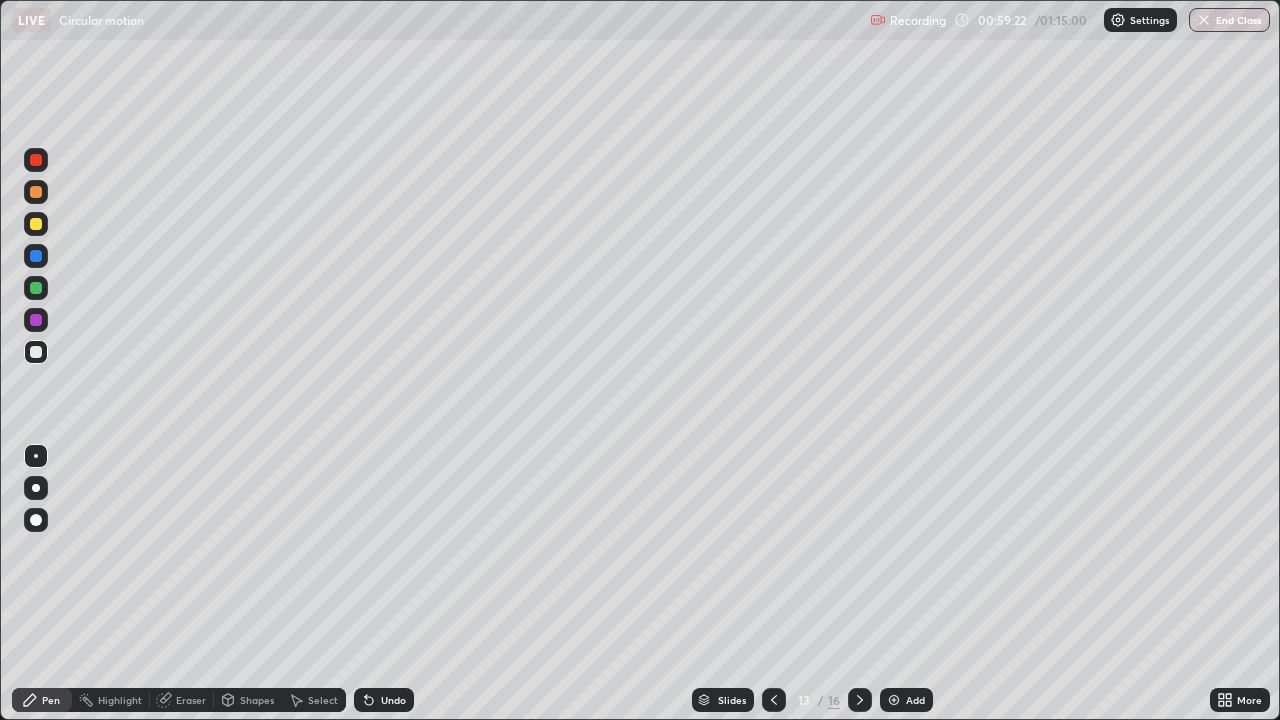 click 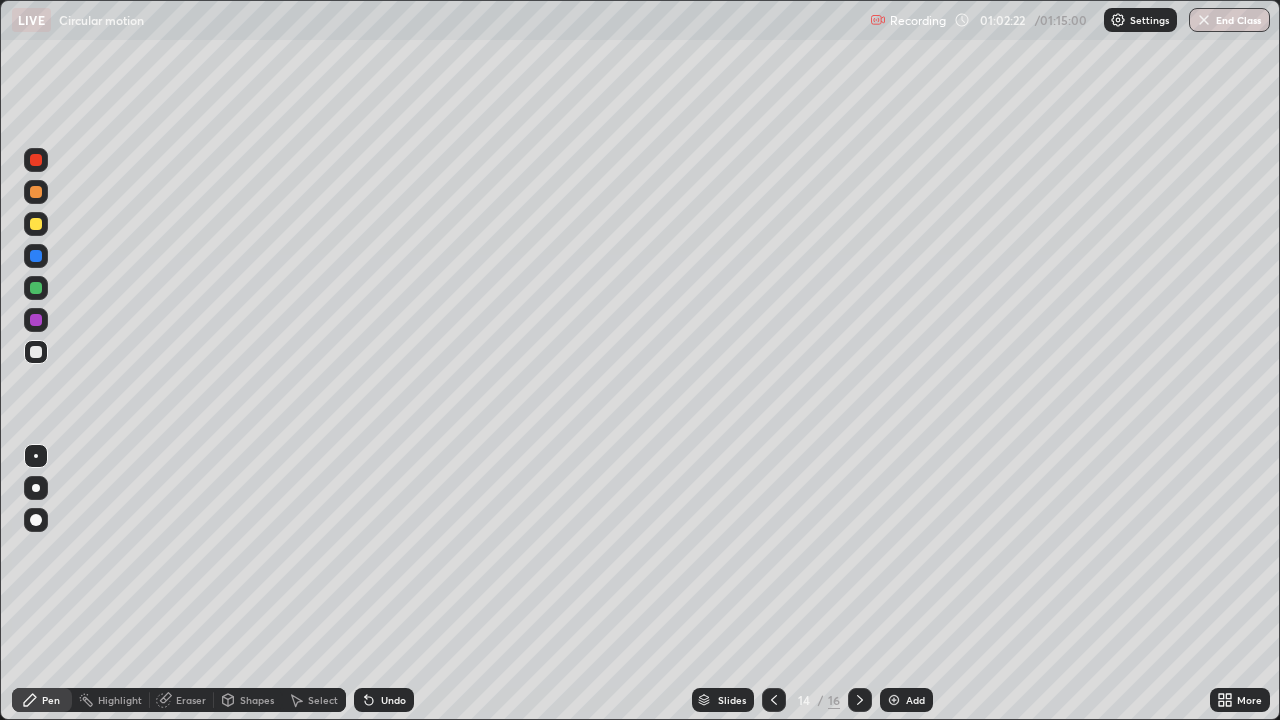 click on "Add" at bounding box center [915, 700] 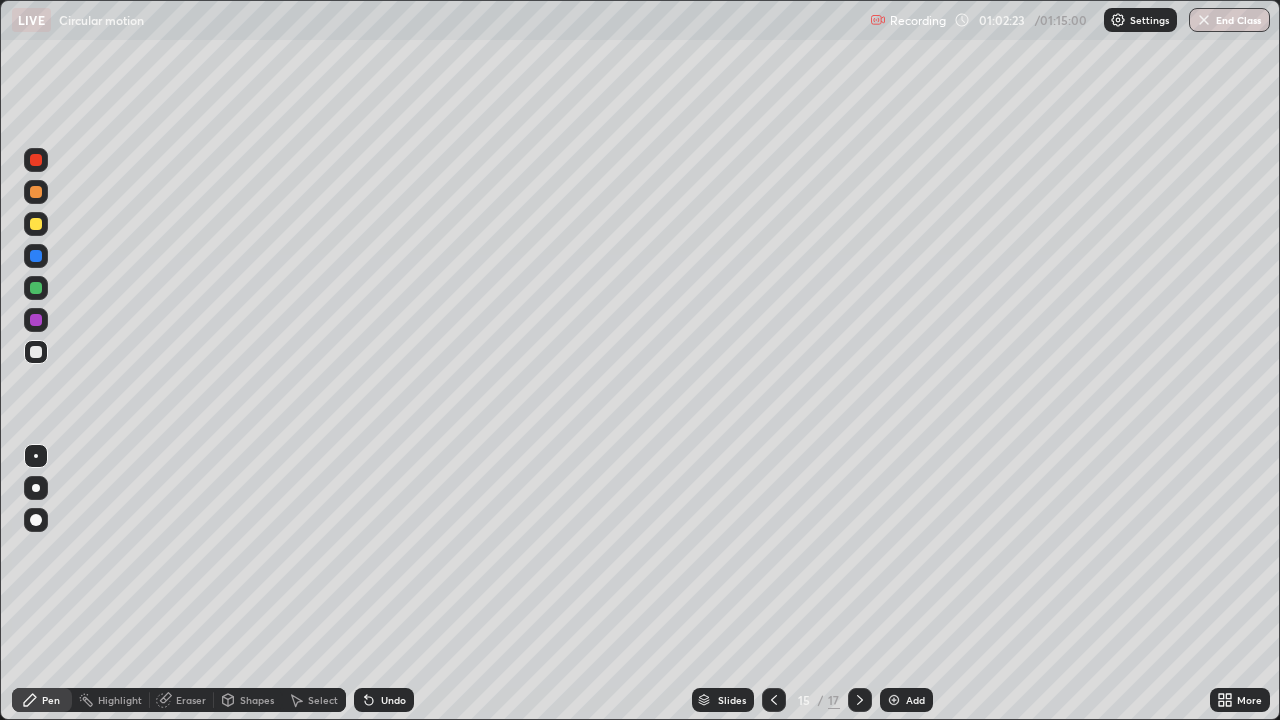 click on "Shapes" at bounding box center [257, 700] 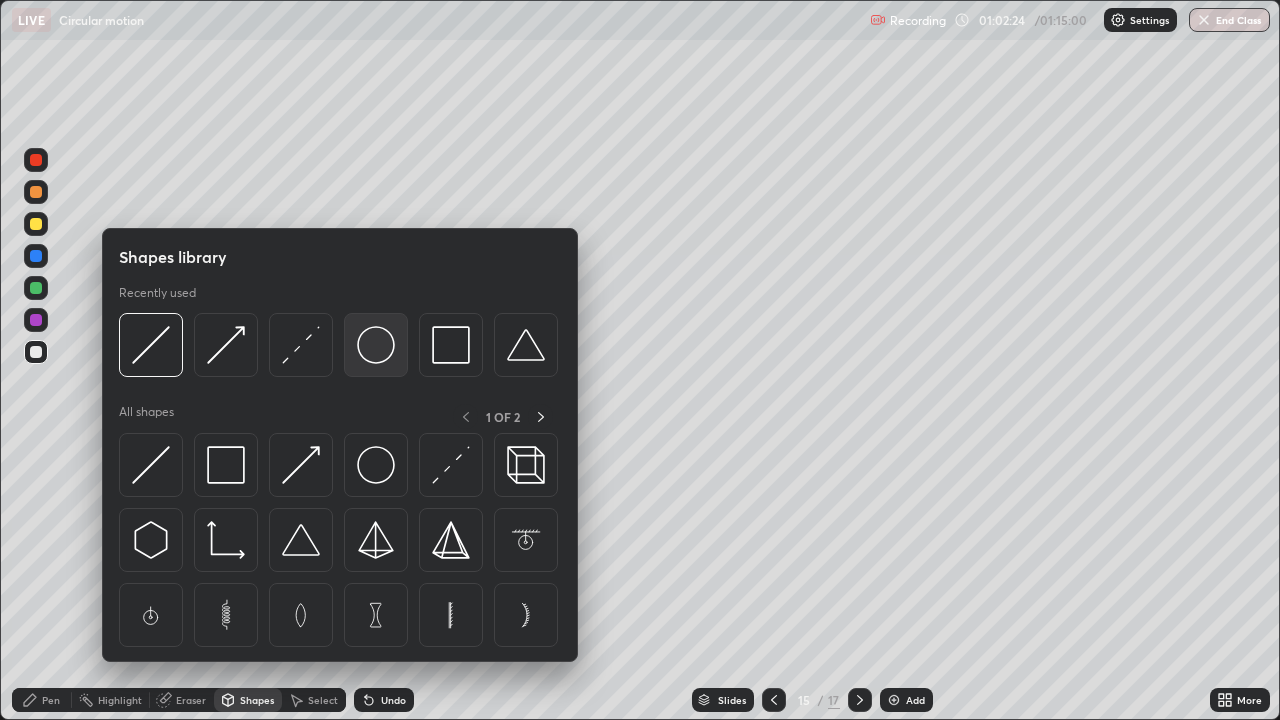 click at bounding box center [376, 345] 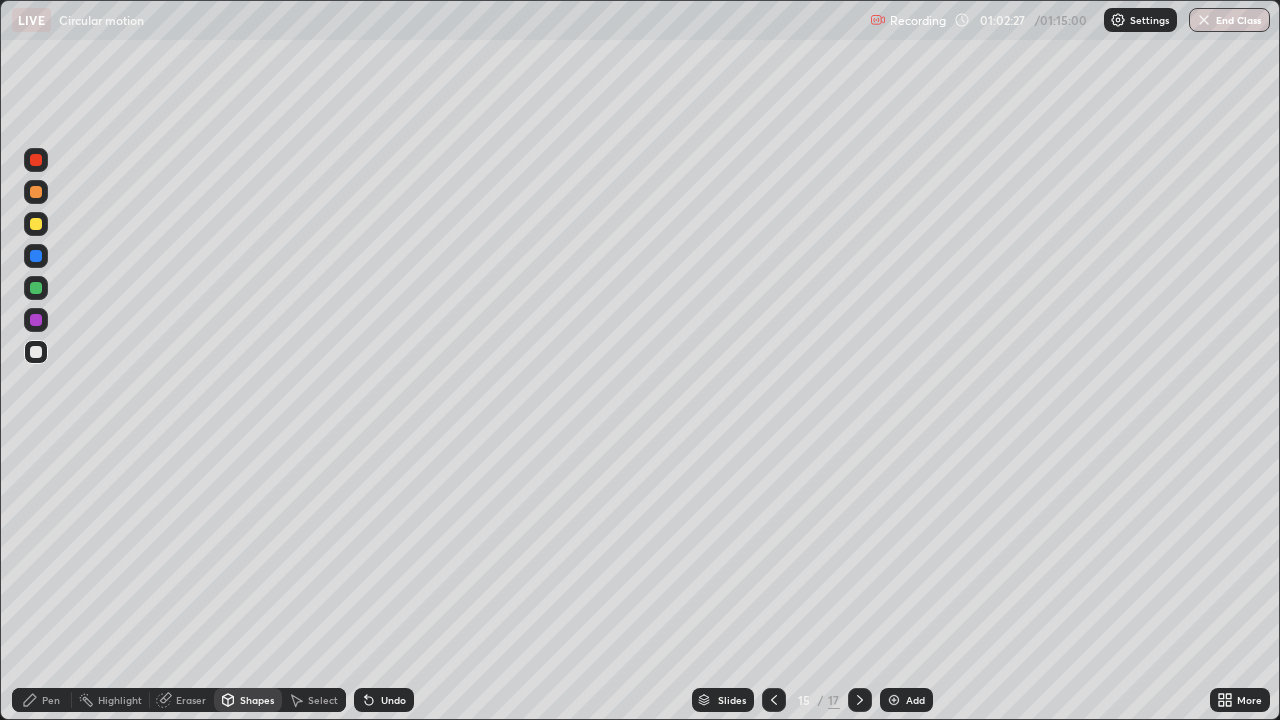click on "Pen" at bounding box center [51, 700] 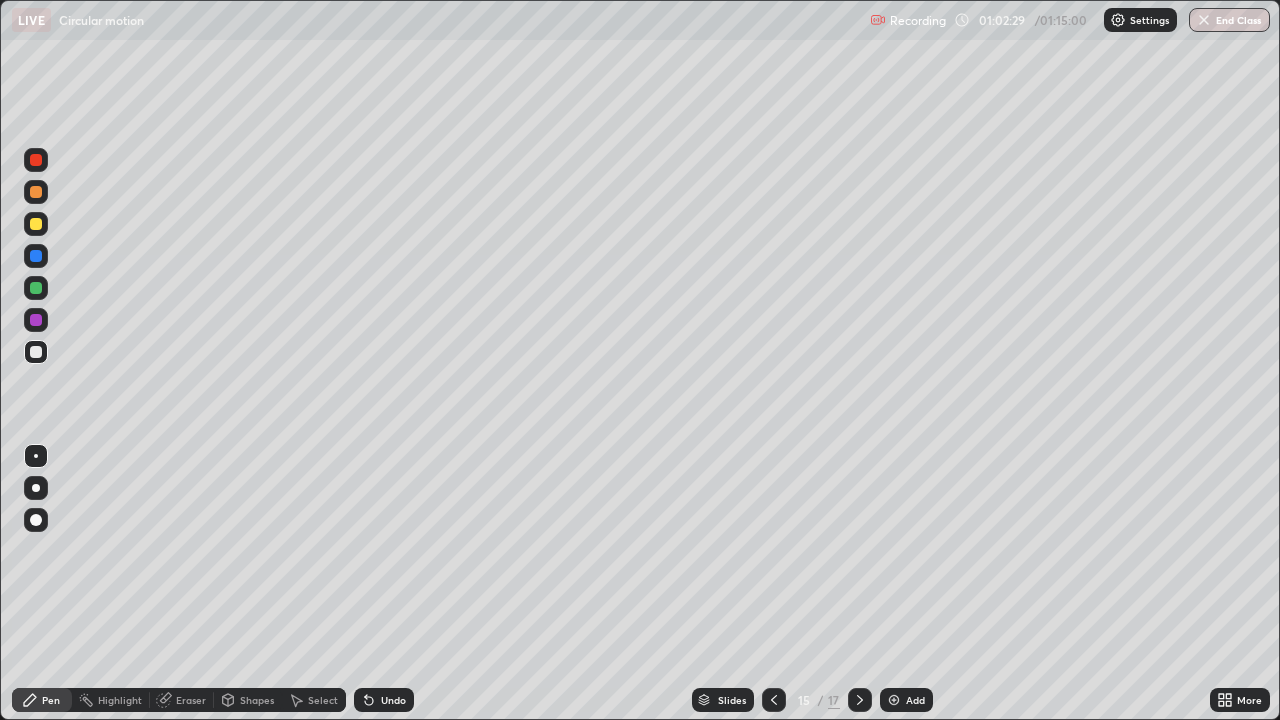 click on "Shapes" at bounding box center [257, 700] 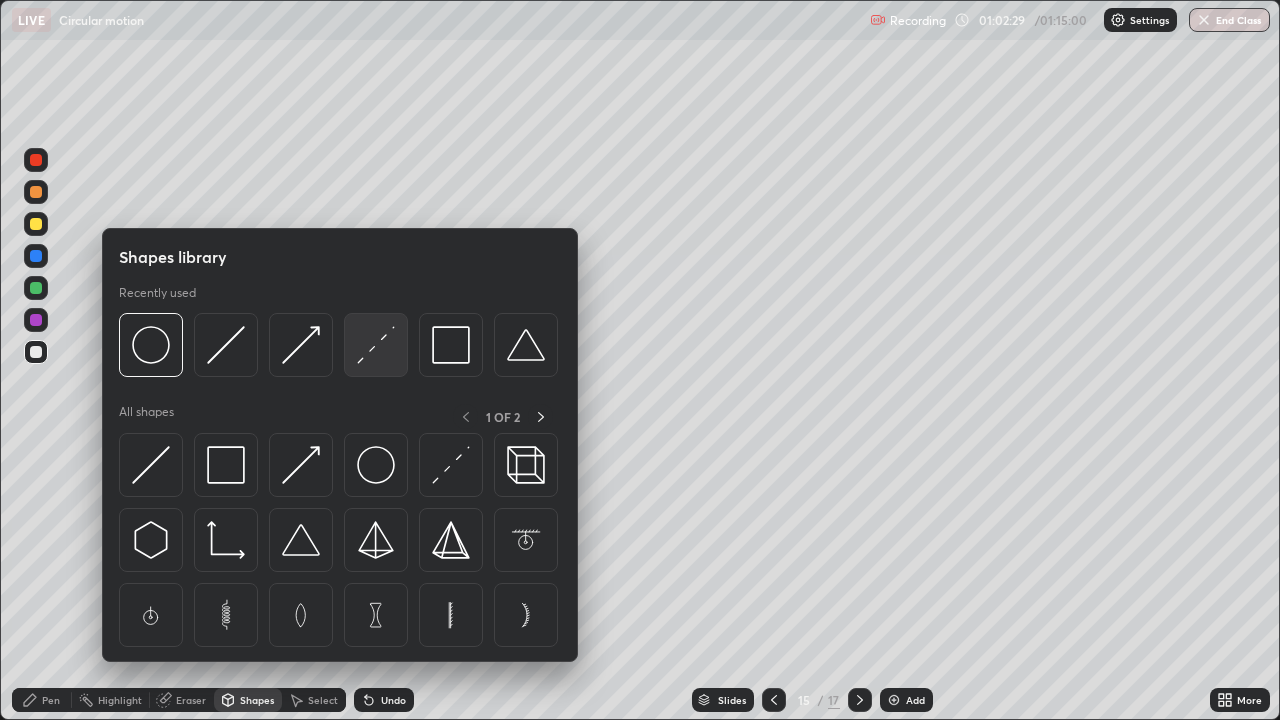 click at bounding box center [376, 345] 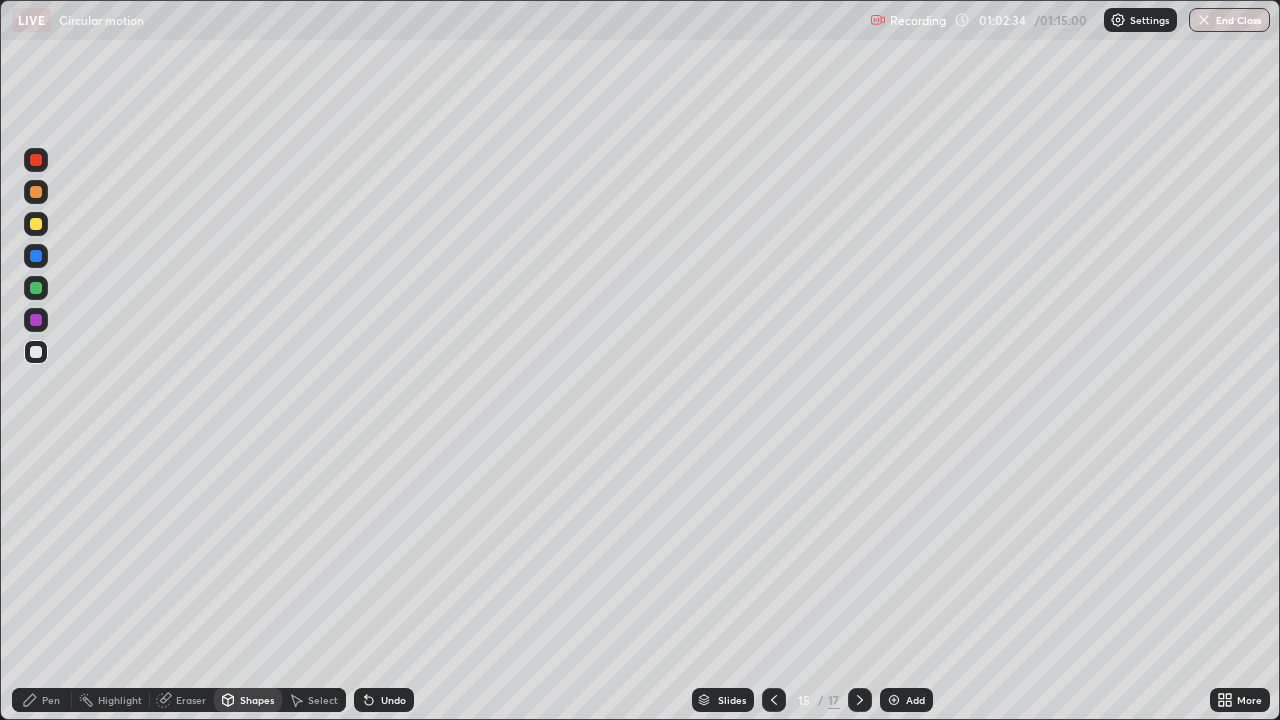 click on "Pen" at bounding box center [51, 700] 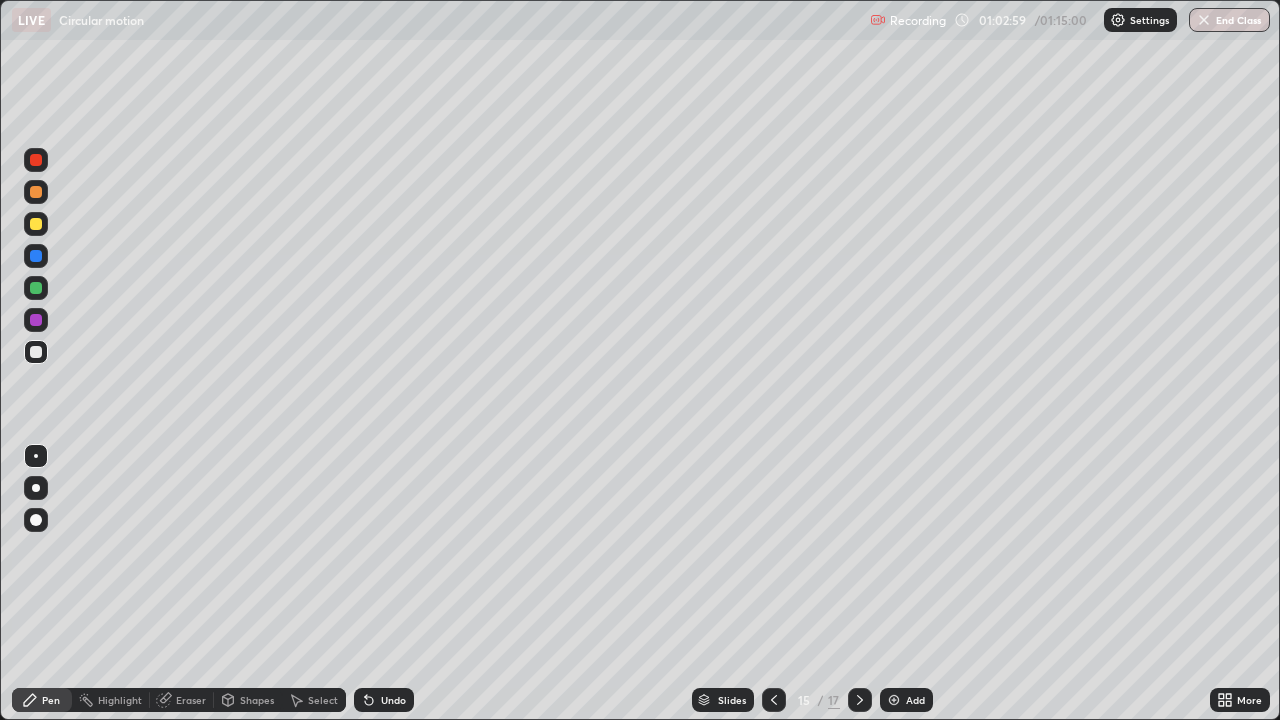 click on "Shapes" at bounding box center (248, 700) 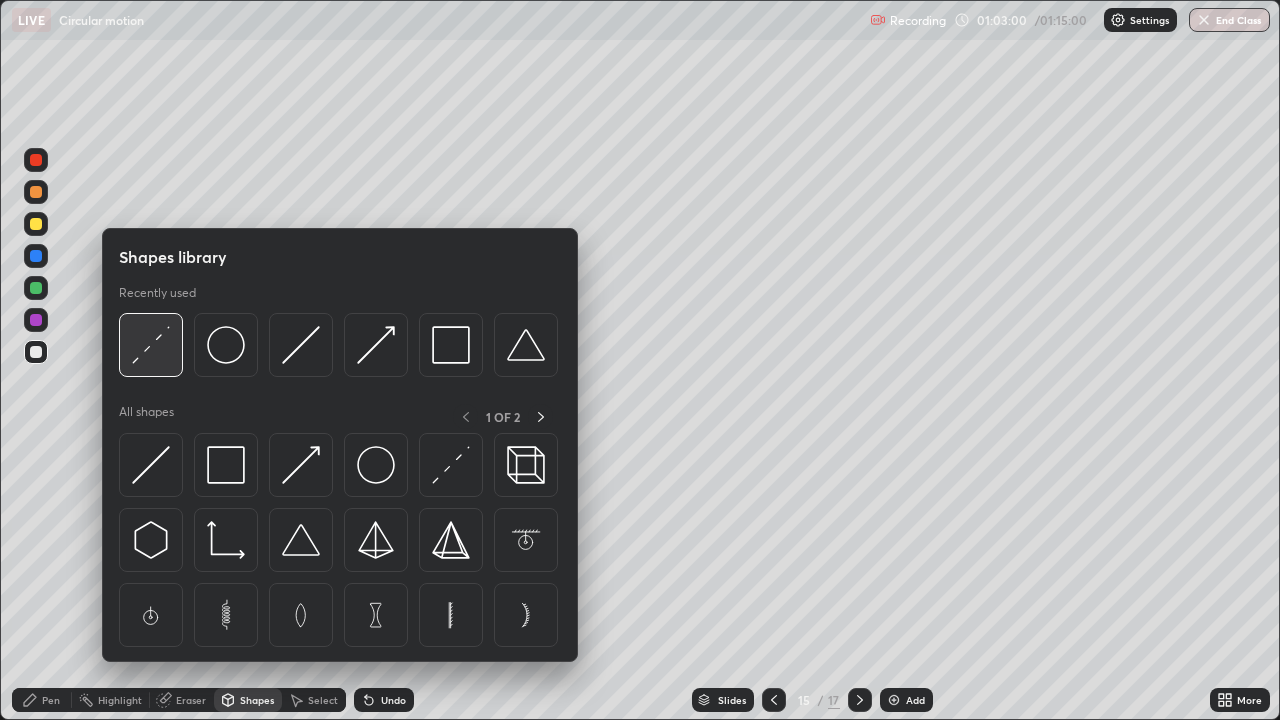 click at bounding box center [151, 345] 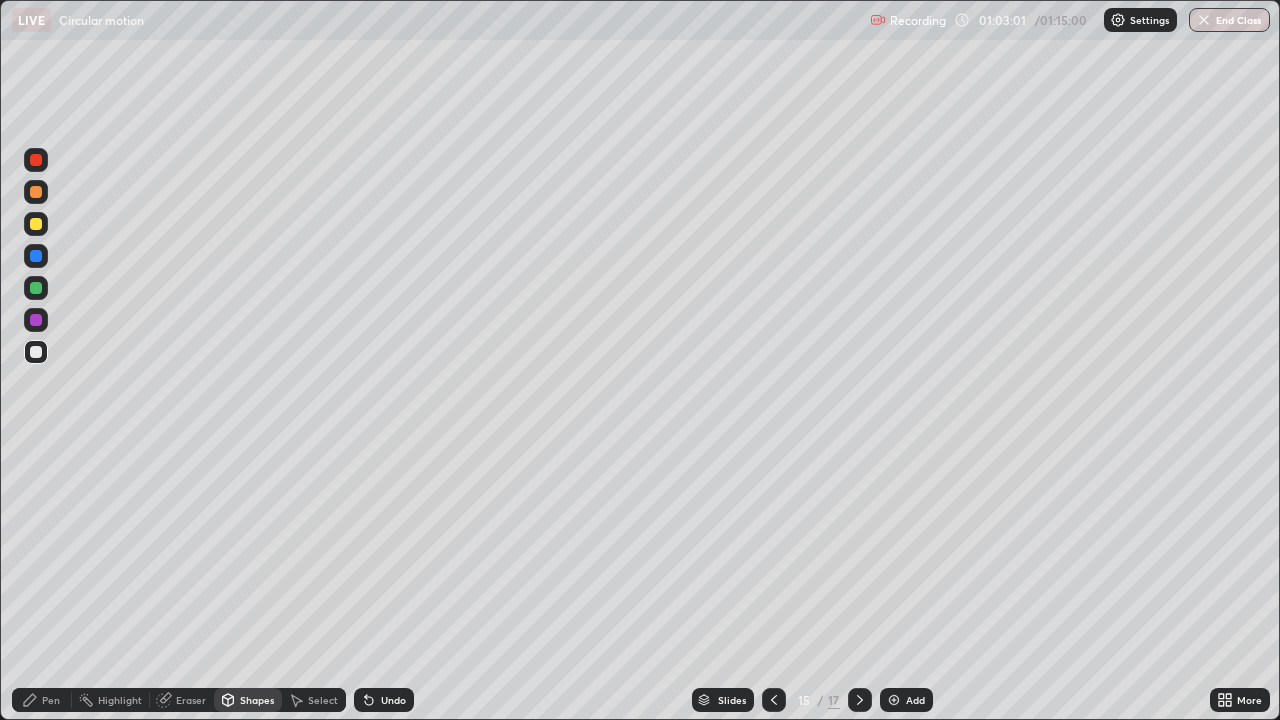 click at bounding box center (36, 224) 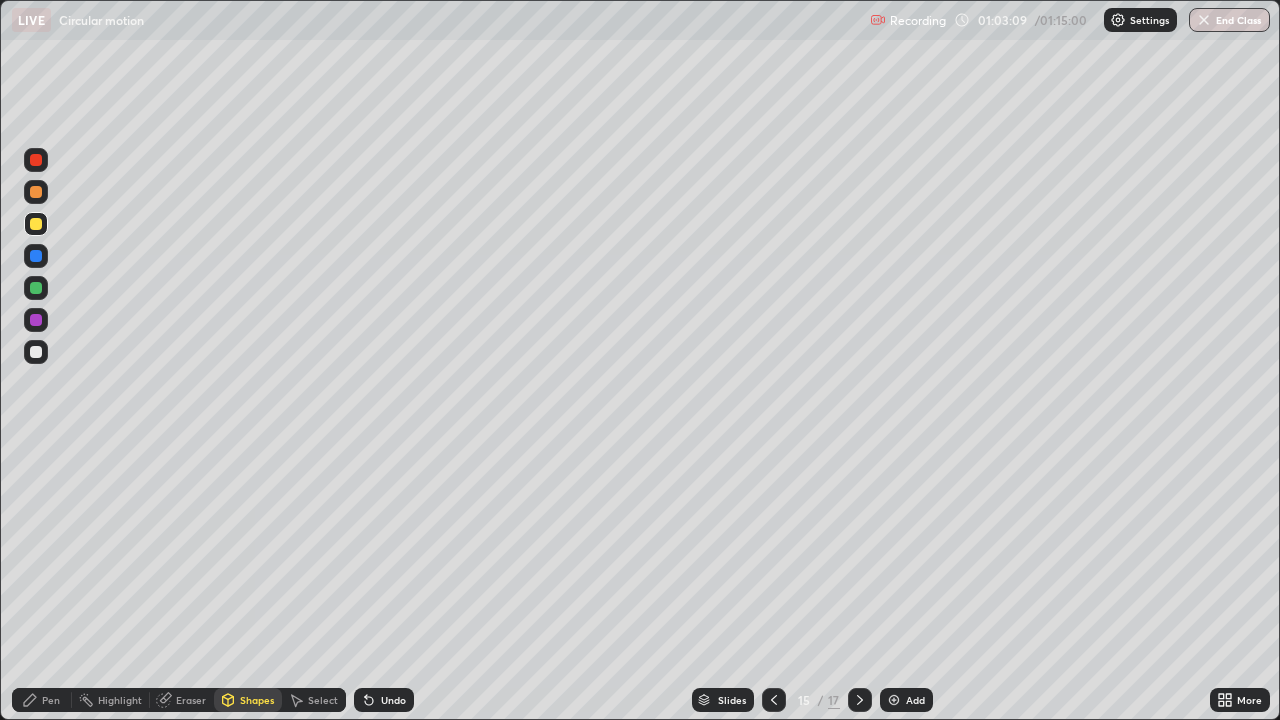 click on "Shapes" at bounding box center (248, 700) 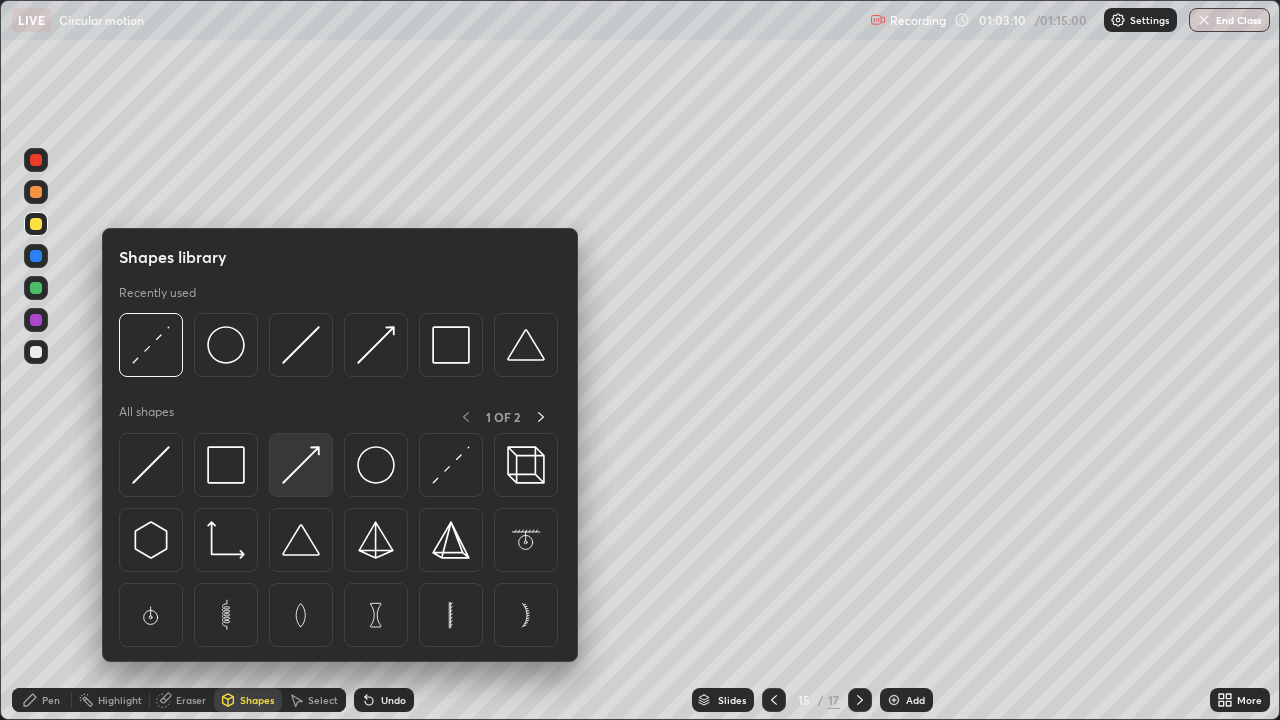 click at bounding box center [301, 465] 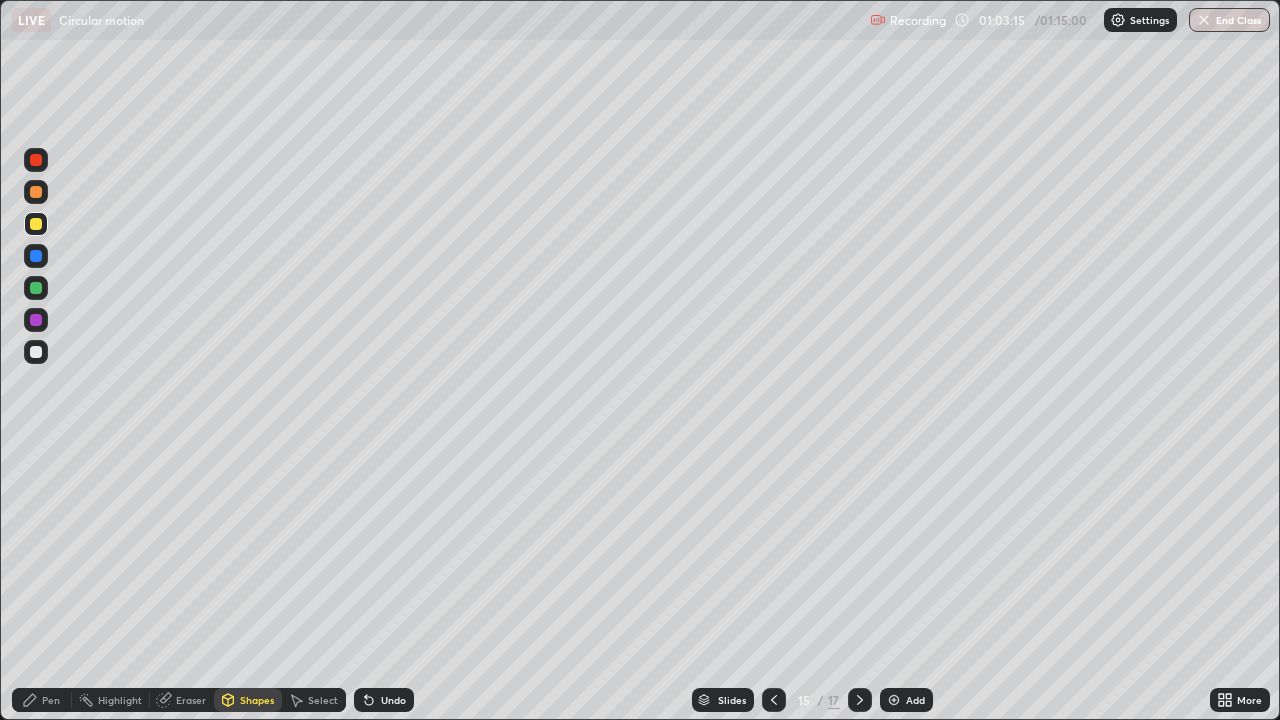 click on "Pen" at bounding box center (51, 700) 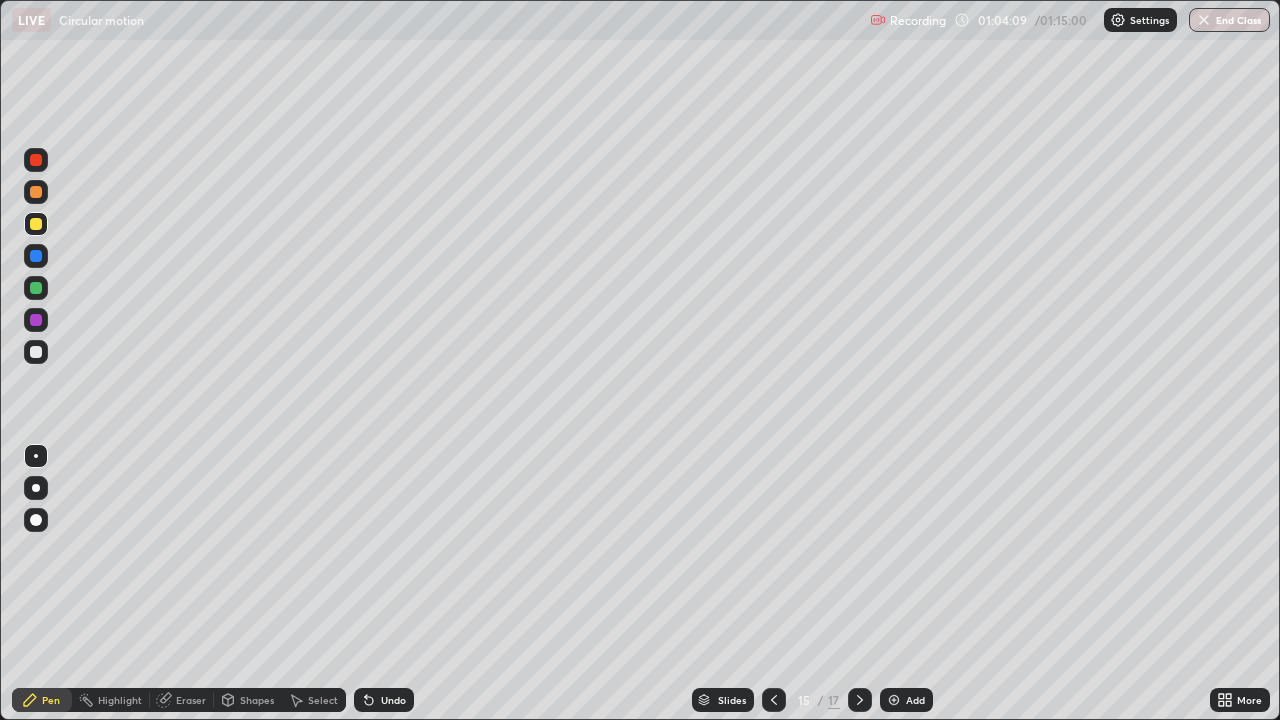 click 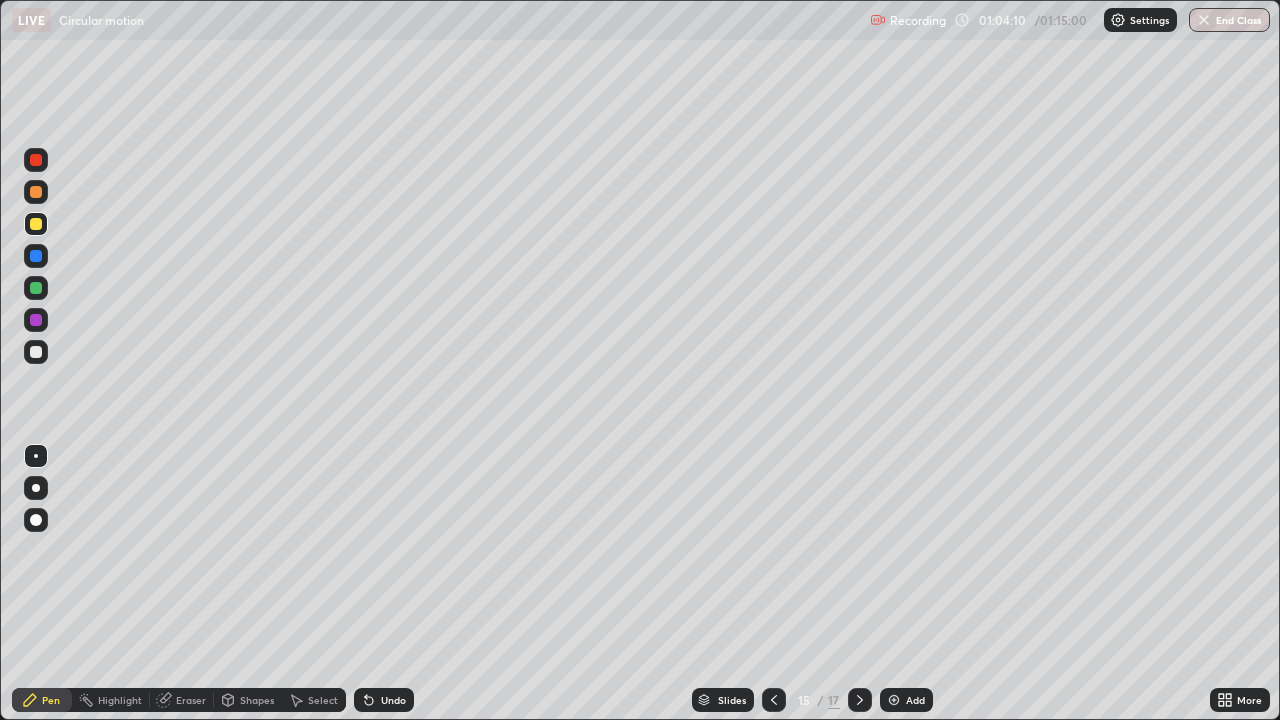 click on "Undo" at bounding box center [384, 700] 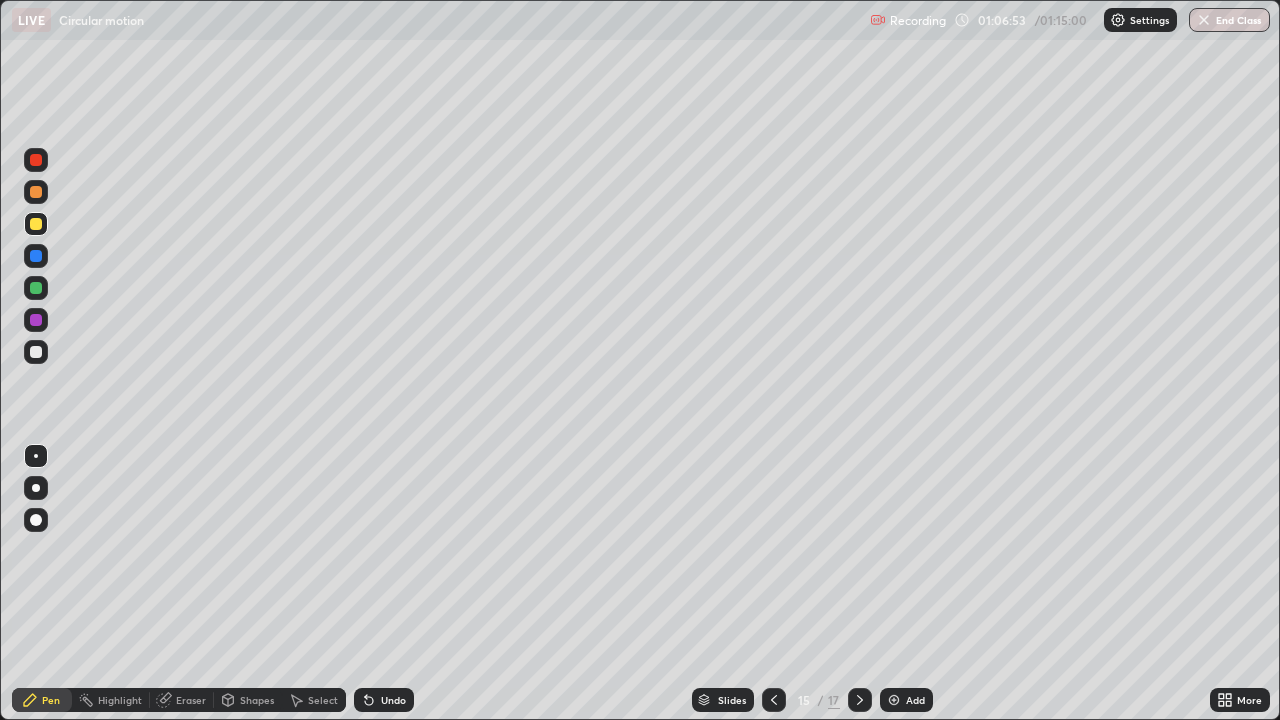 click at bounding box center (894, 700) 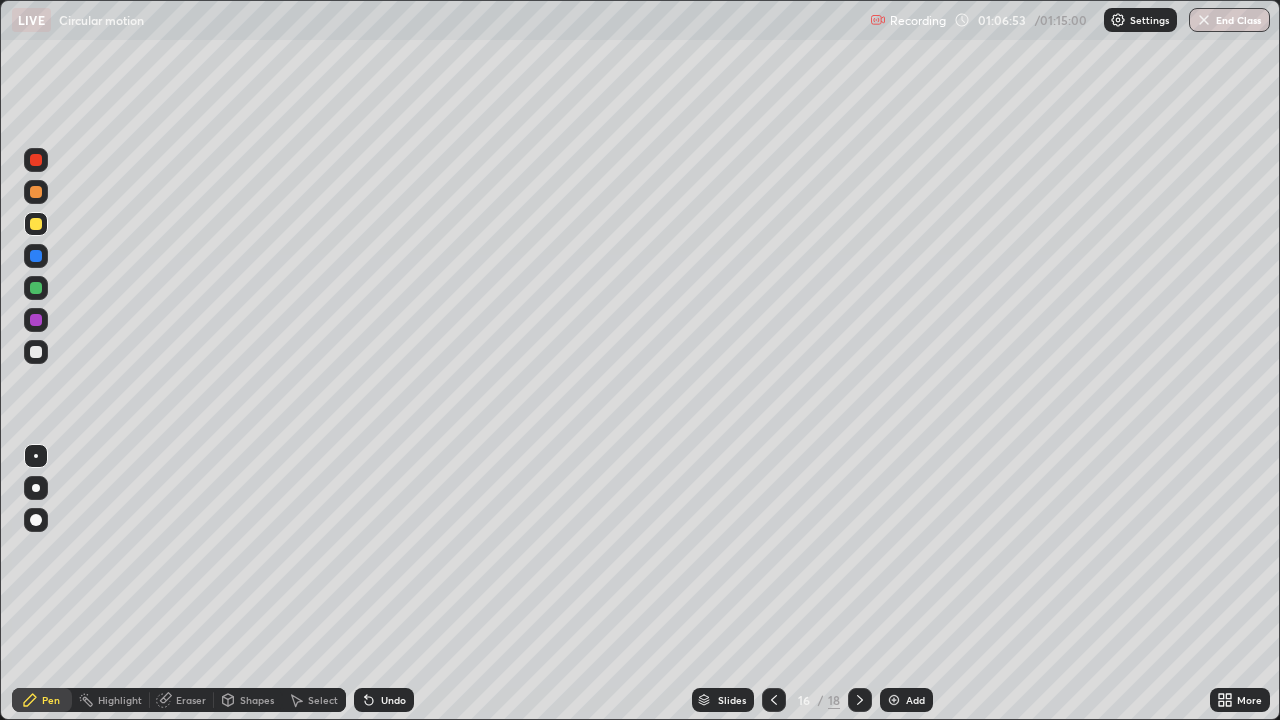 click on "Shapes" at bounding box center [257, 700] 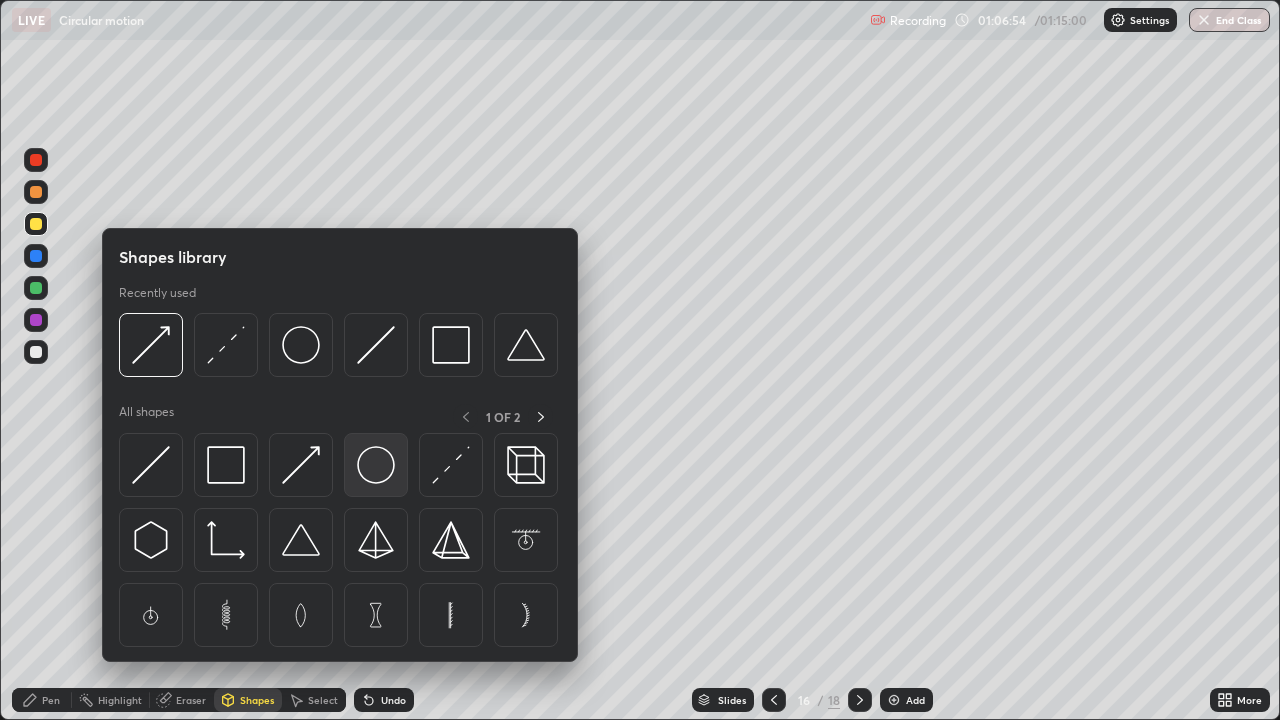 click at bounding box center (376, 465) 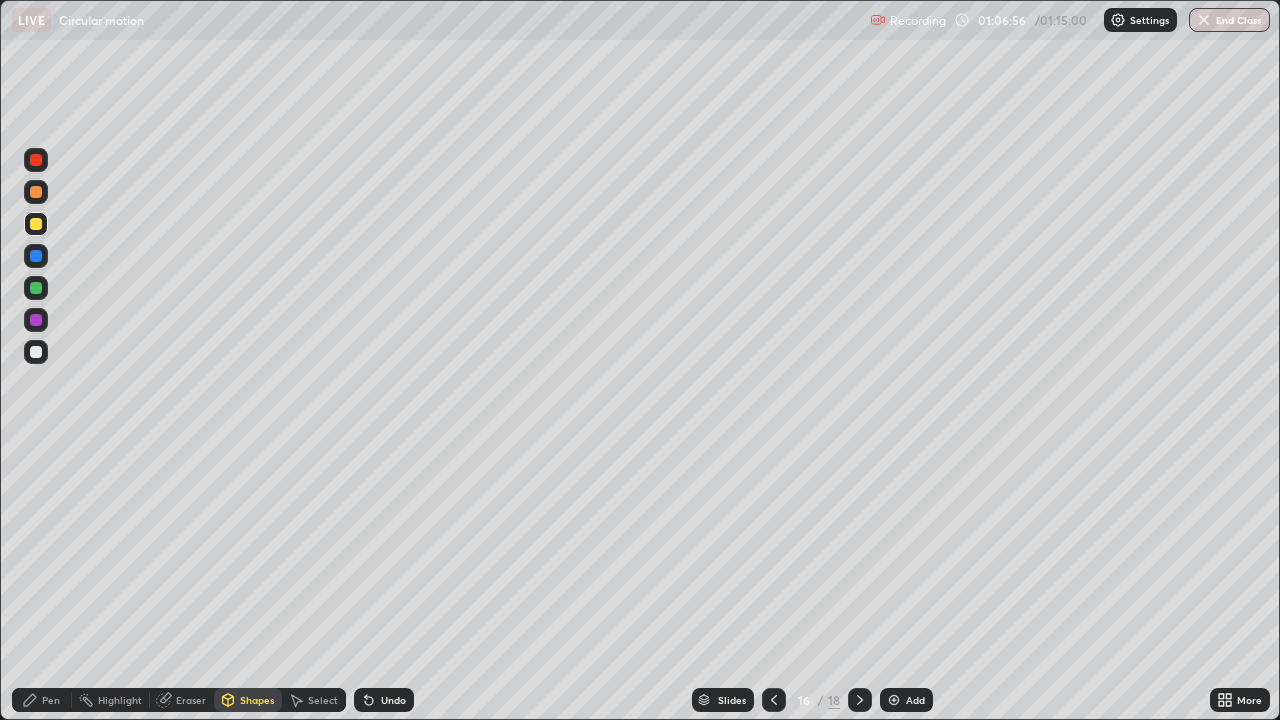 click on "Pen" at bounding box center (51, 700) 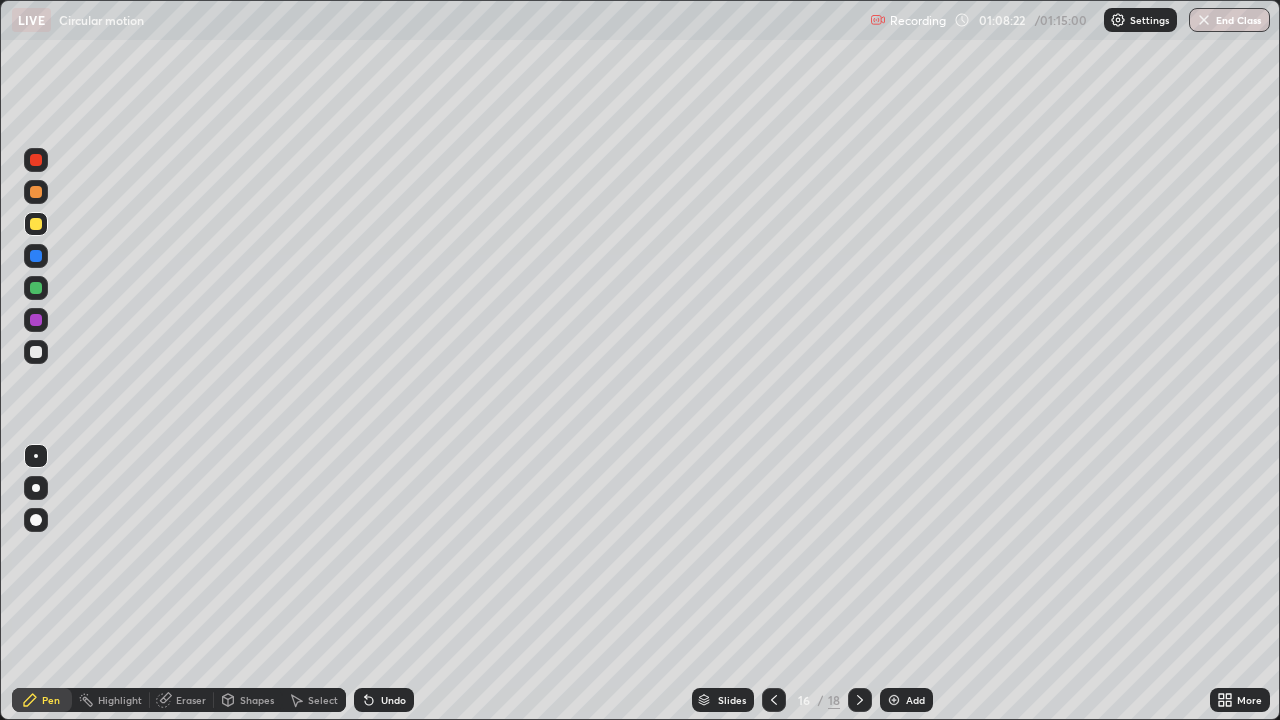 click 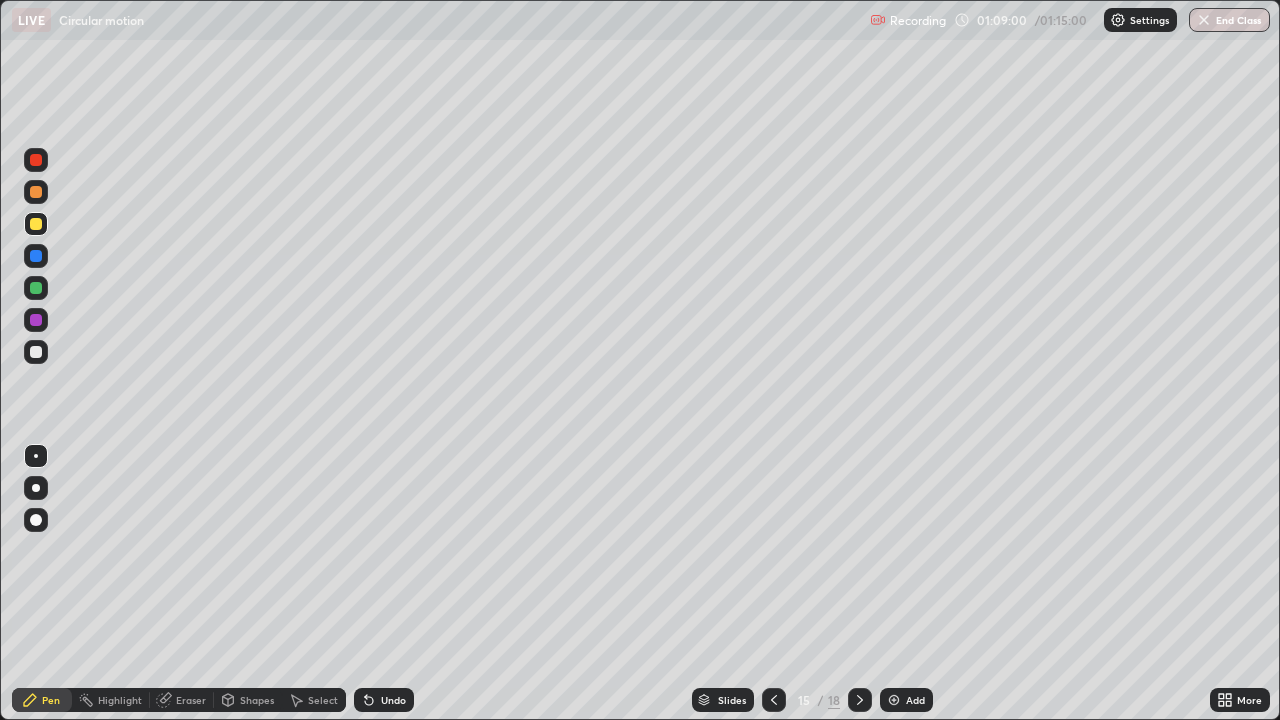 click 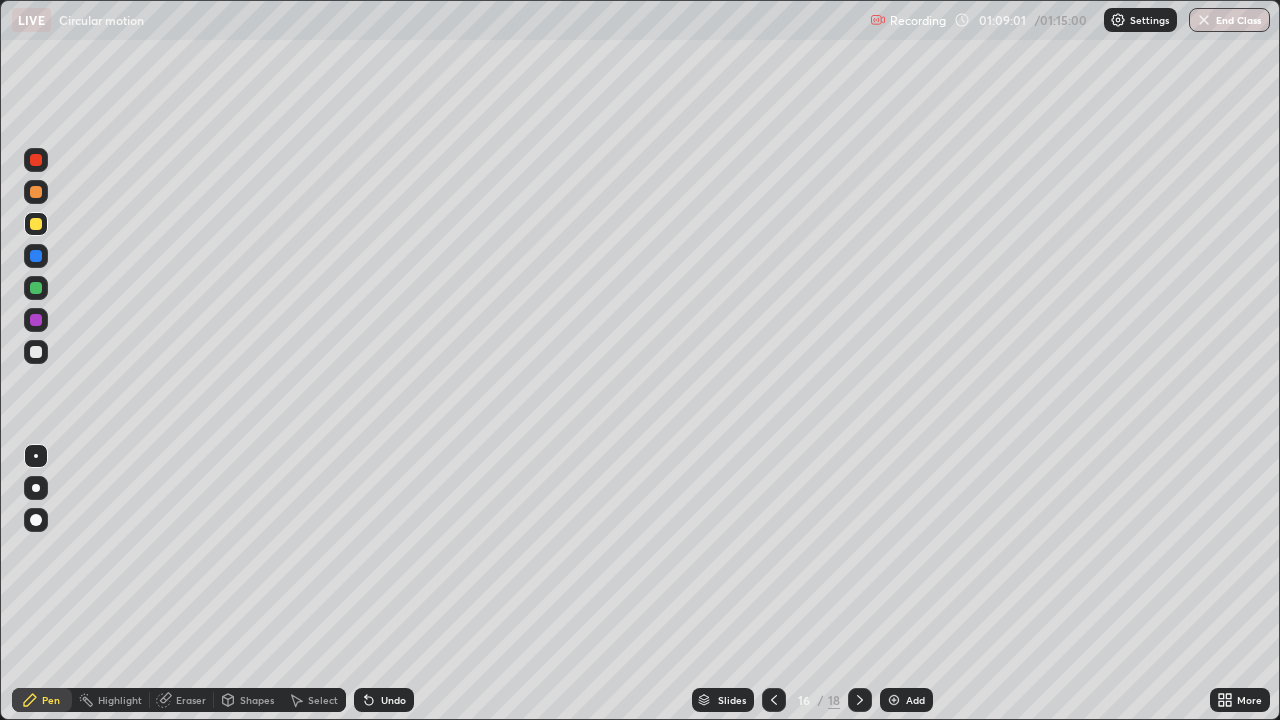 click on "Add" at bounding box center [915, 700] 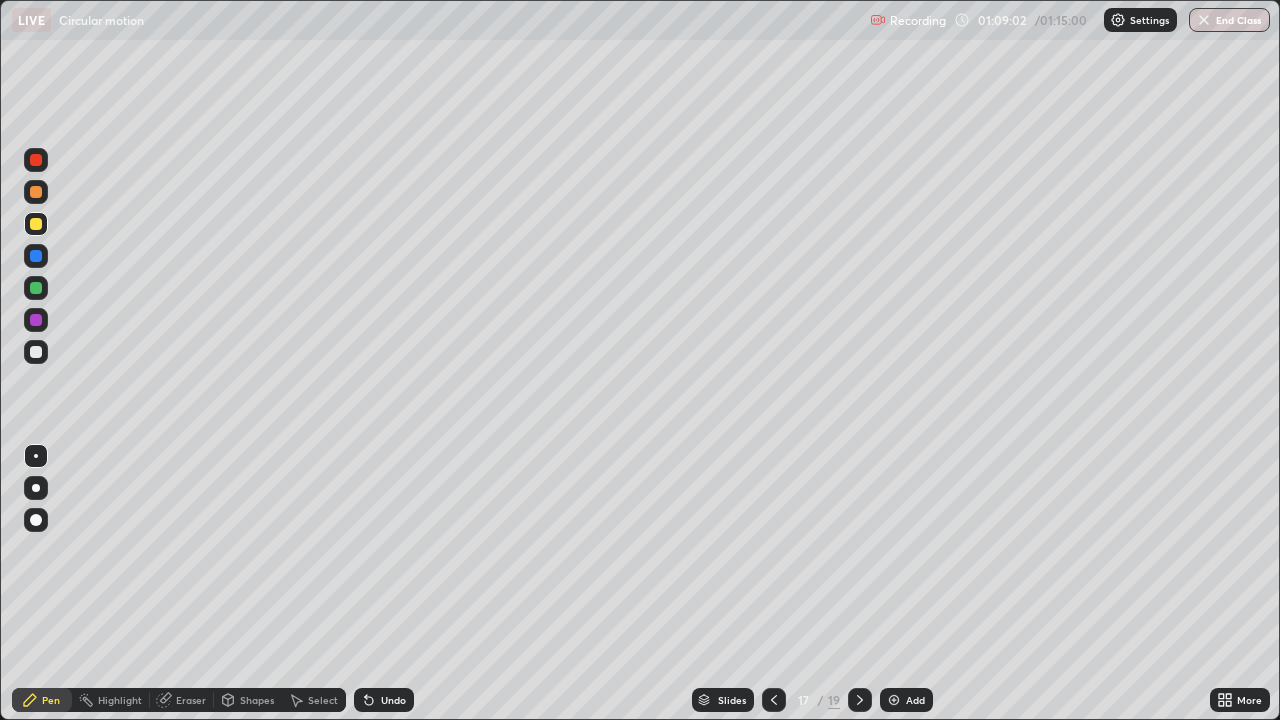 click on "Shapes" at bounding box center (257, 700) 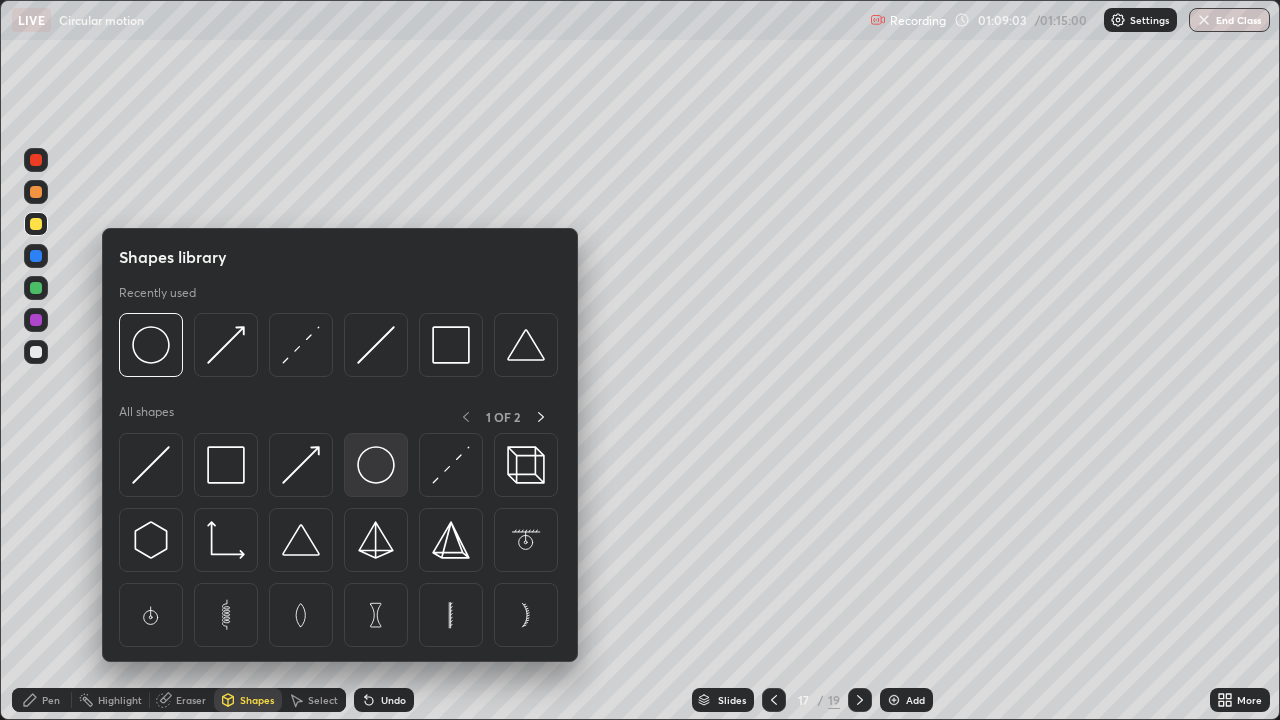 click at bounding box center (376, 465) 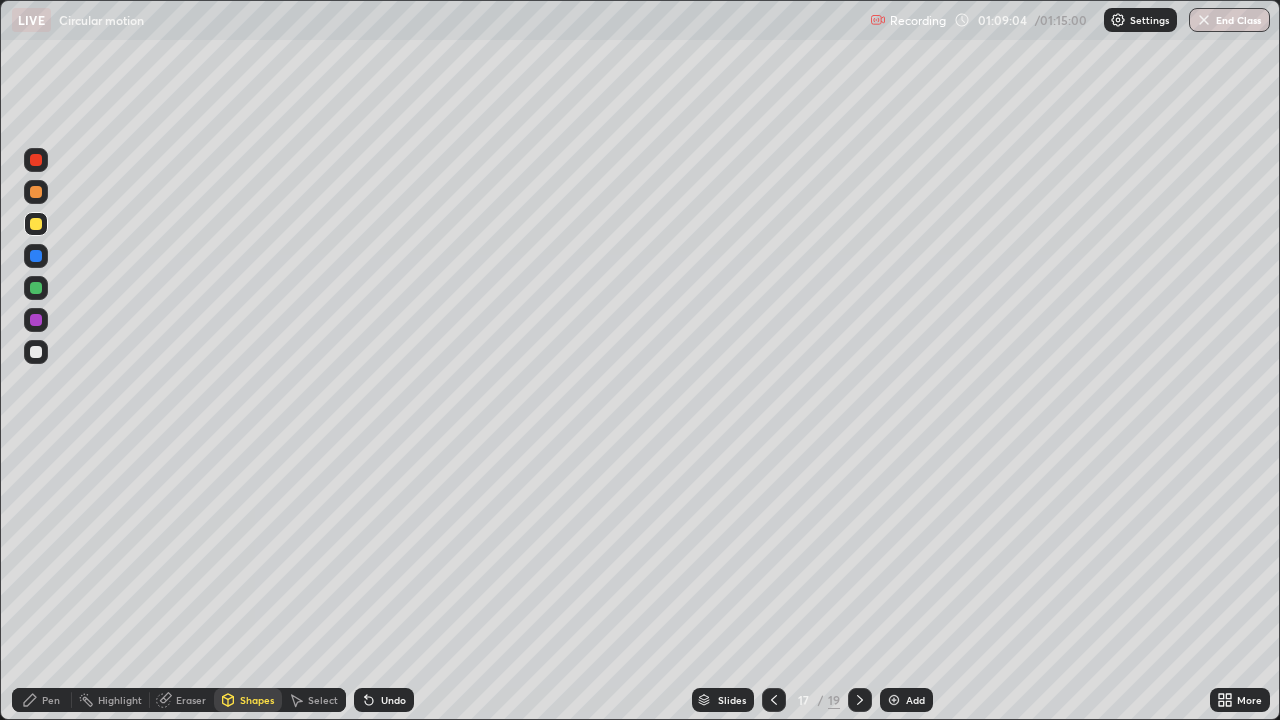 click on "Pen" at bounding box center [42, 700] 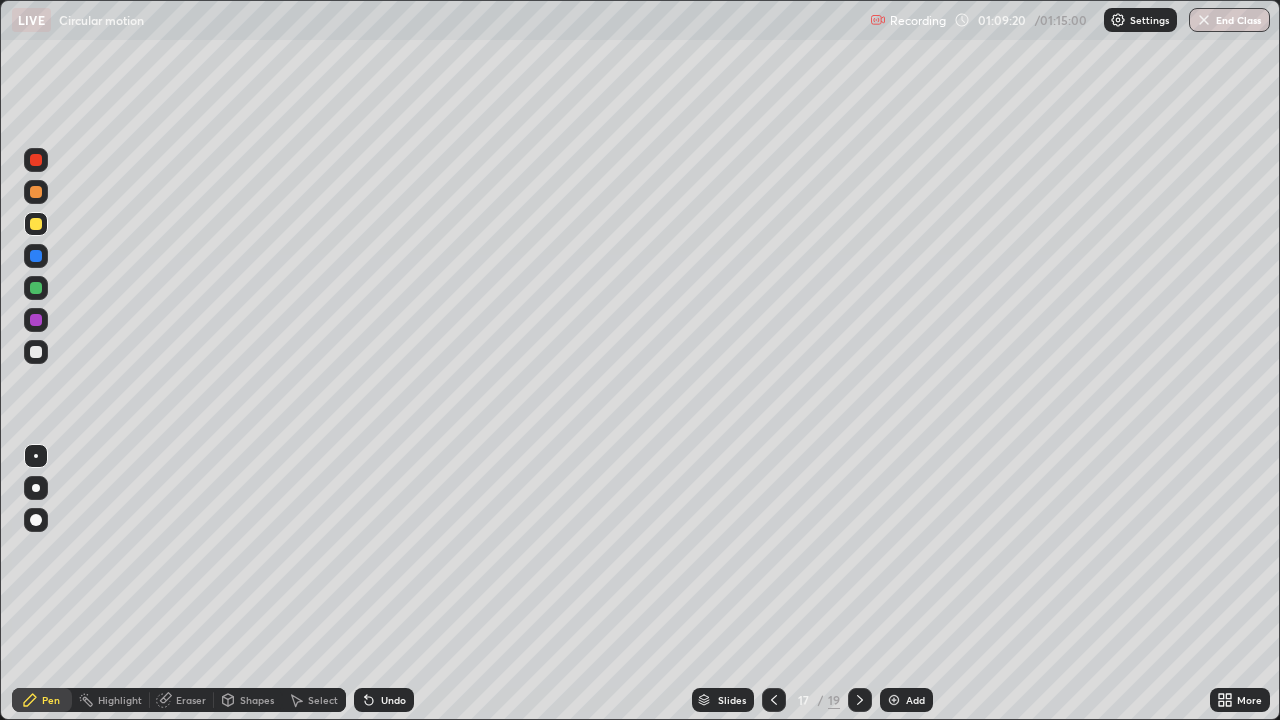 click at bounding box center (36, 352) 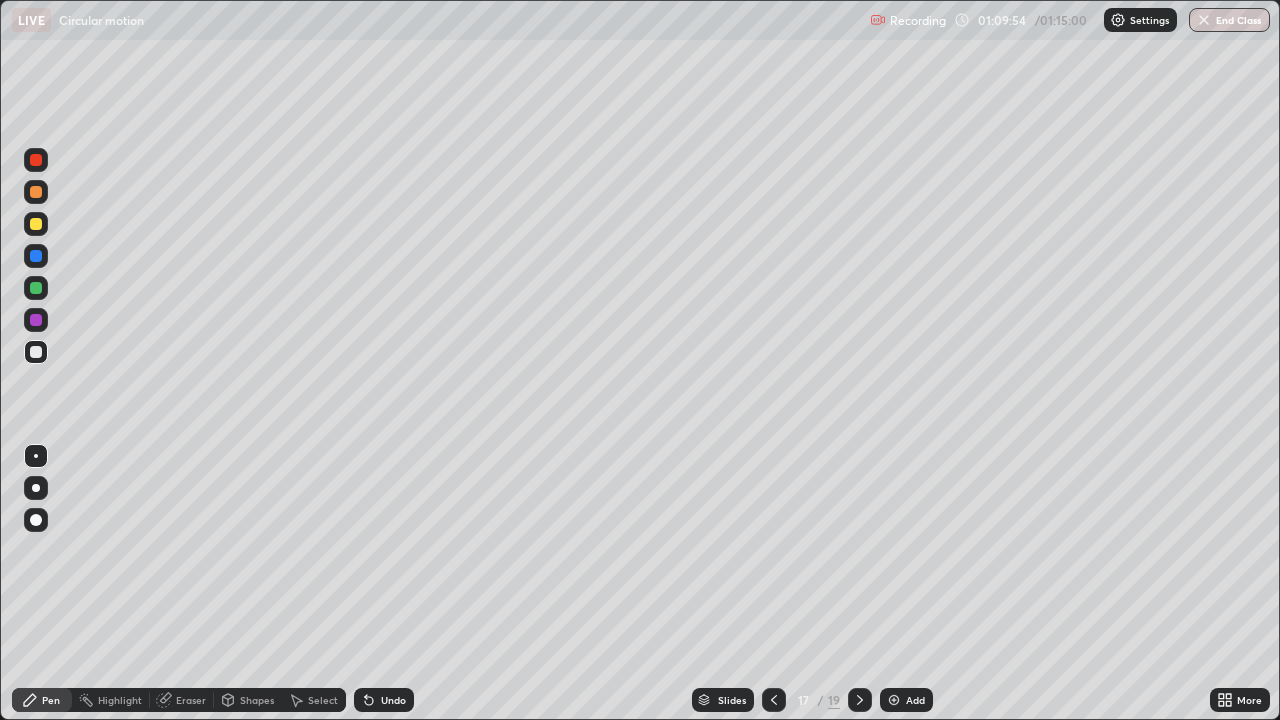 click 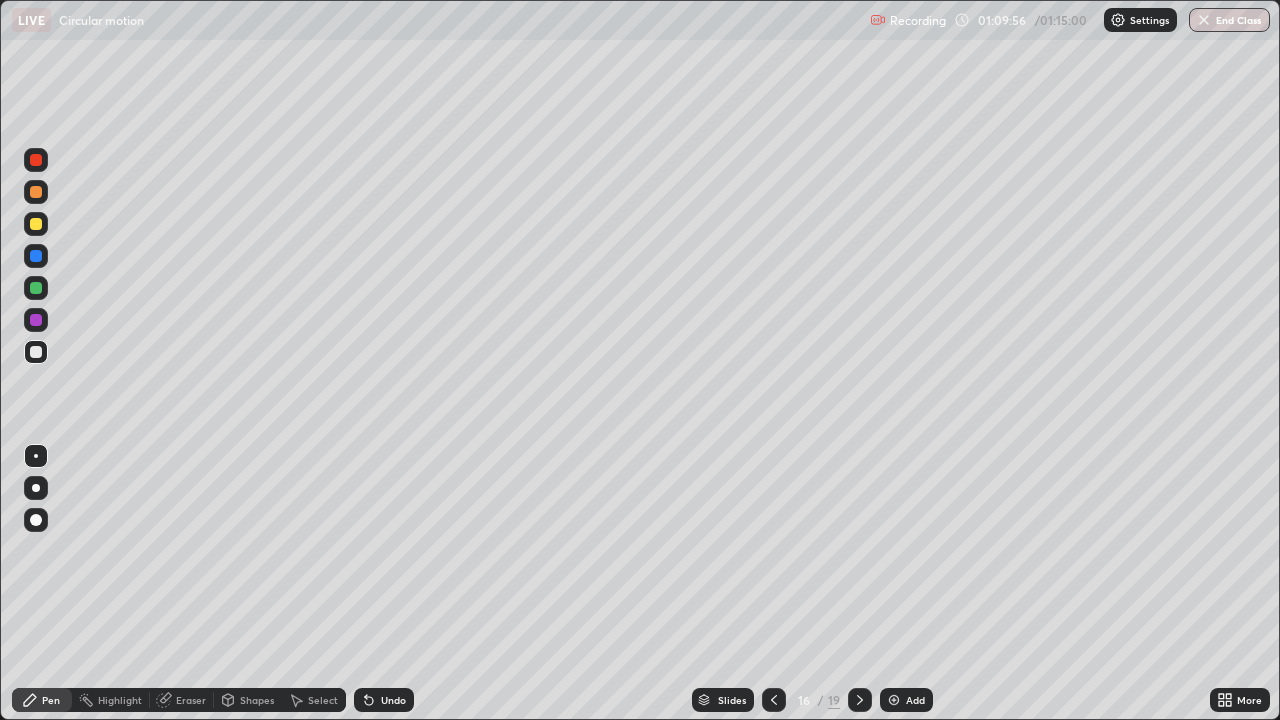 click 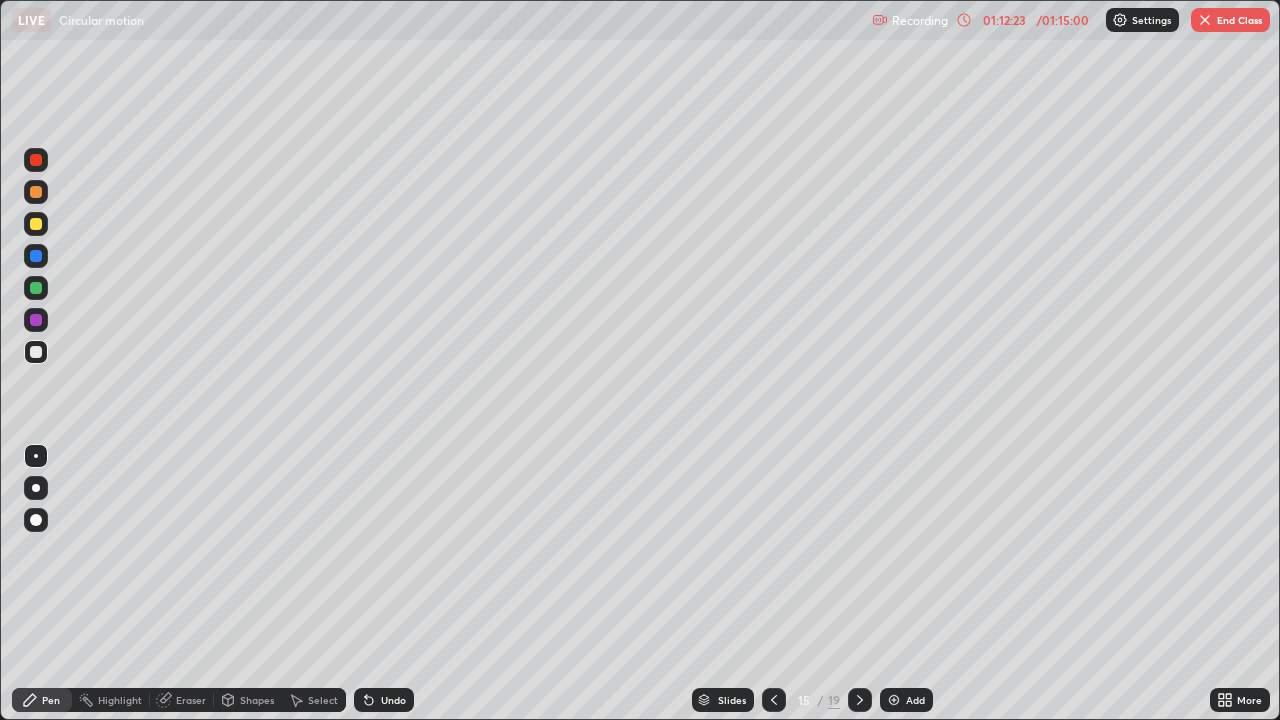 click on "End Class" at bounding box center [1230, 20] 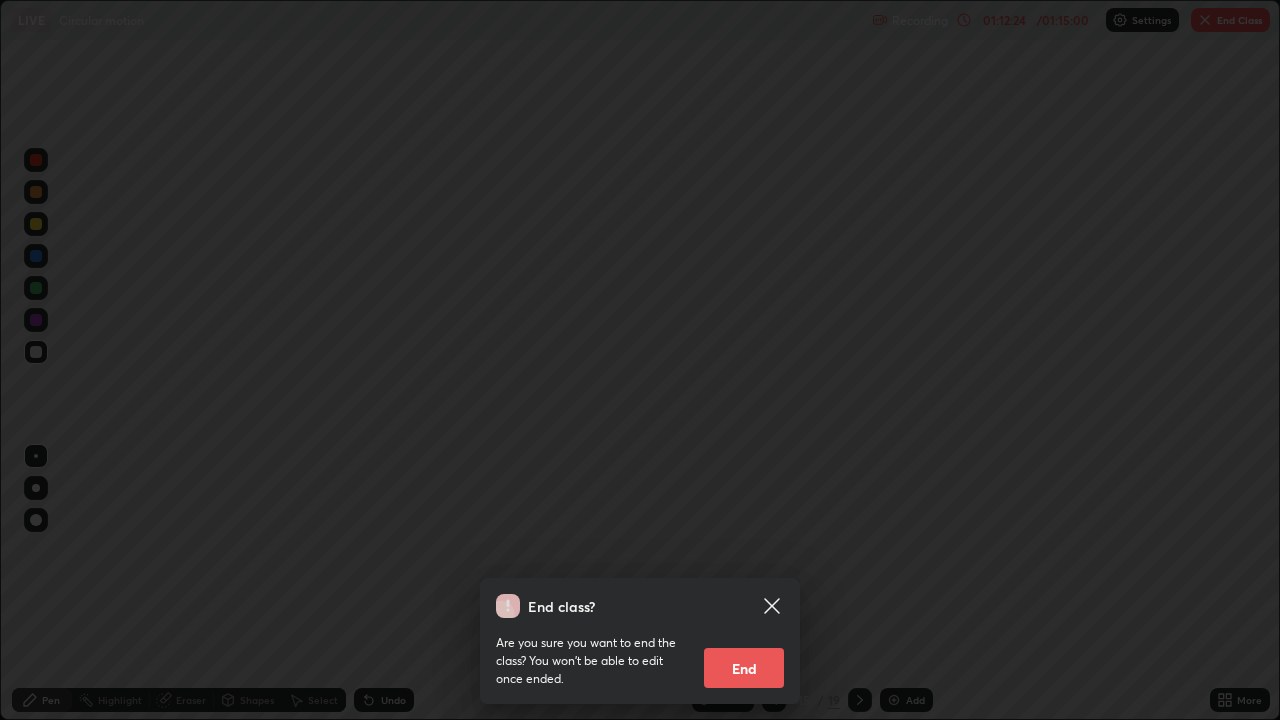 click on "End" at bounding box center [744, 668] 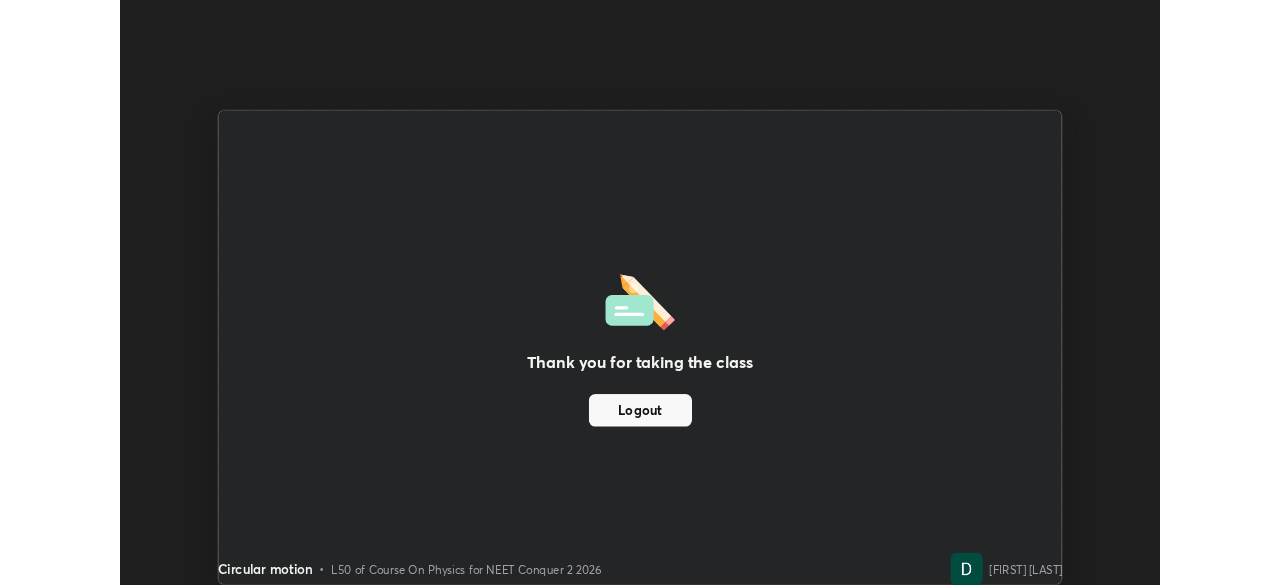scroll, scrollTop: 585, scrollLeft: 1280, axis: both 